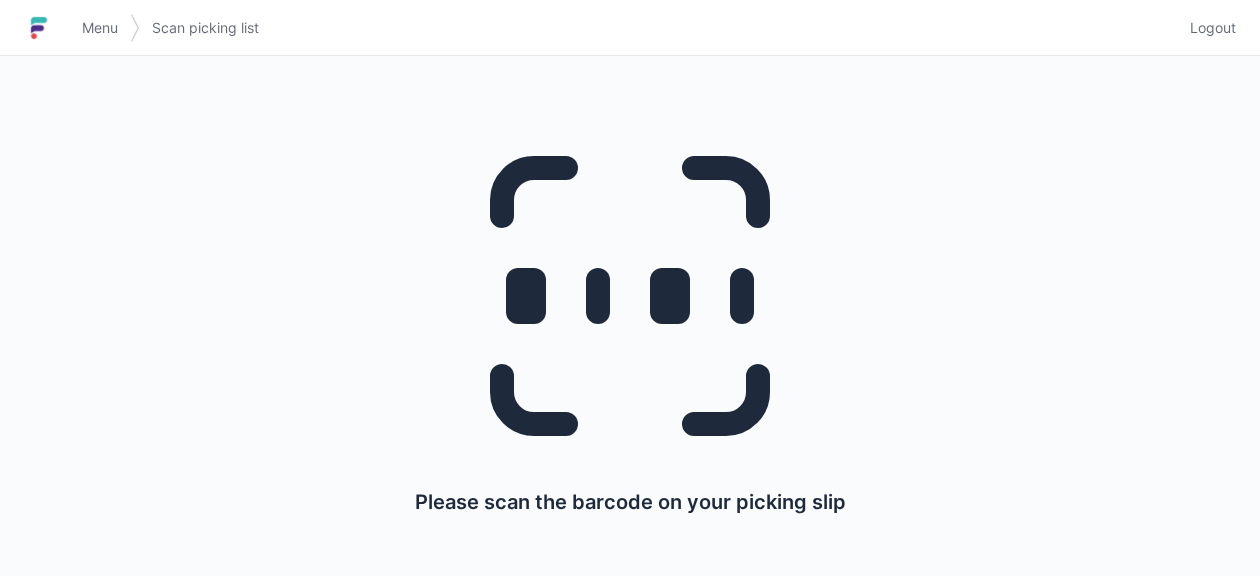 scroll, scrollTop: 0, scrollLeft: 0, axis: both 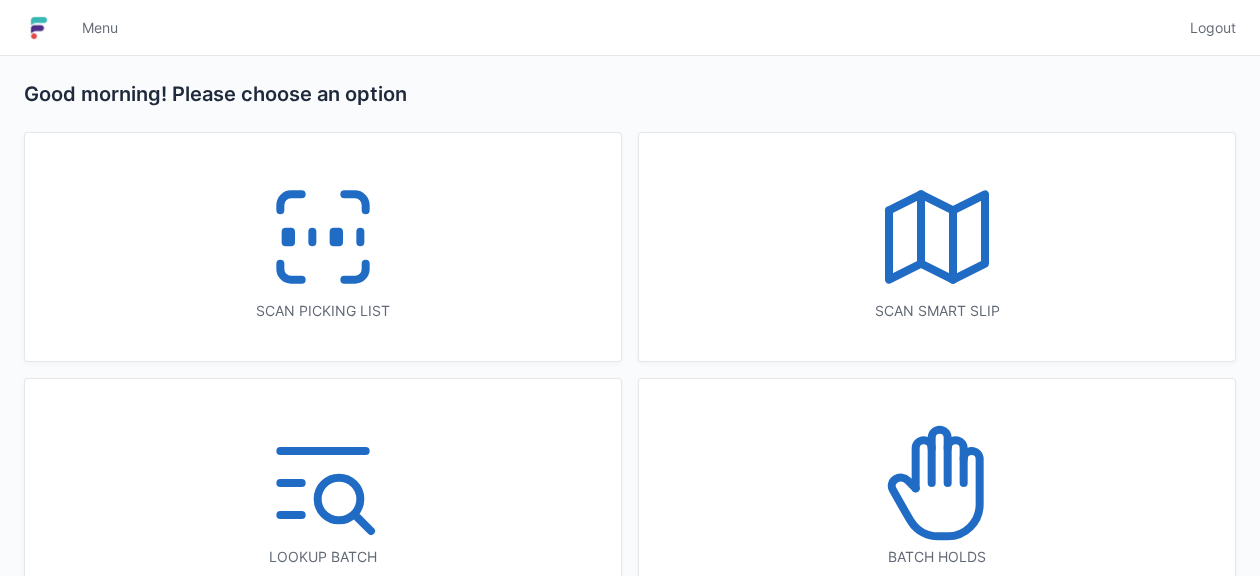 click 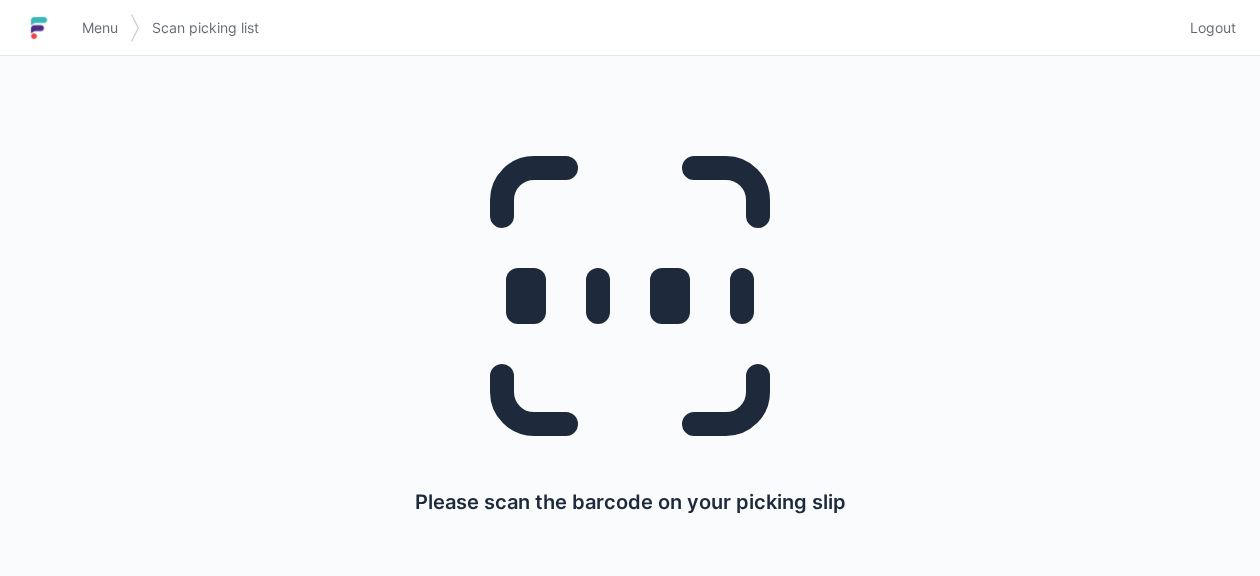 scroll, scrollTop: 0, scrollLeft: 0, axis: both 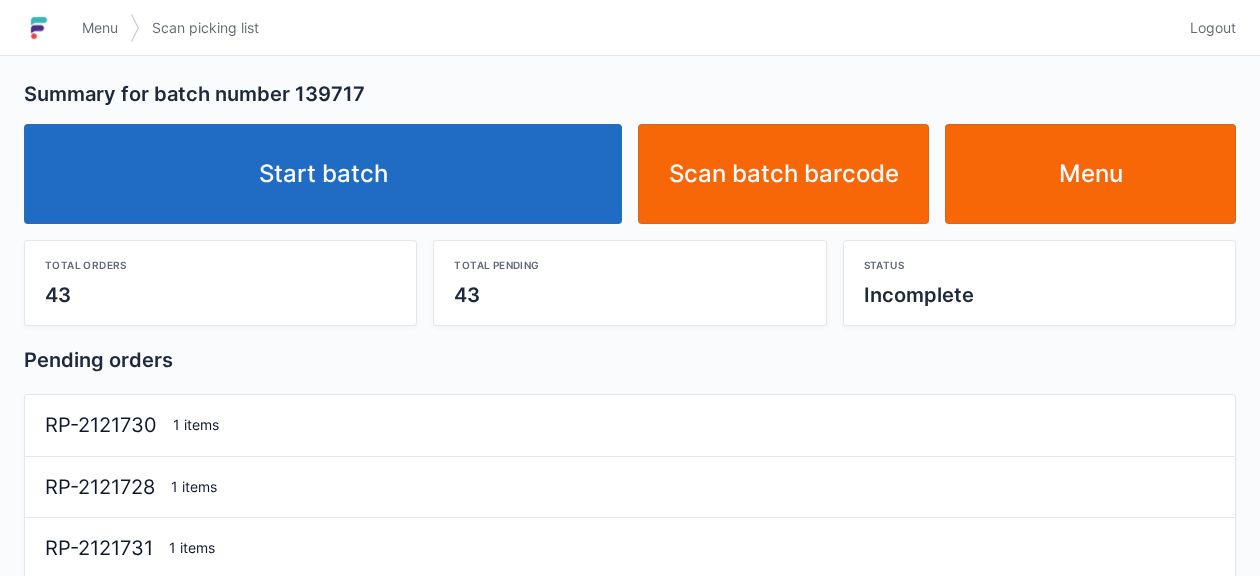 click on "Start batch" at bounding box center [323, 174] 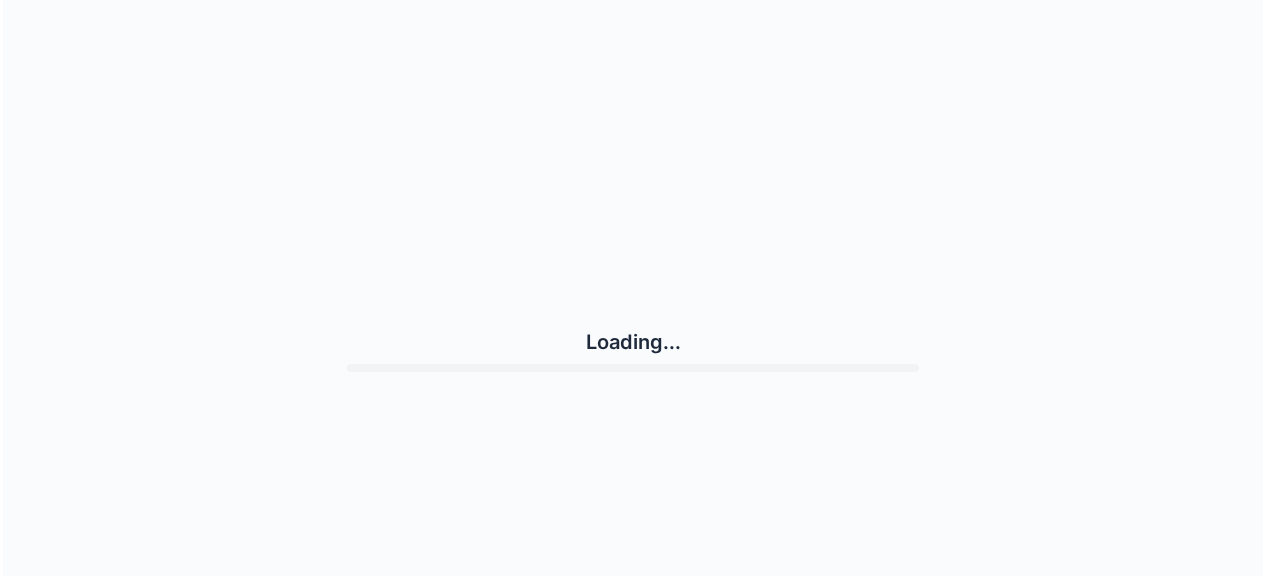 scroll, scrollTop: 0, scrollLeft: 0, axis: both 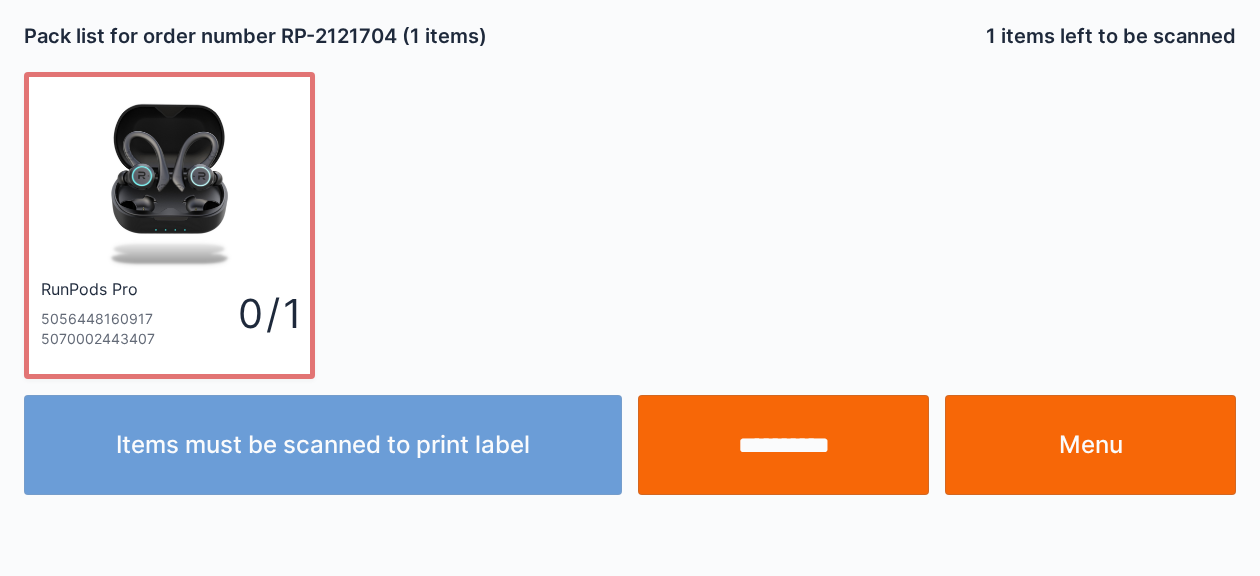 click on "Menu" at bounding box center (1090, 445) 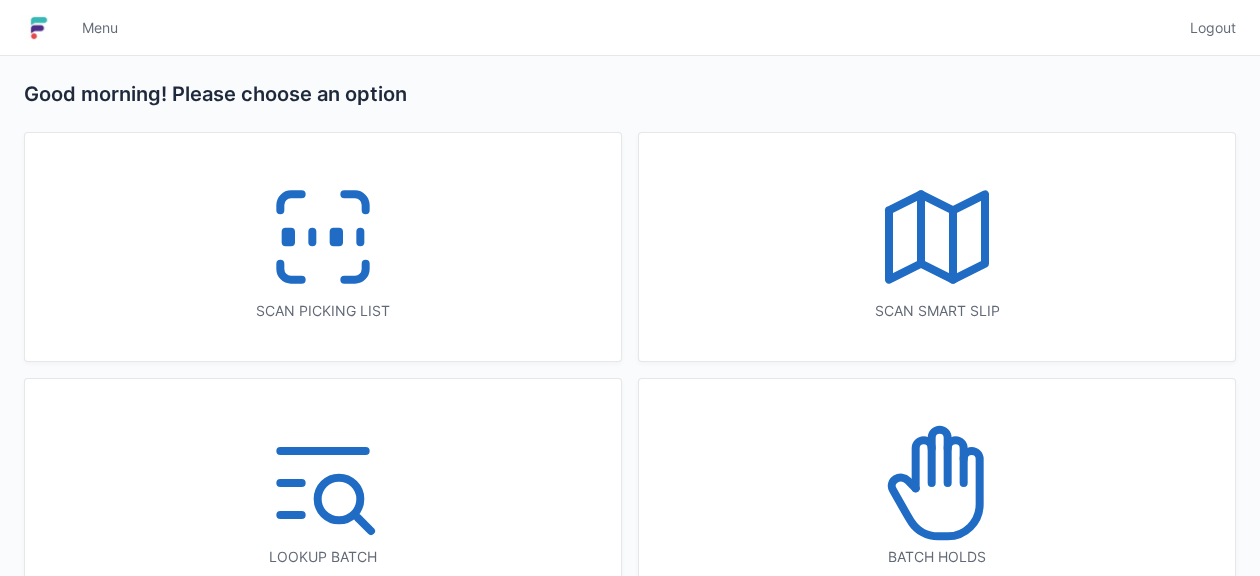 scroll, scrollTop: 0, scrollLeft: 0, axis: both 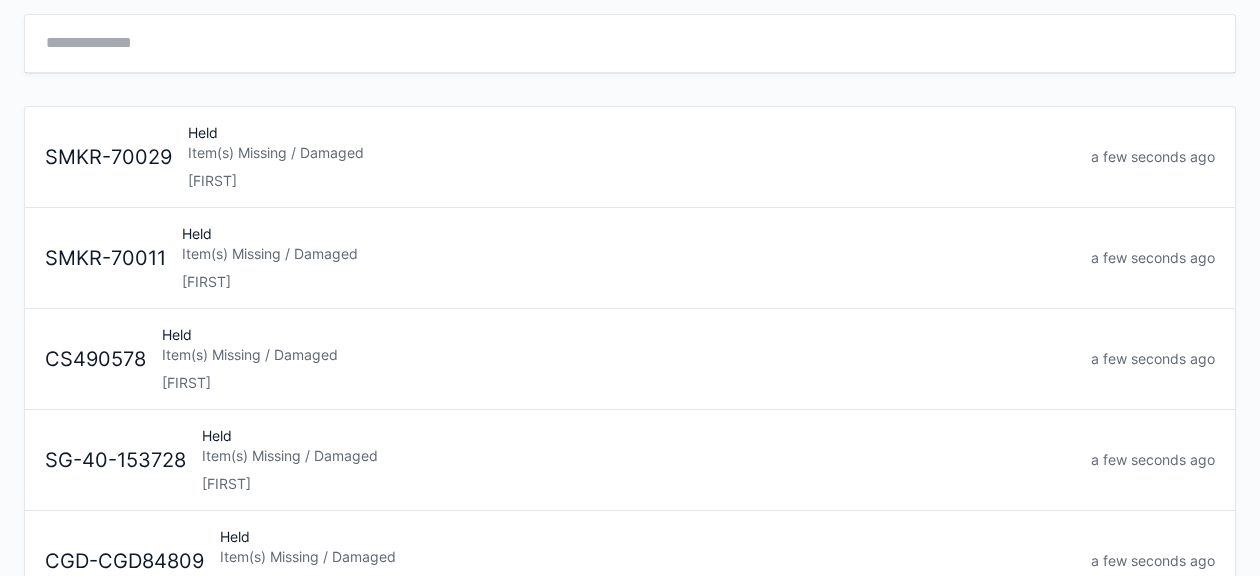 click on "Item(s) Missing / Damaged" at bounding box center [618, 355] 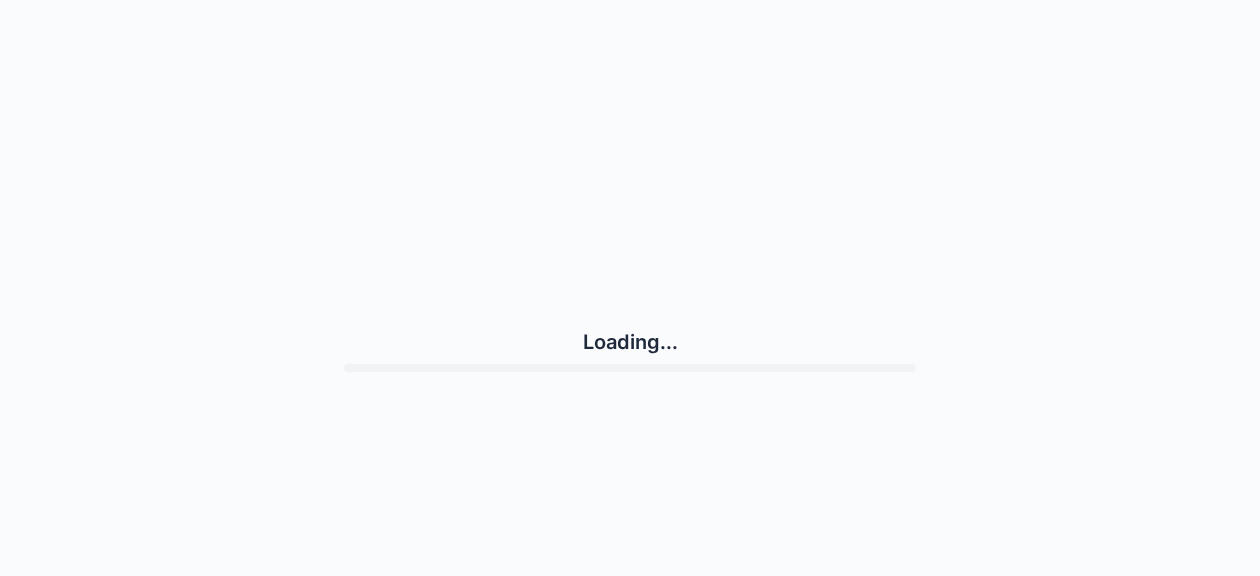 scroll, scrollTop: 0, scrollLeft: 0, axis: both 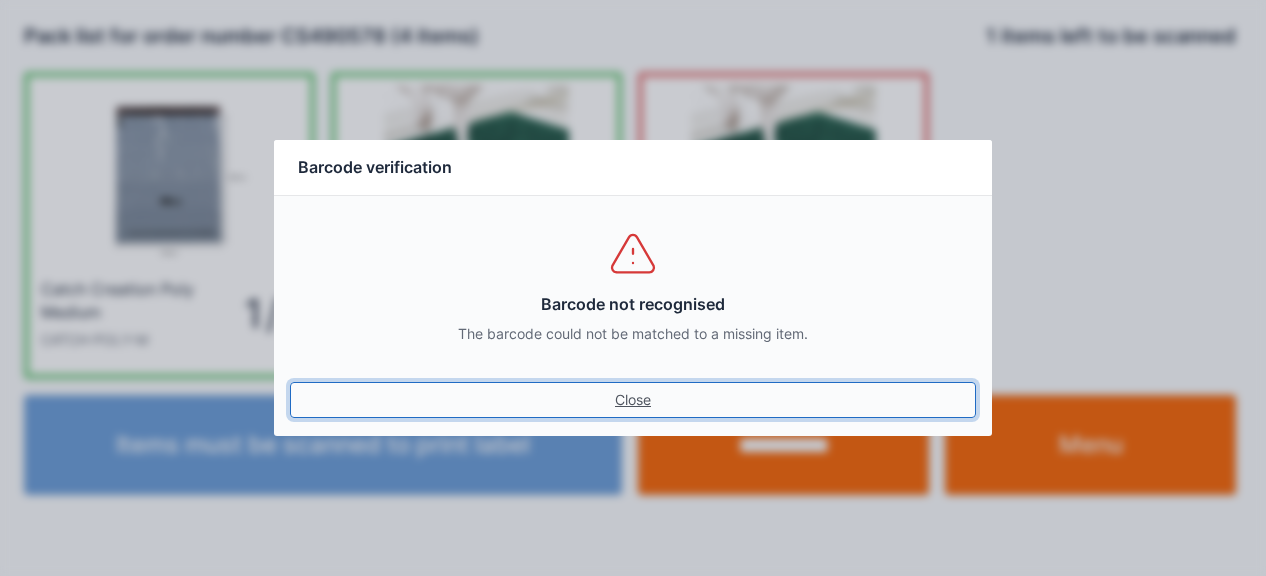 click on "Close" at bounding box center [633, 400] 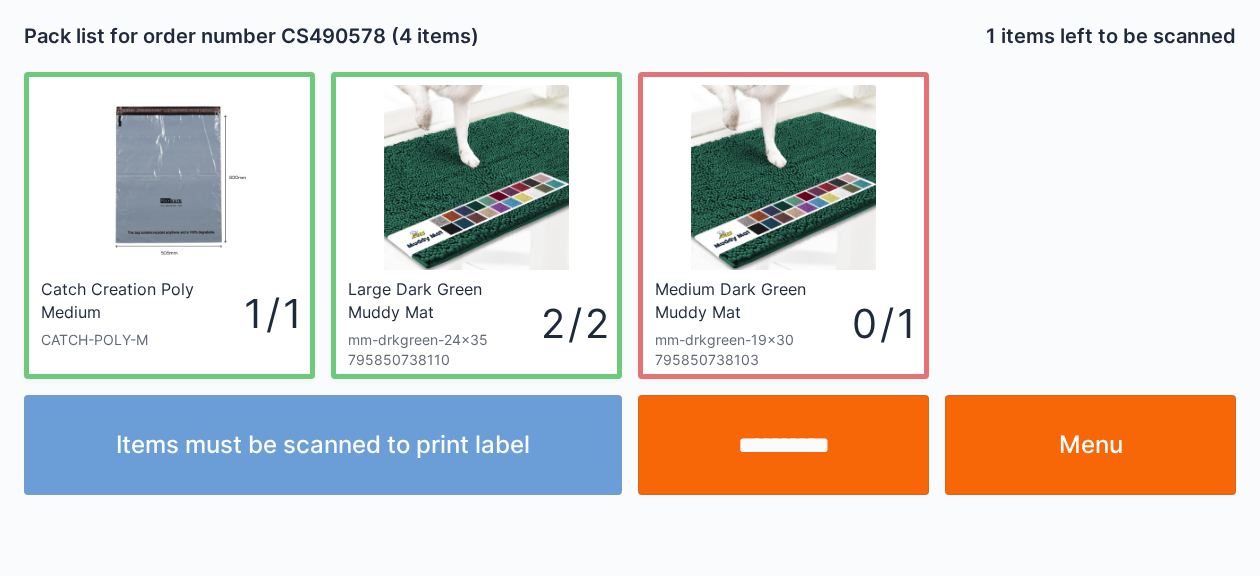 click on "Menu" at bounding box center [1090, 445] 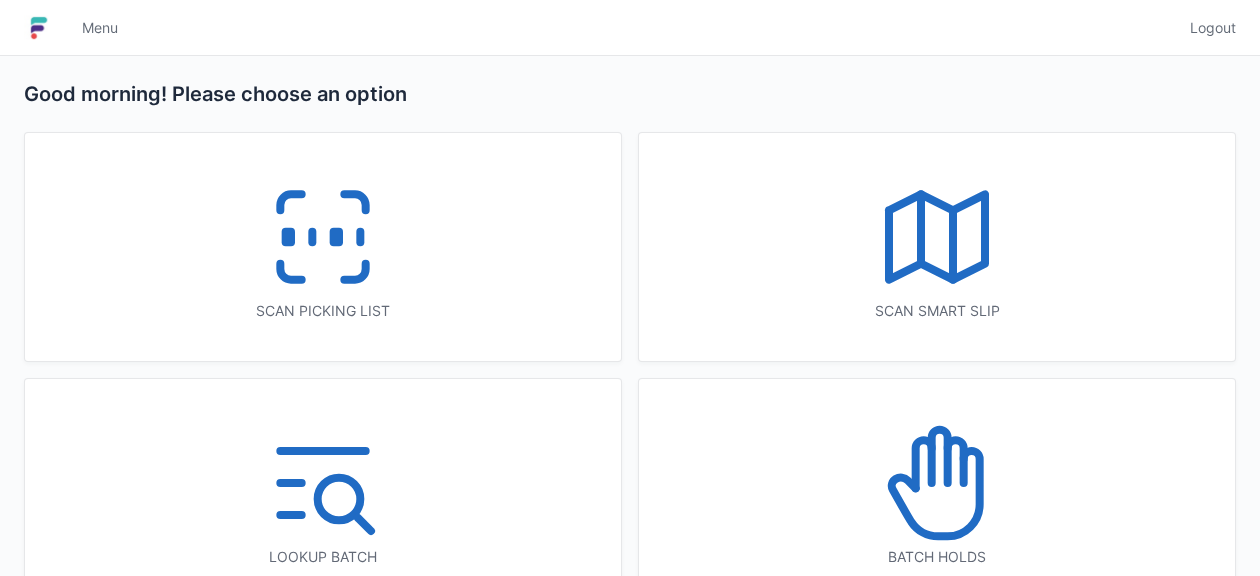 scroll, scrollTop: 0, scrollLeft: 0, axis: both 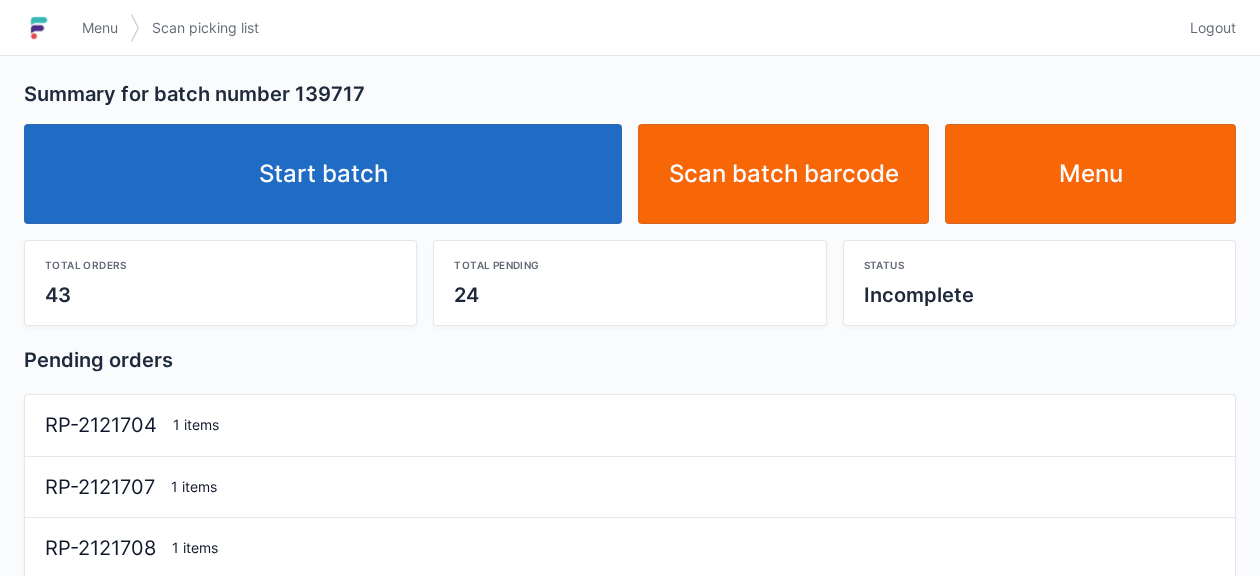 click on "Start batch" at bounding box center [323, 174] 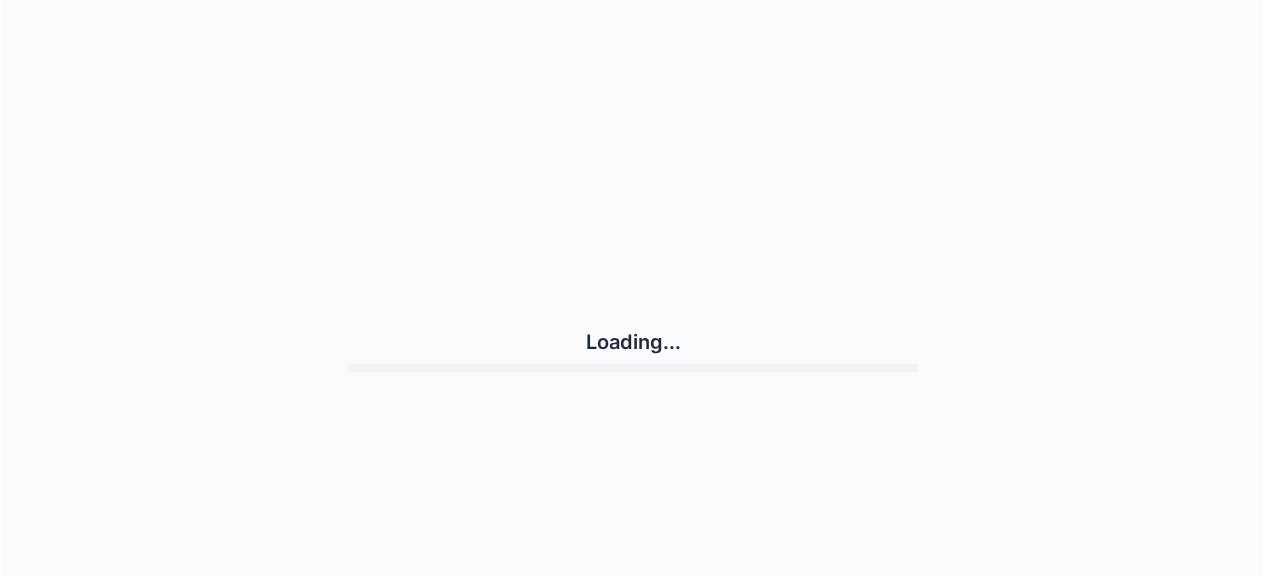 scroll, scrollTop: 0, scrollLeft: 0, axis: both 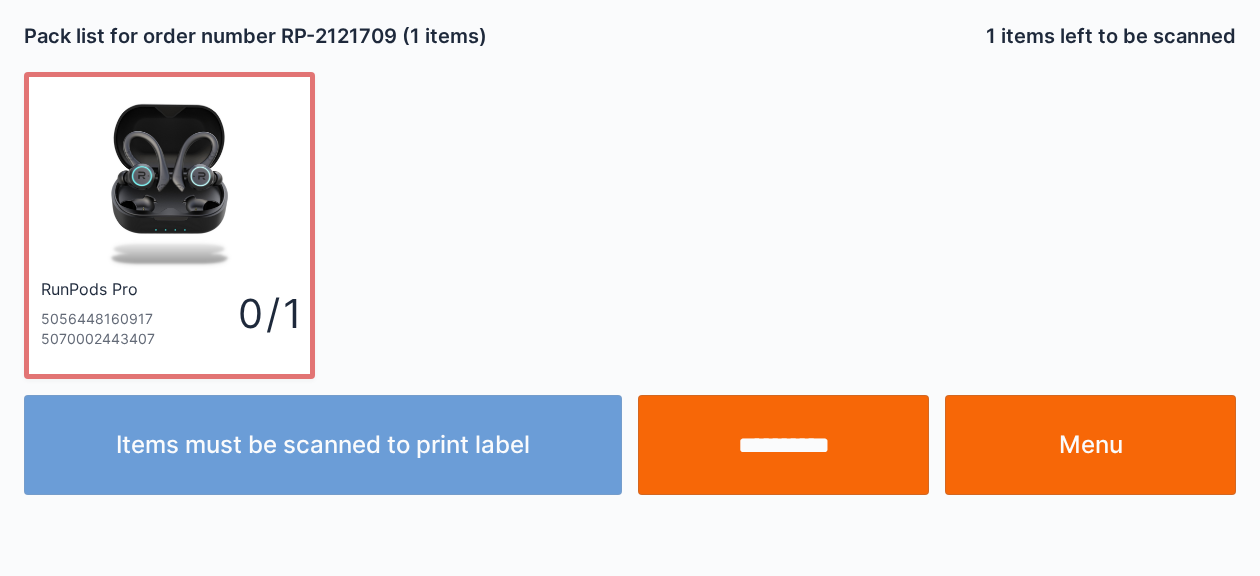 click on "Menu" at bounding box center (1090, 445) 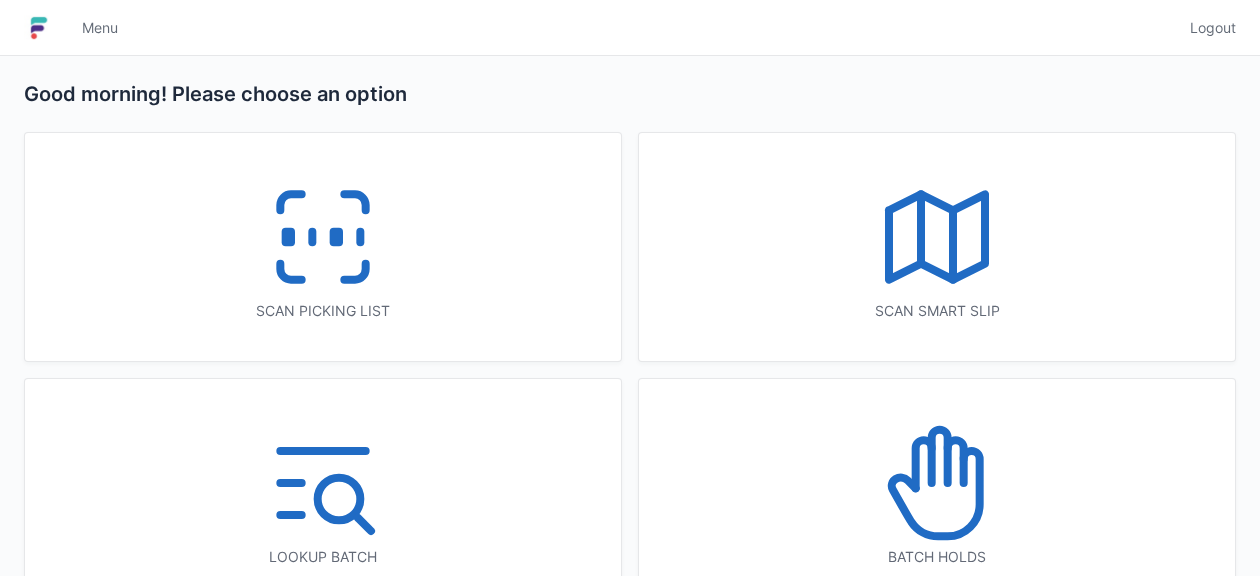 scroll, scrollTop: 0, scrollLeft: 0, axis: both 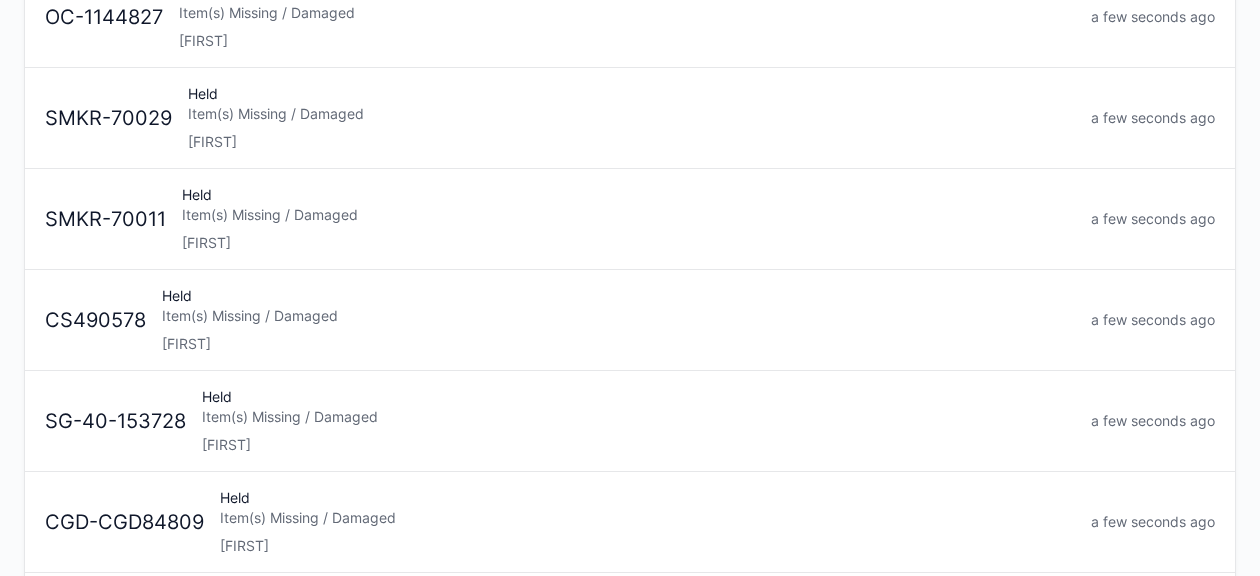click on "Item(s) Missing / Damaged" at bounding box center [618, 316] 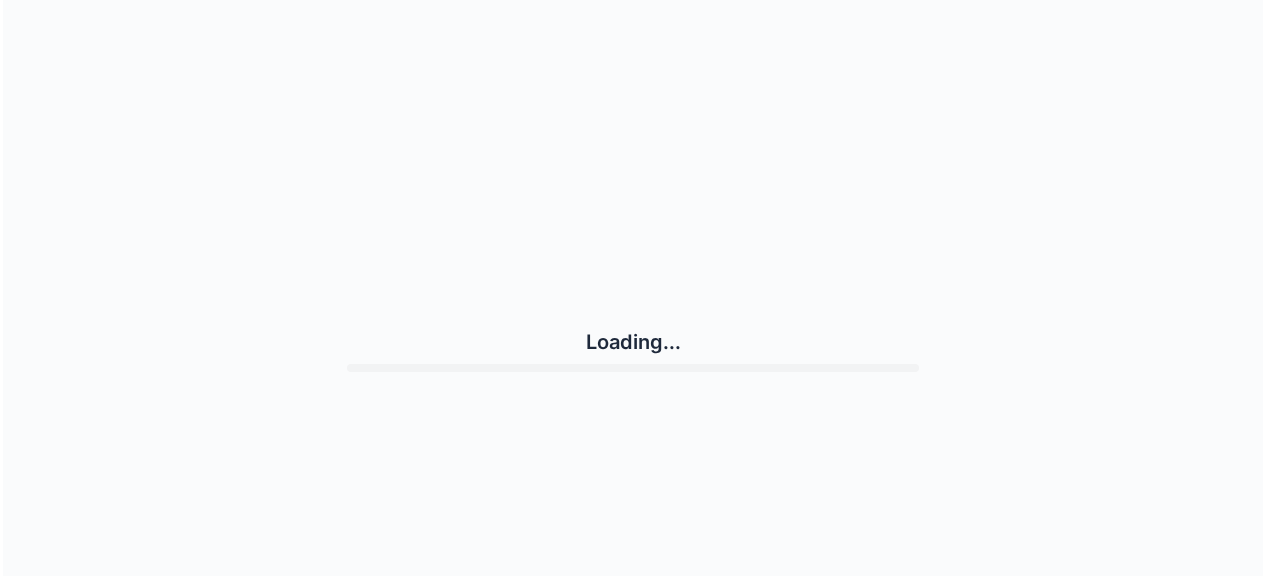 scroll, scrollTop: 0, scrollLeft: 0, axis: both 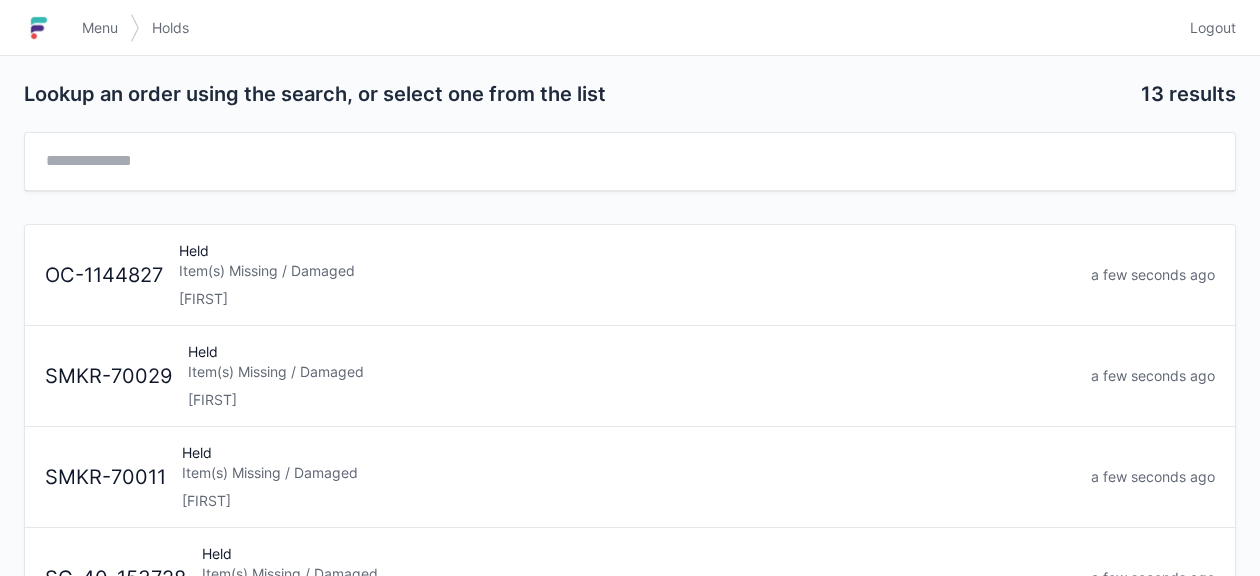 click on "Menu" at bounding box center (100, 28) 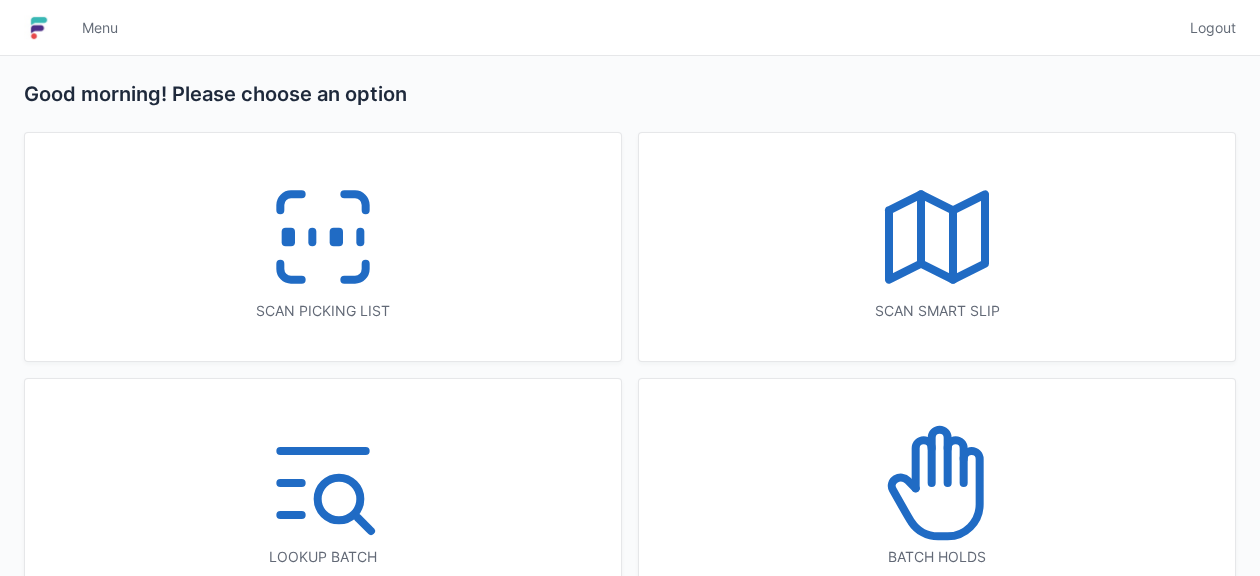 scroll, scrollTop: 0, scrollLeft: 0, axis: both 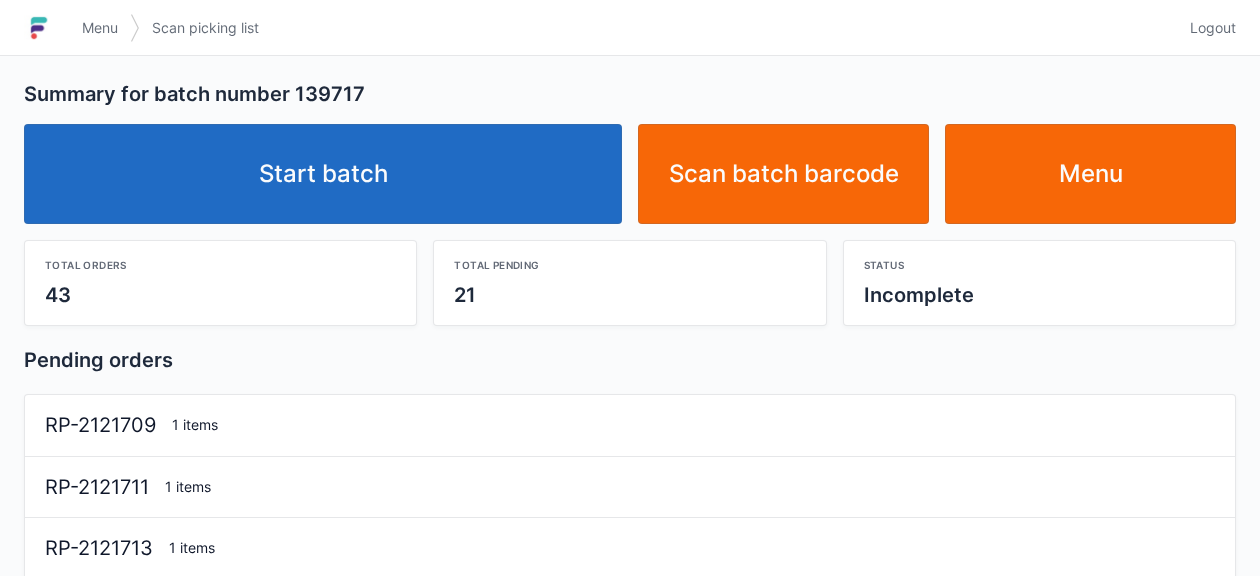 click on "Start batch" at bounding box center (323, 174) 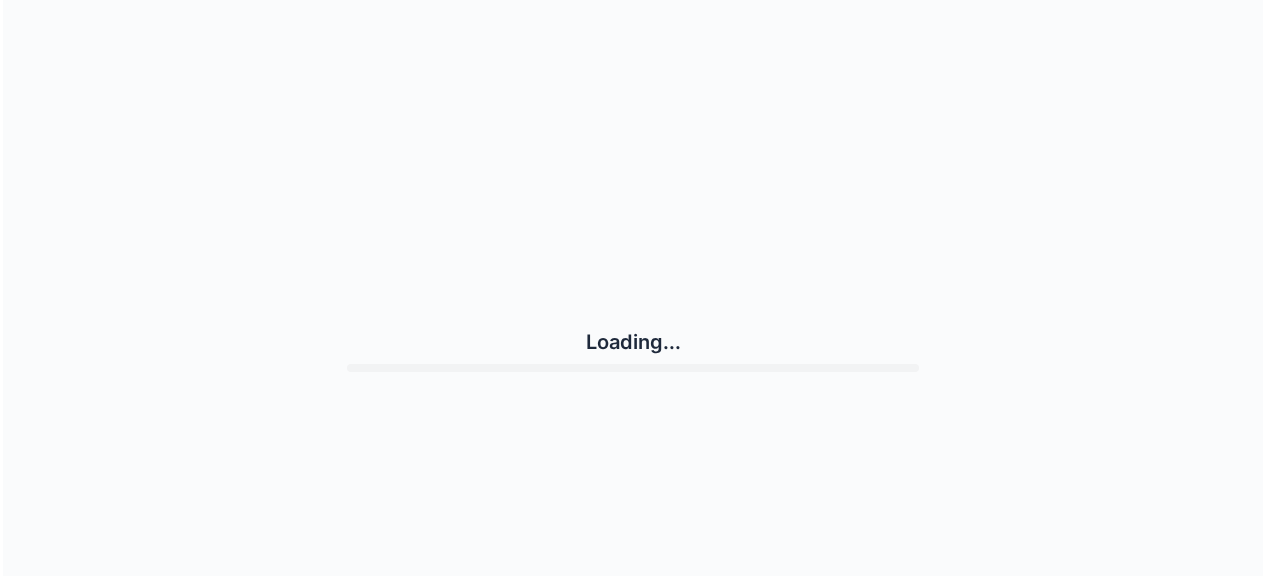 scroll, scrollTop: 0, scrollLeft: 0, axis: both 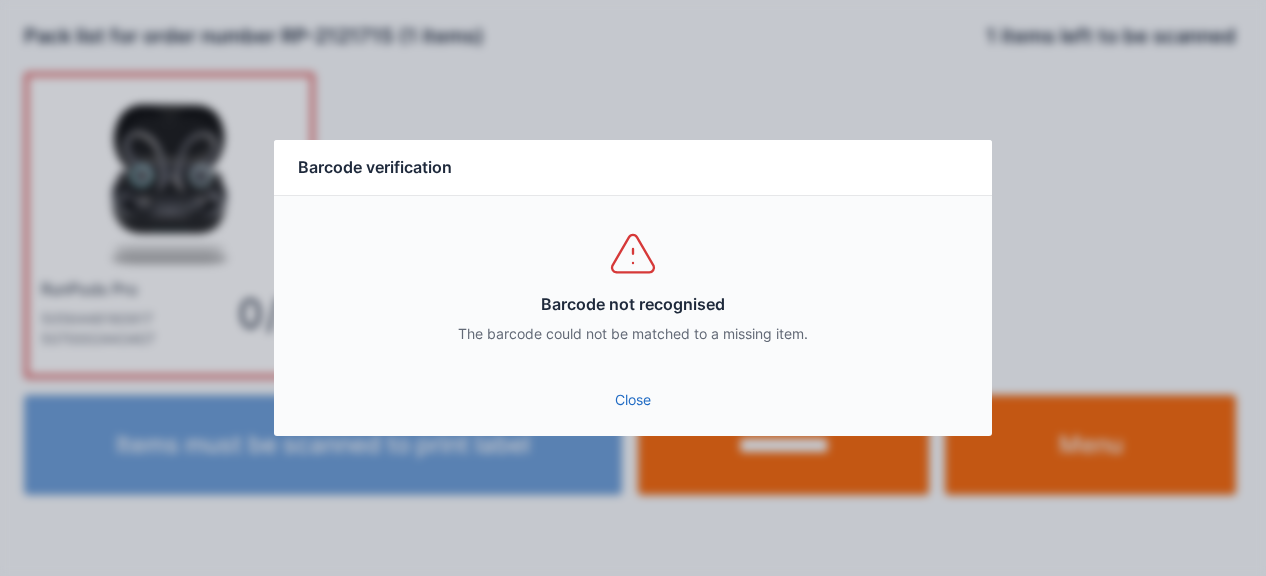 click on "Close" at bounding box center [633, 400] 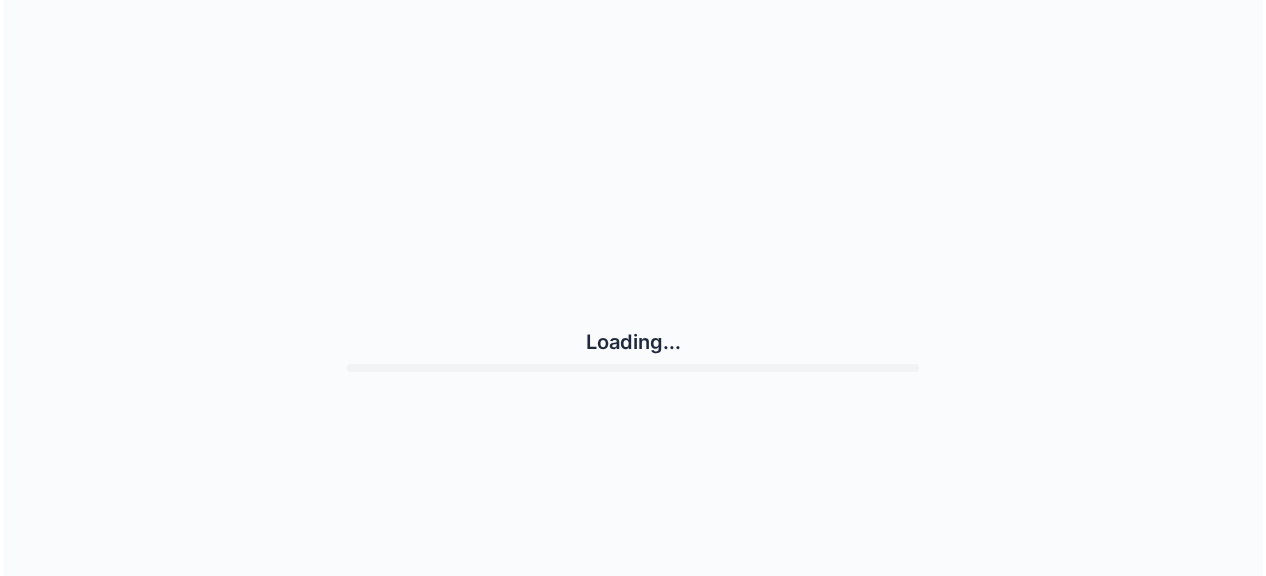 scroll, scrollTop: 0, scrollLeft: 0, axis: both 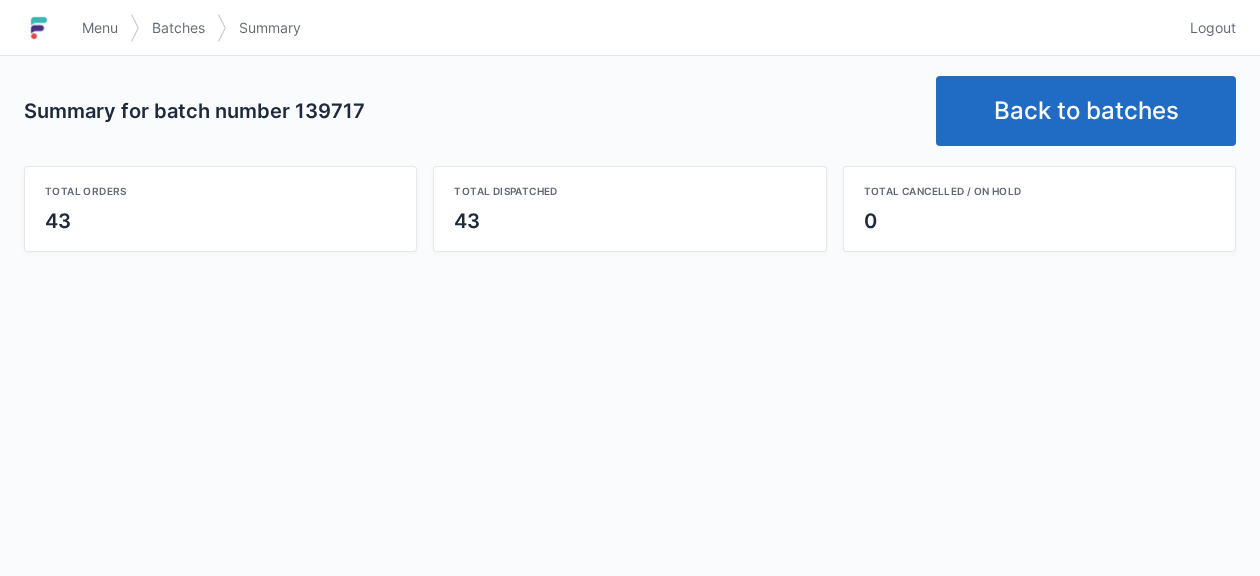 click on "Back to batches" at bounding box center (1086, 111) 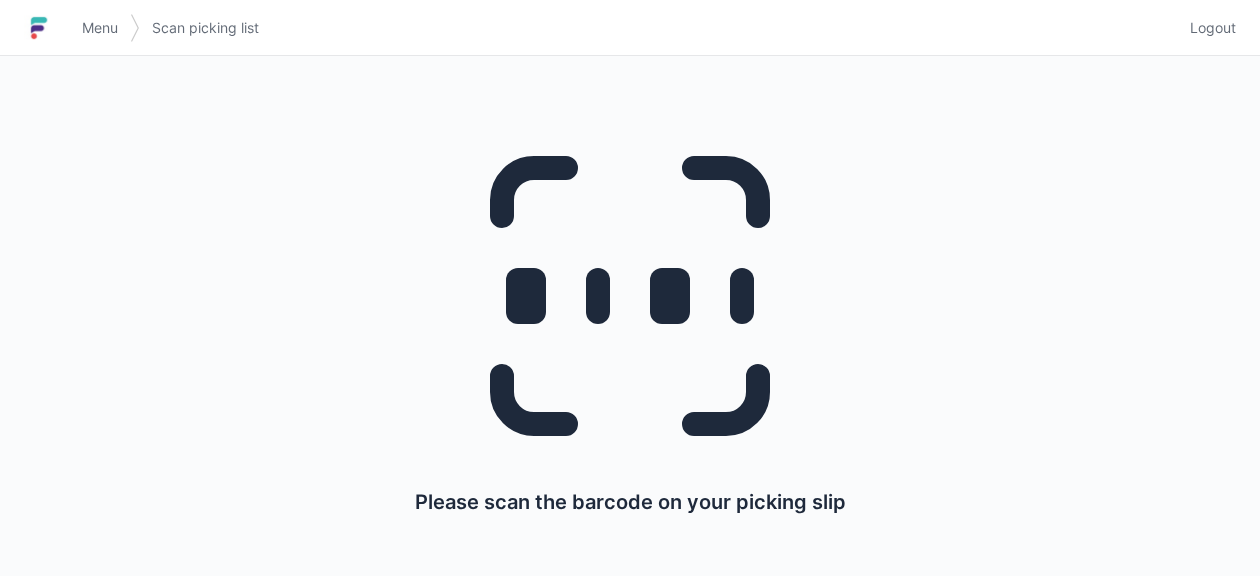scroll, scrollTop: 0, scrollLeft: 0, axis: both 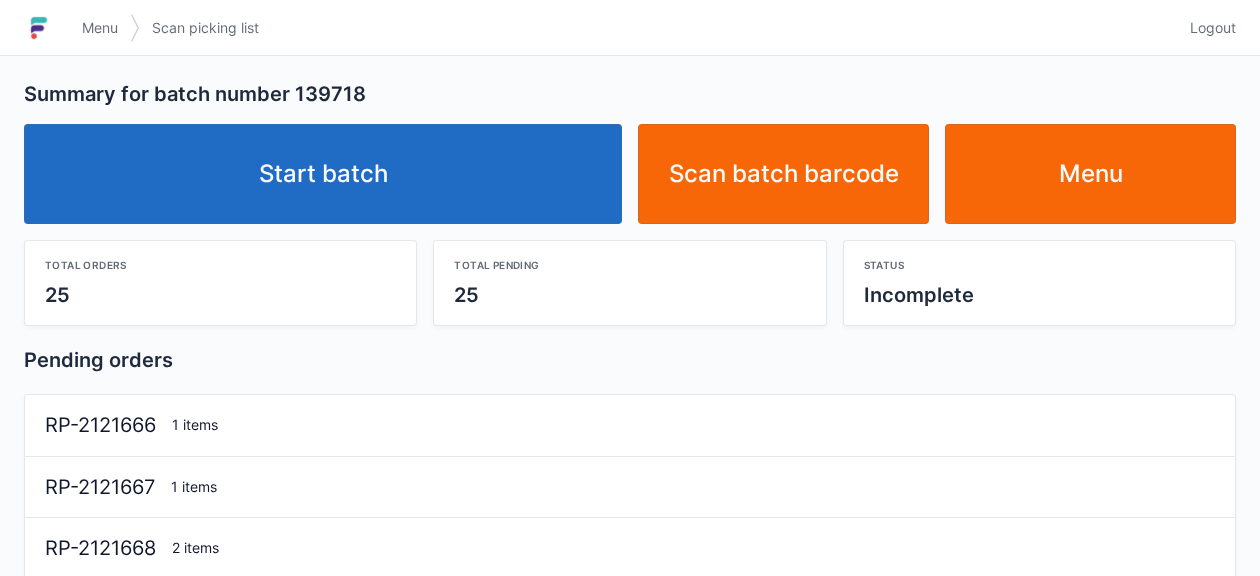 click on "Start batch" at bounding box center (323, 174) 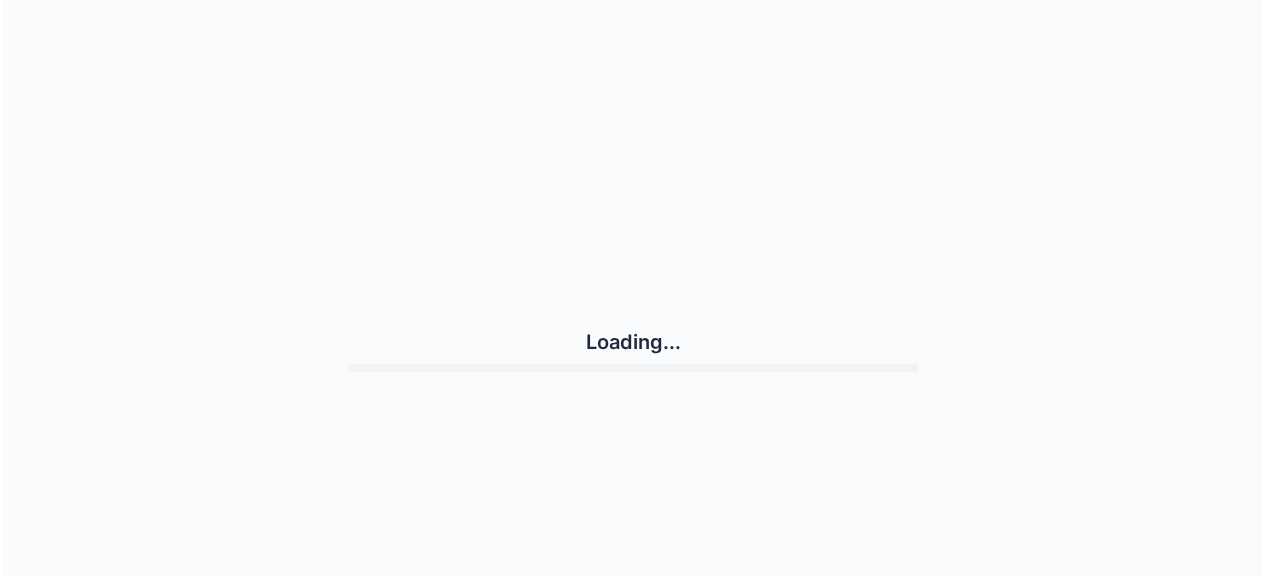 scroll, scrollTop: 0, scrollLeft: 0, axis: both 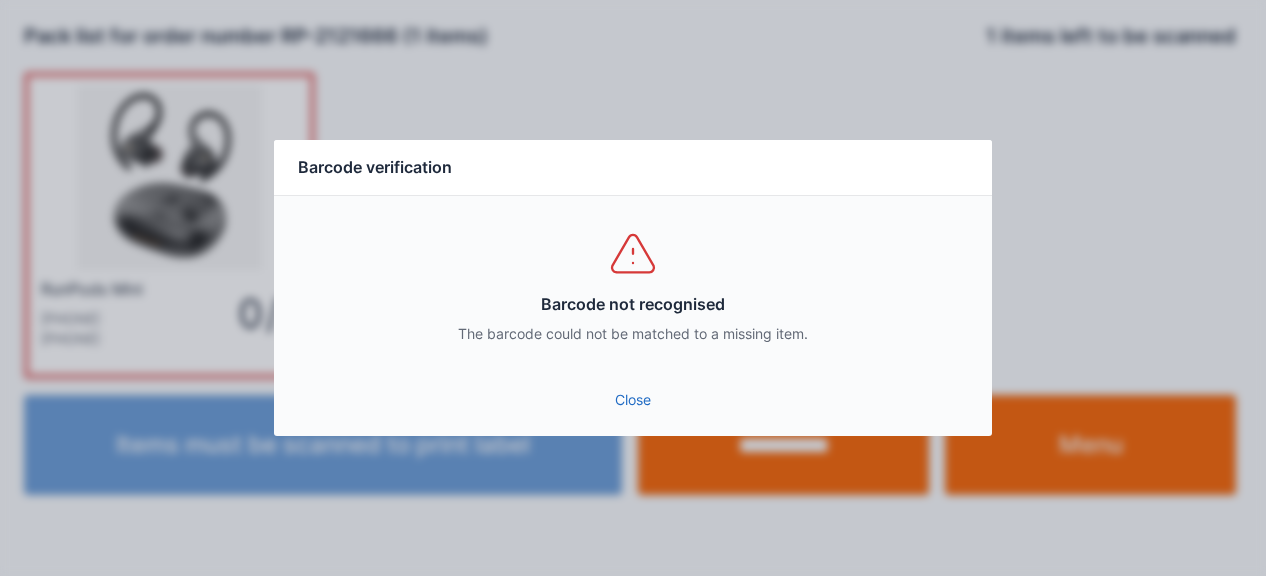 click on "Close" at bounding box center (633, 400) 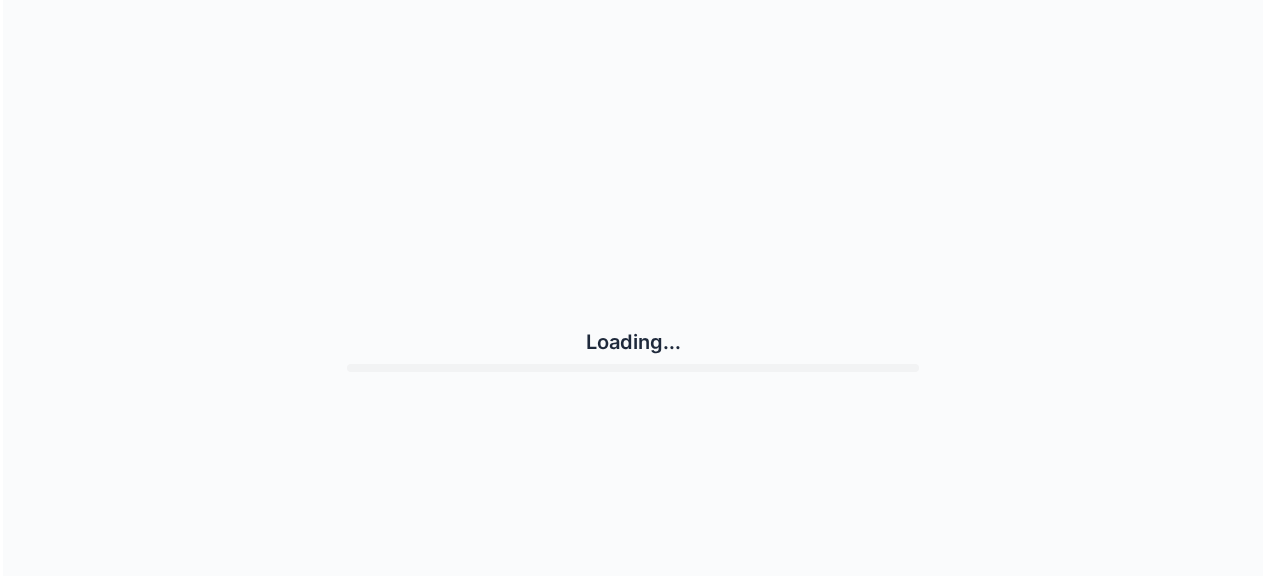 scroll, scrollTop: 0, scrollLeft: 0, axis: both 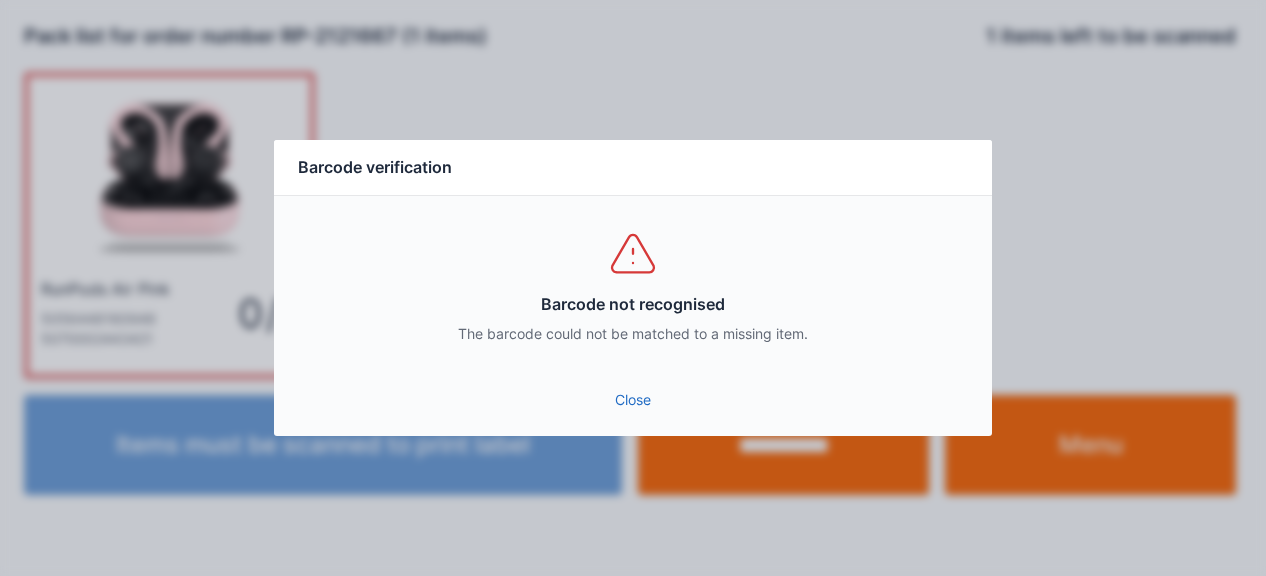 click on "Close" at bounding box center (633, 400) 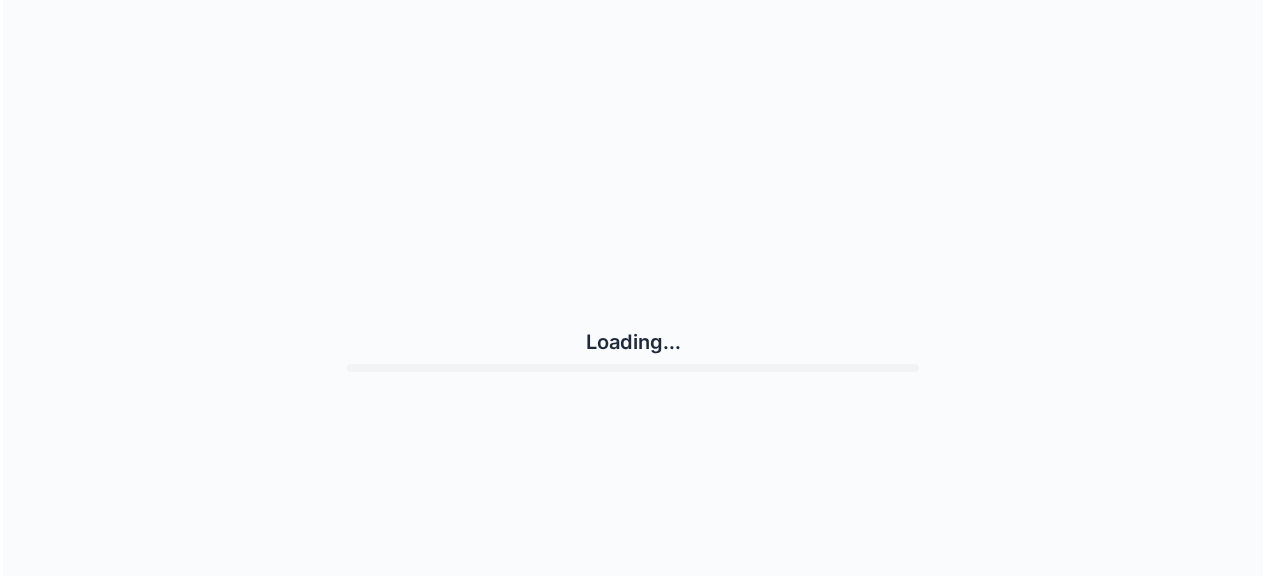 scroll, scrollTop: 0, scrollLeft: 0, axis: both 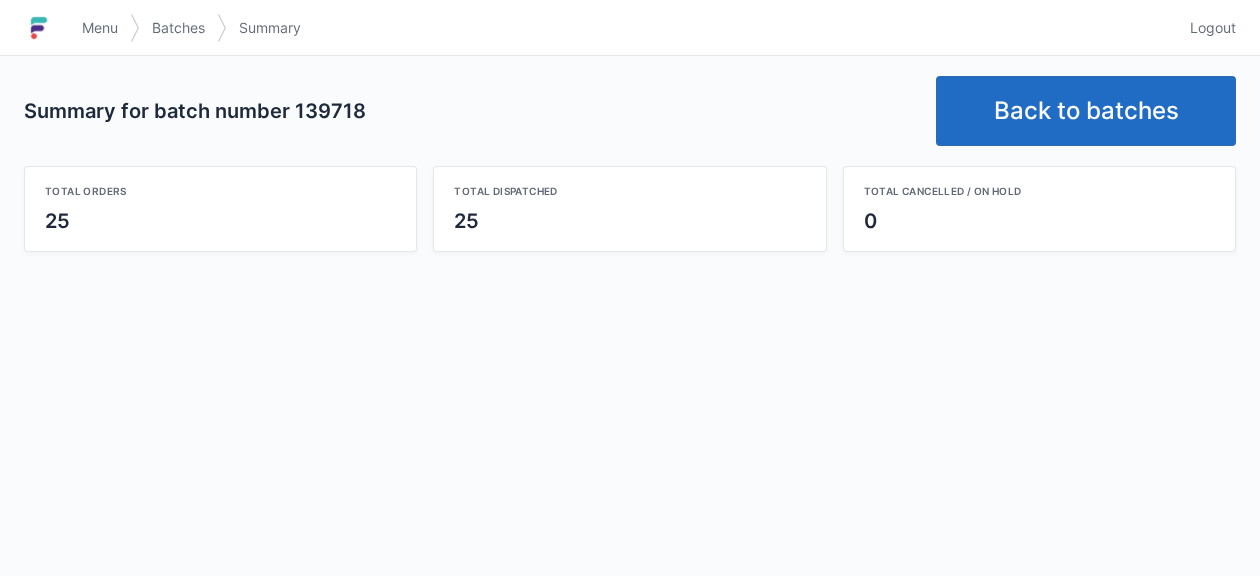 click on "Back to batches" at bounding box center [1086, 111] 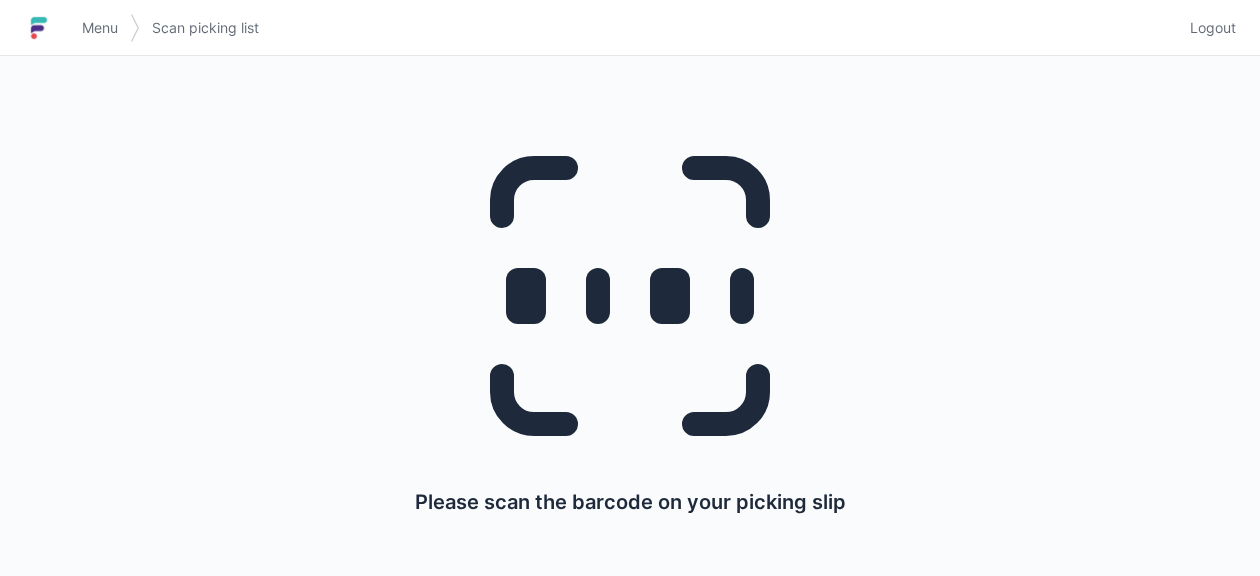 scroll, scrollTop: 0, scrollLeft: 0, axis: both 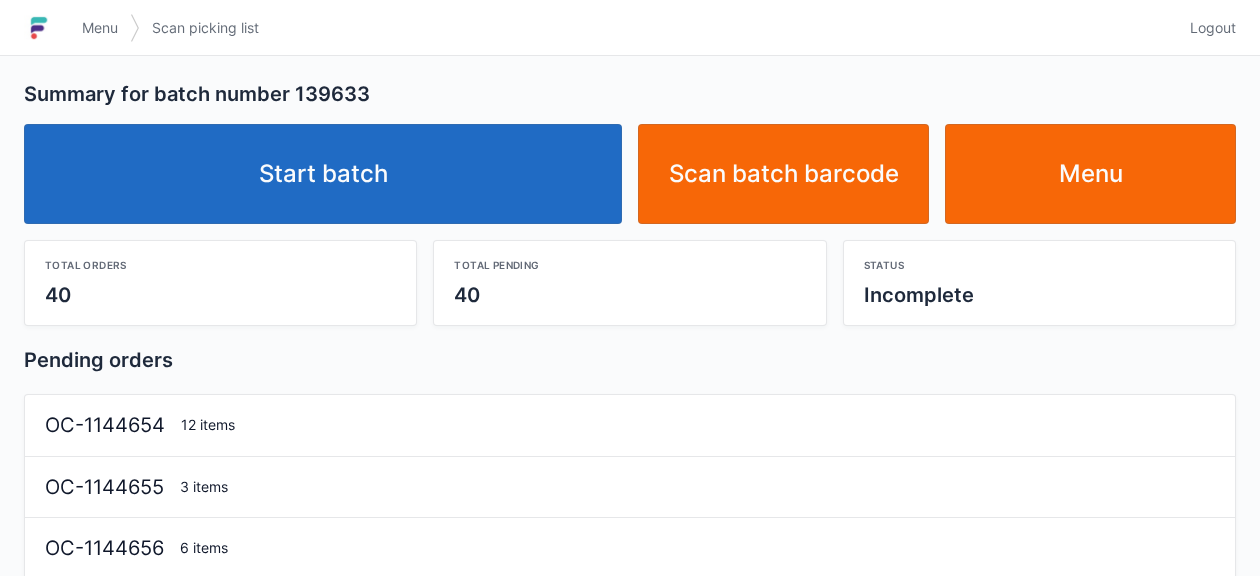 click on "Start batch" at bounding box center (323, 174) 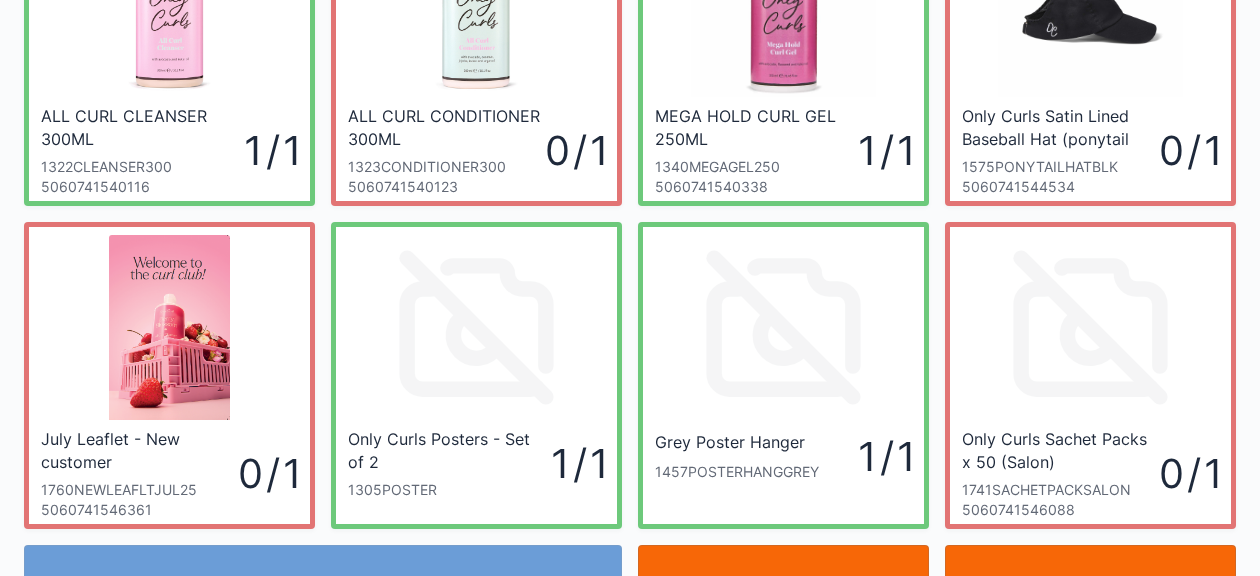 scroll, scrollTop: 508, scrollLeft: 0, axis: vertical 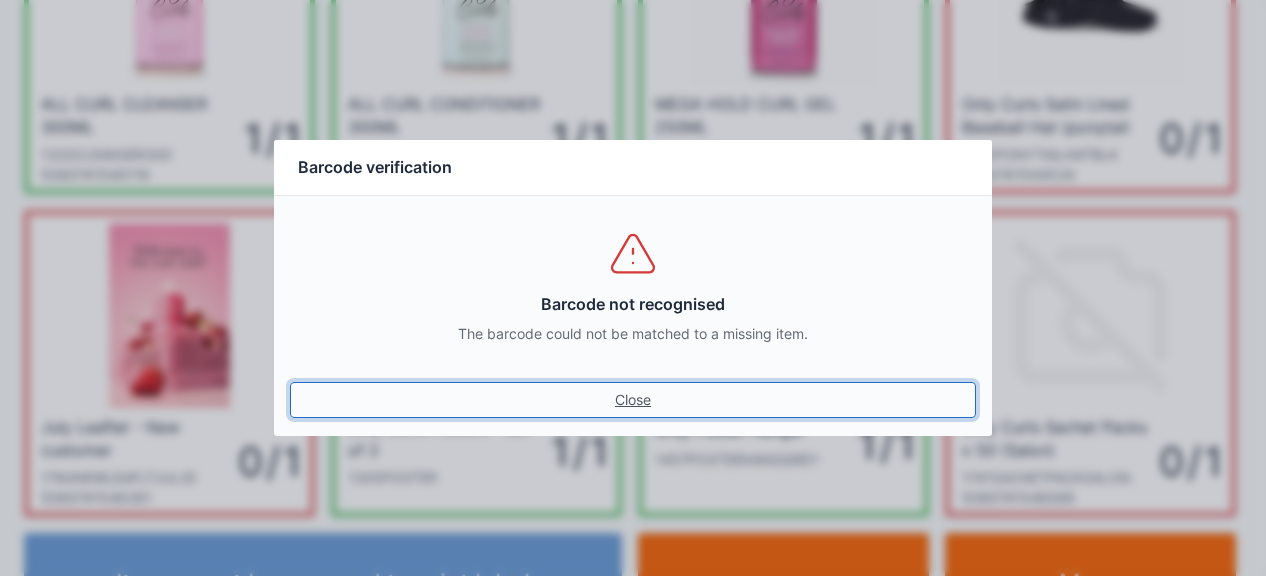 click on "Close" at bounding box center (633, 400) 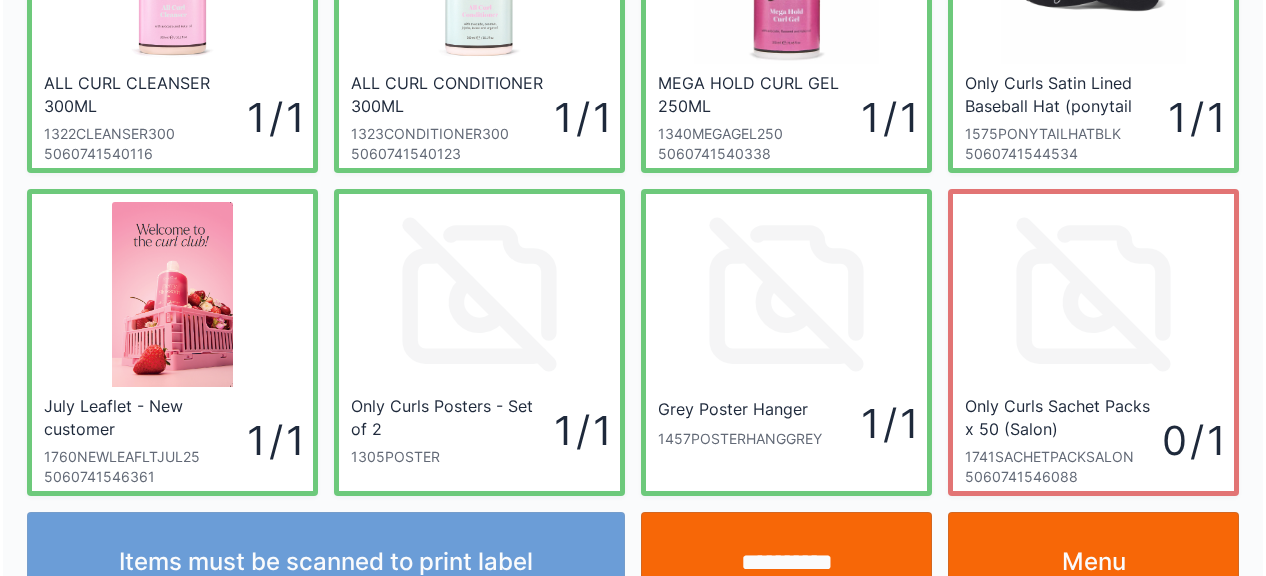 scroll, scrollTop: 583, scrollLeft: 0, axis: vertical 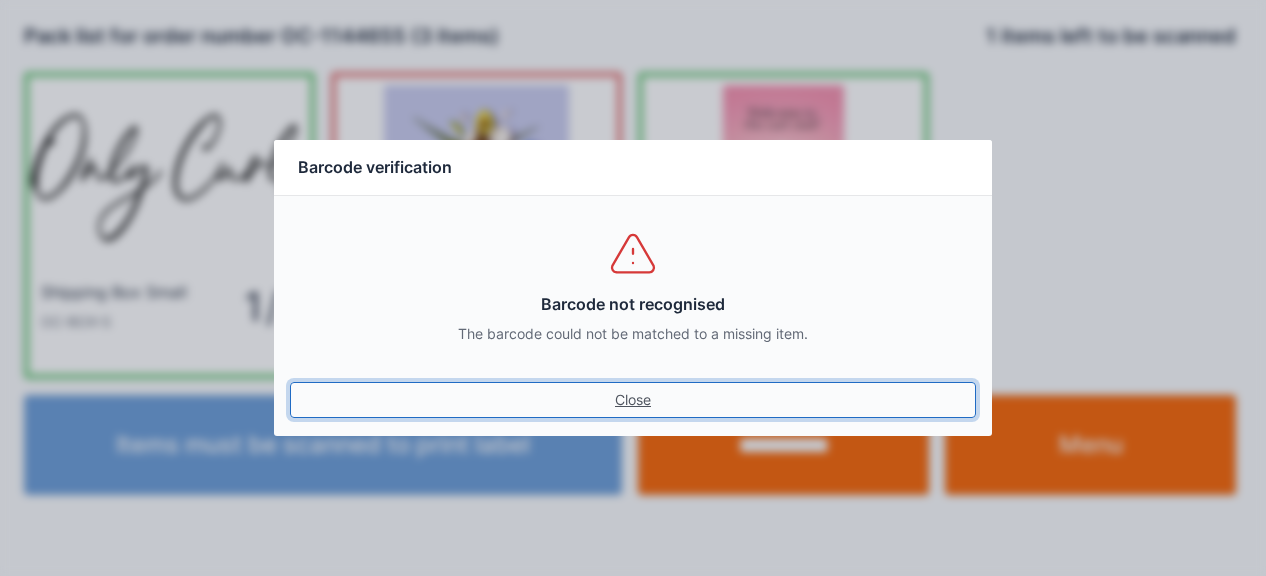 click on "Close" at bounding box center (633, 400) 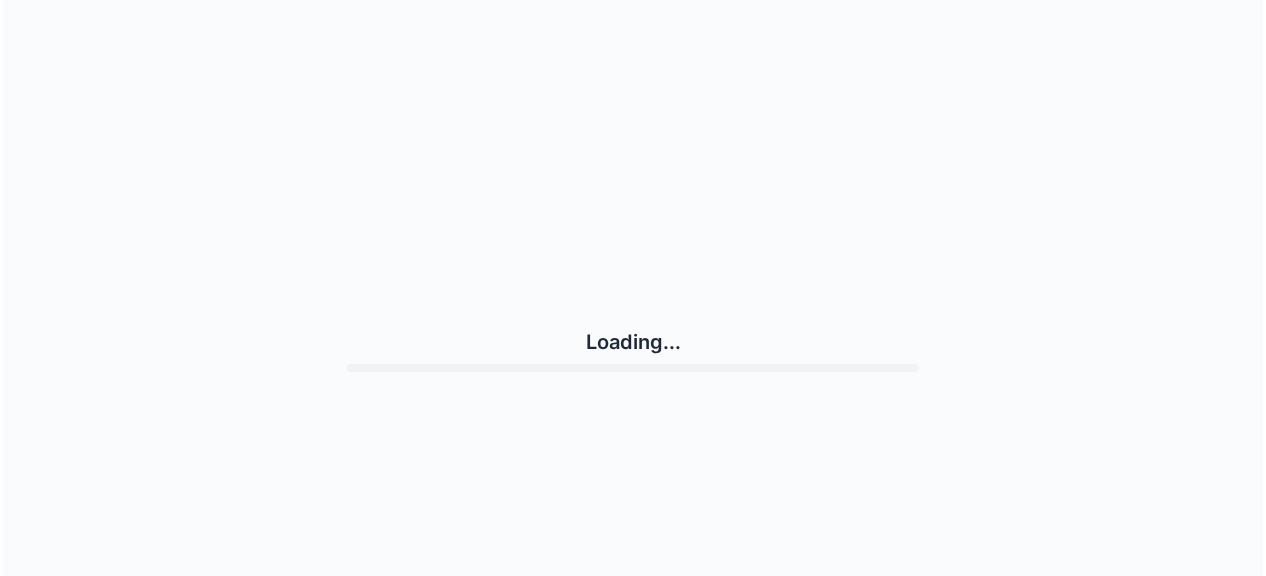 scroll, scrollTop: 0, scrollLeft: 0, axis: both 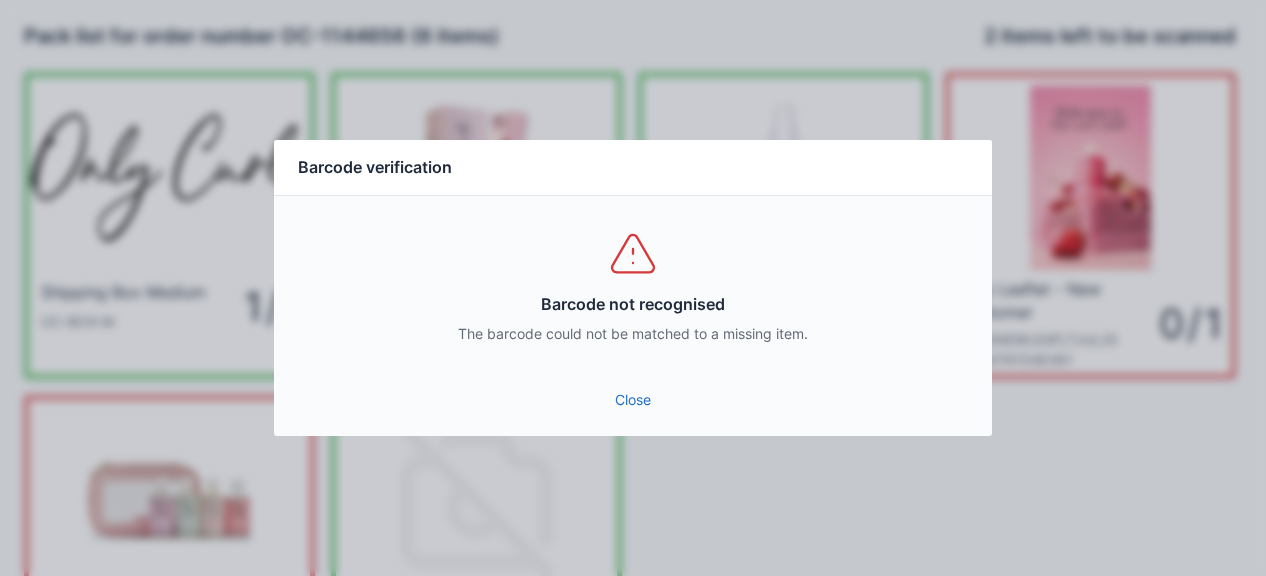 click on "Close" at bounding box center (633, 400) 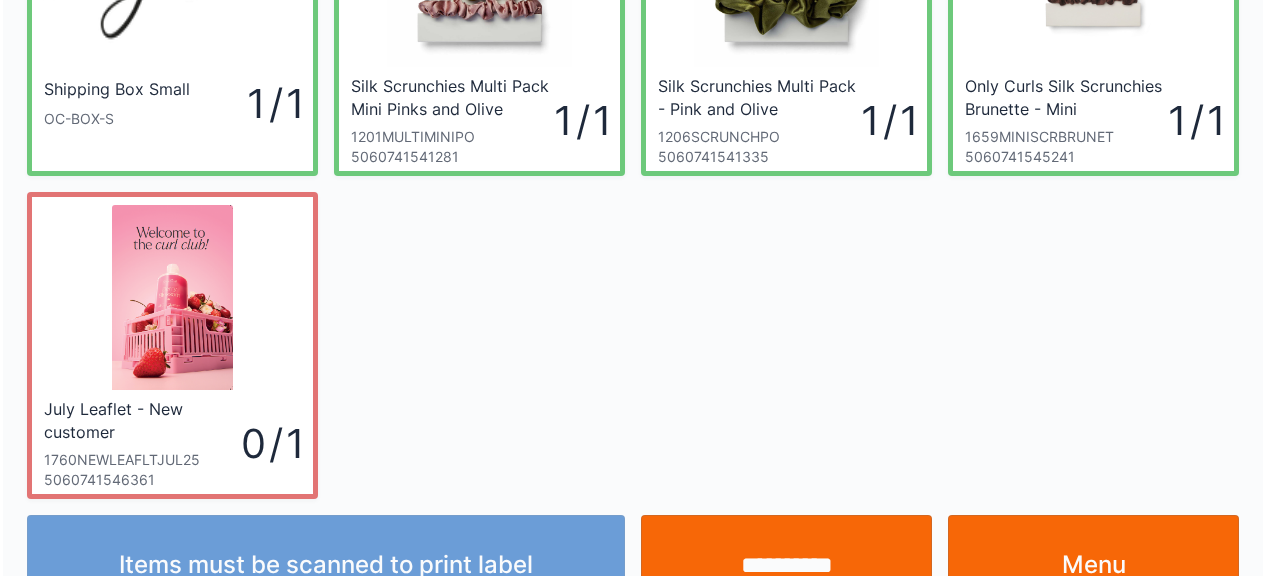 scroll, scrollTop: 204, scrollLeft: 0, axis: vertical 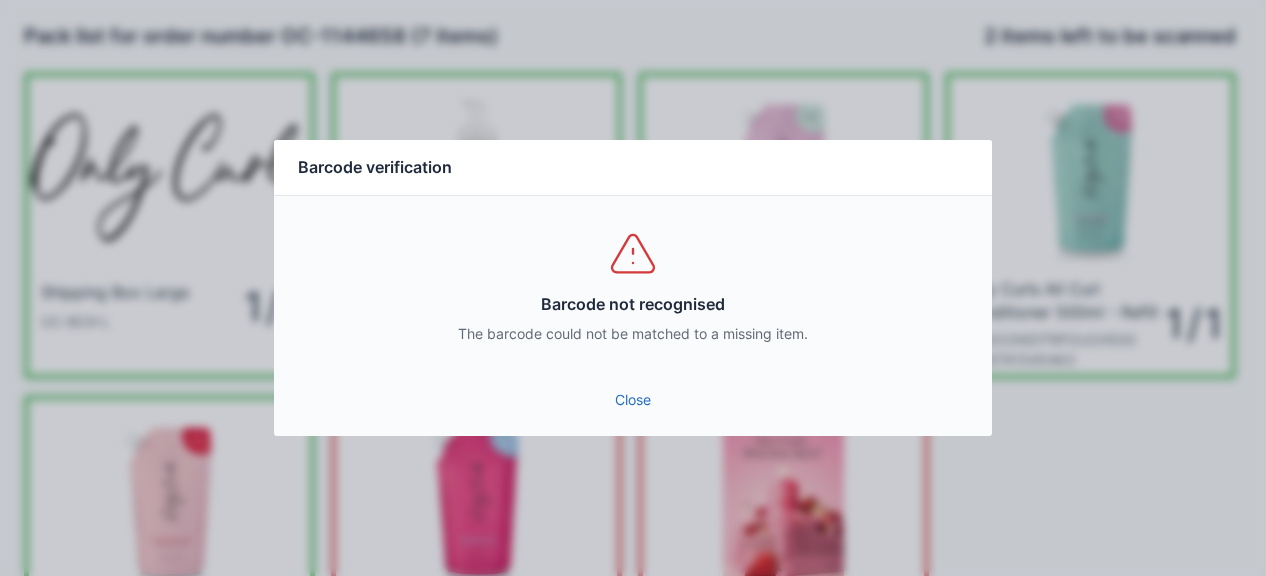 click on "Close" at bounding box center (633, 400) 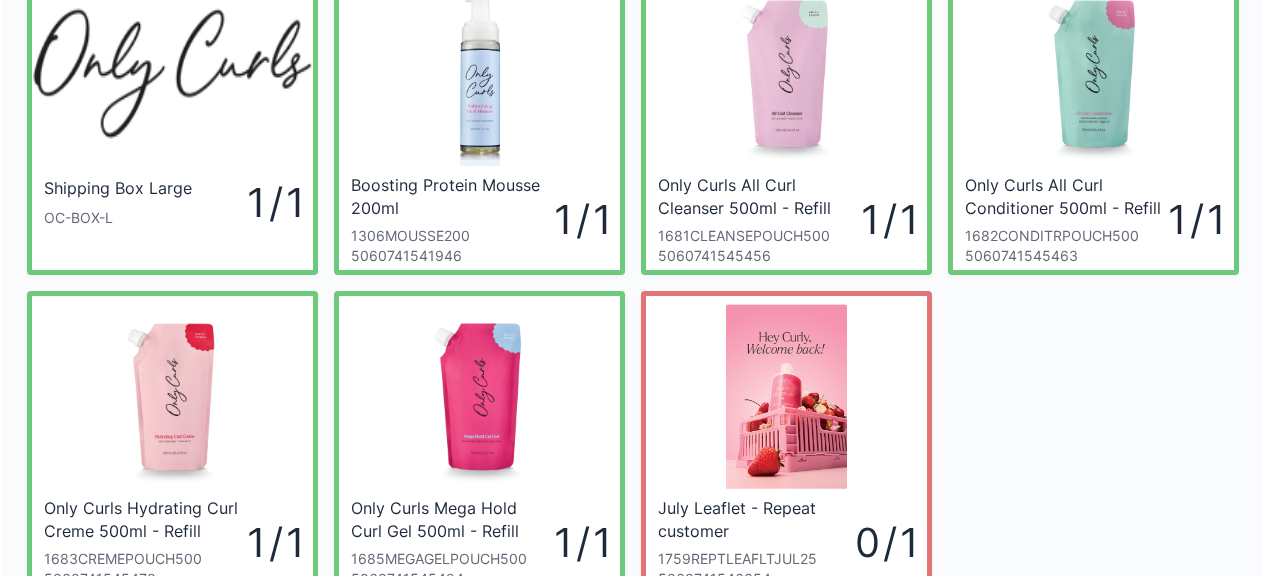 scroll, scrollTop: 260, scrollLeft: 0, axis: vertical 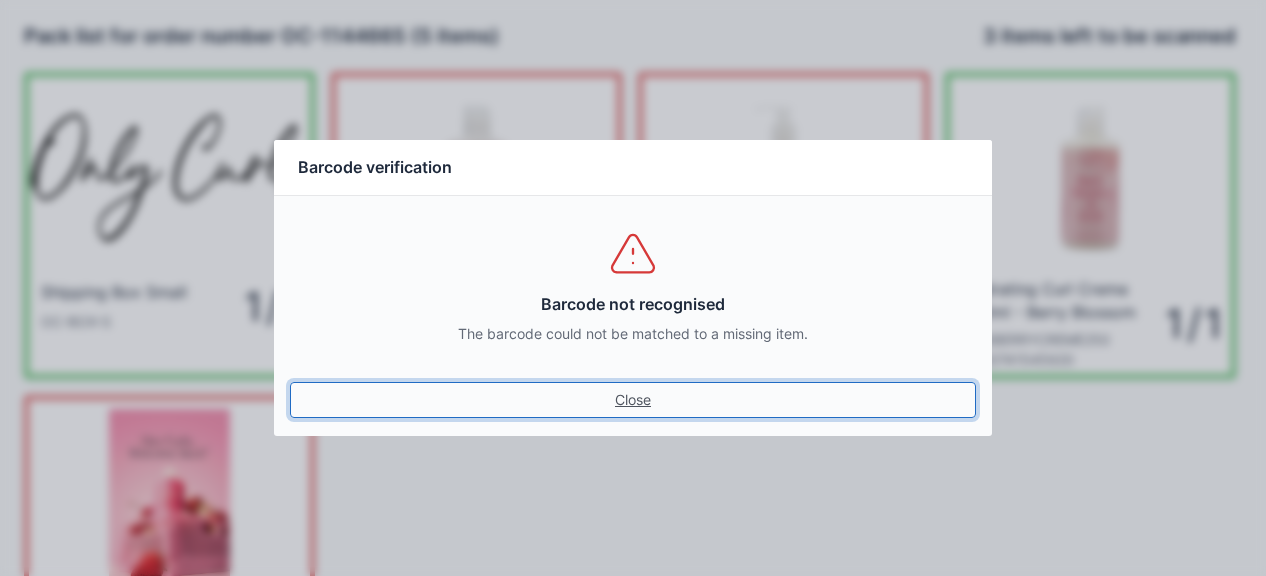 click on "Close" at bounding box center [633, 400] 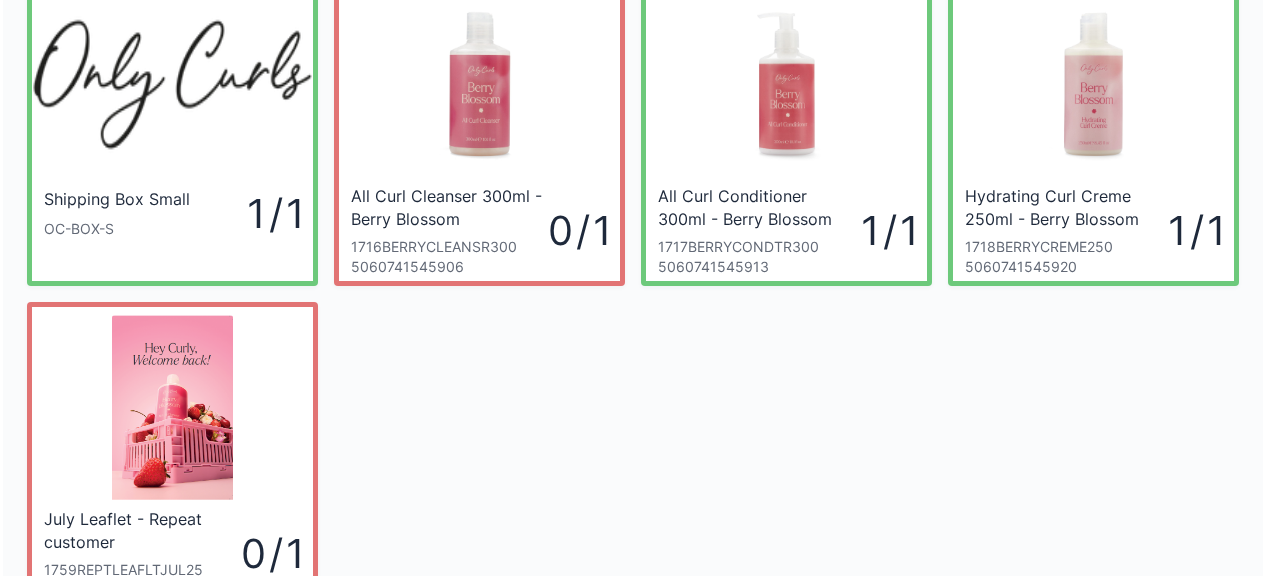 scroll, scrollTop: 119, scrollLeft: 0, axis: vertical 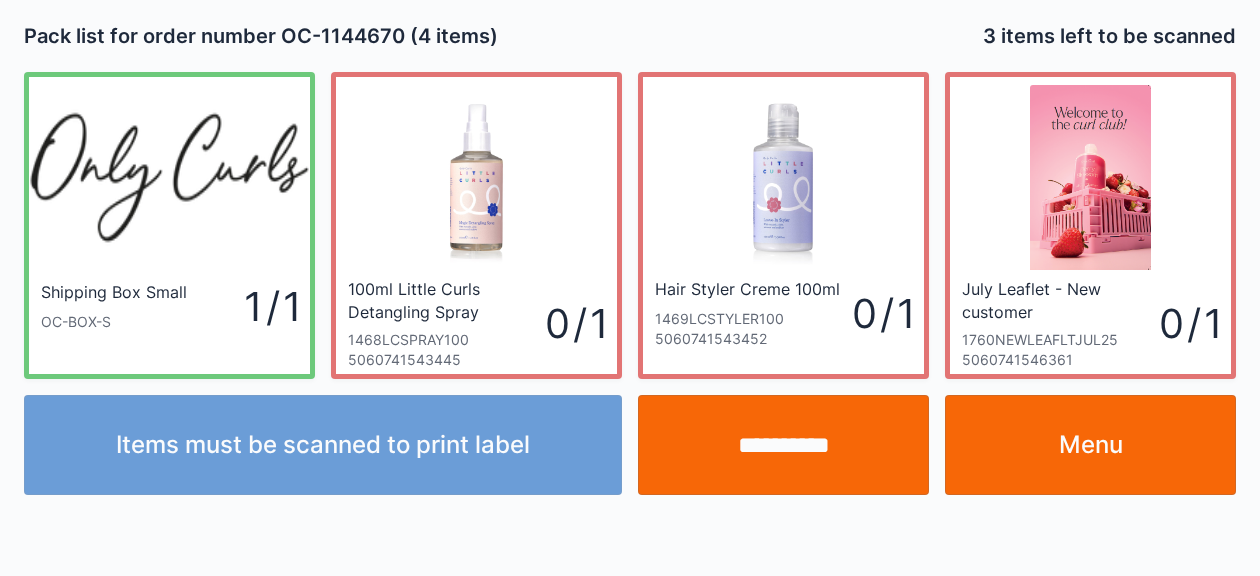 click on "Menu" at bounding box center (1090, 445) 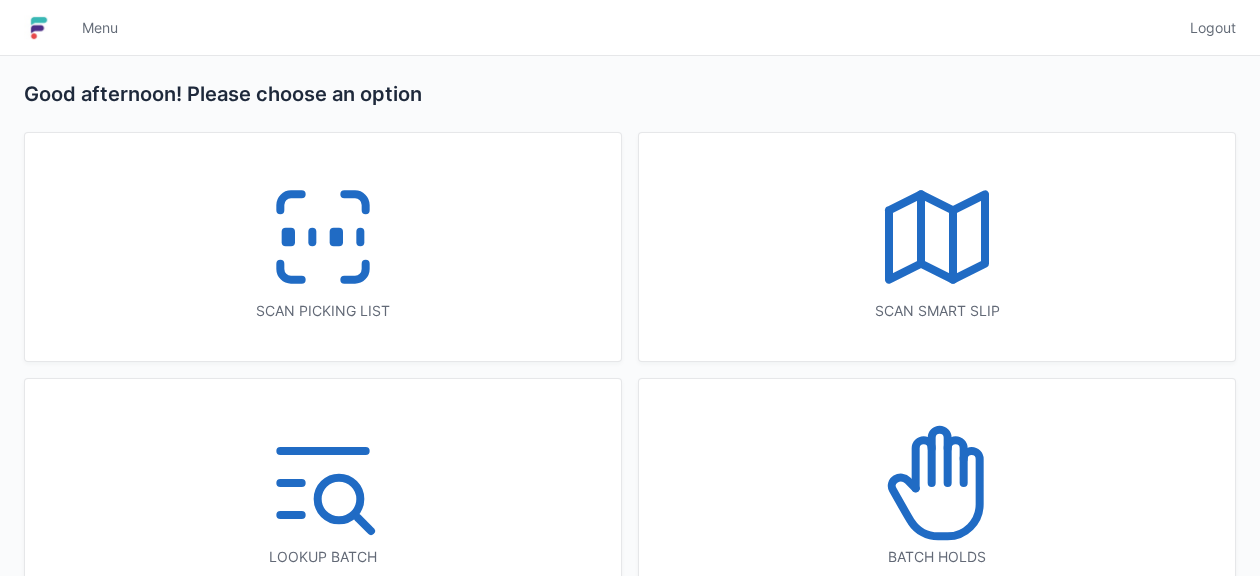 scroll, scrollTop: 0, scrollLeft: 0, axis: both 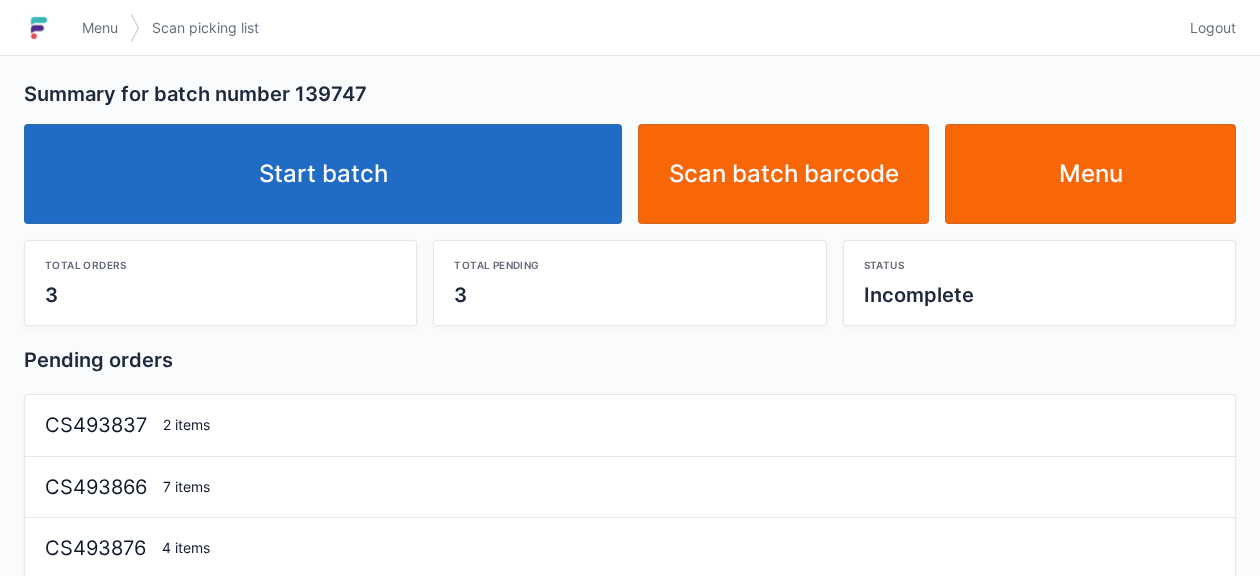 click on "Start batch" at bounding box center [323, 174] 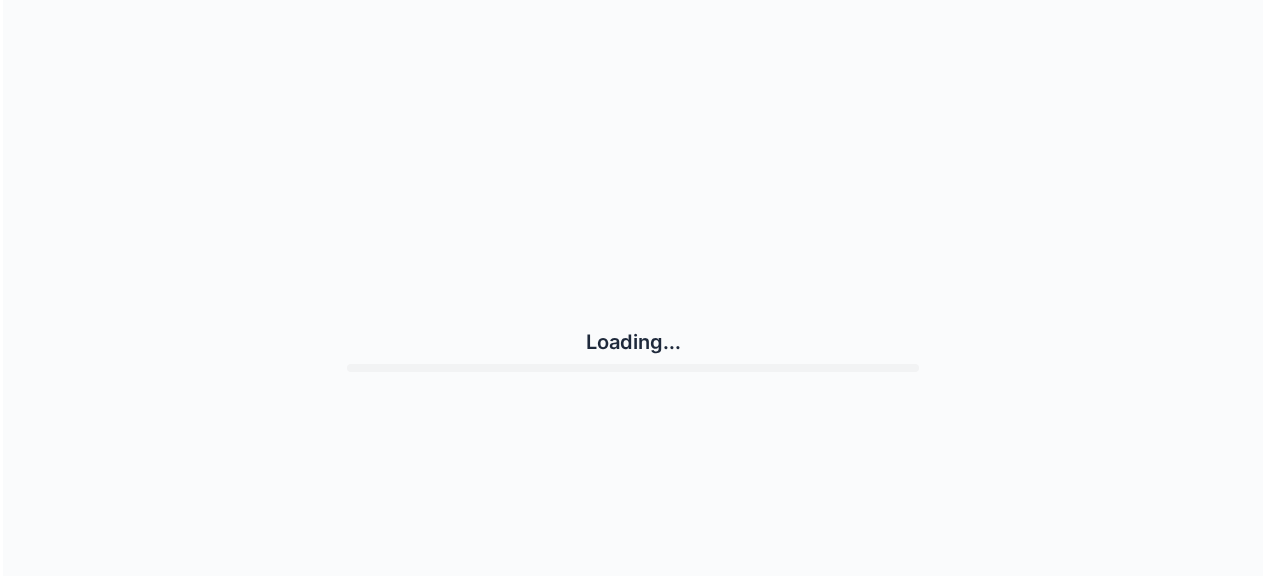 scroll, scrollTop: 0, scrollLeft: 0, axis: both 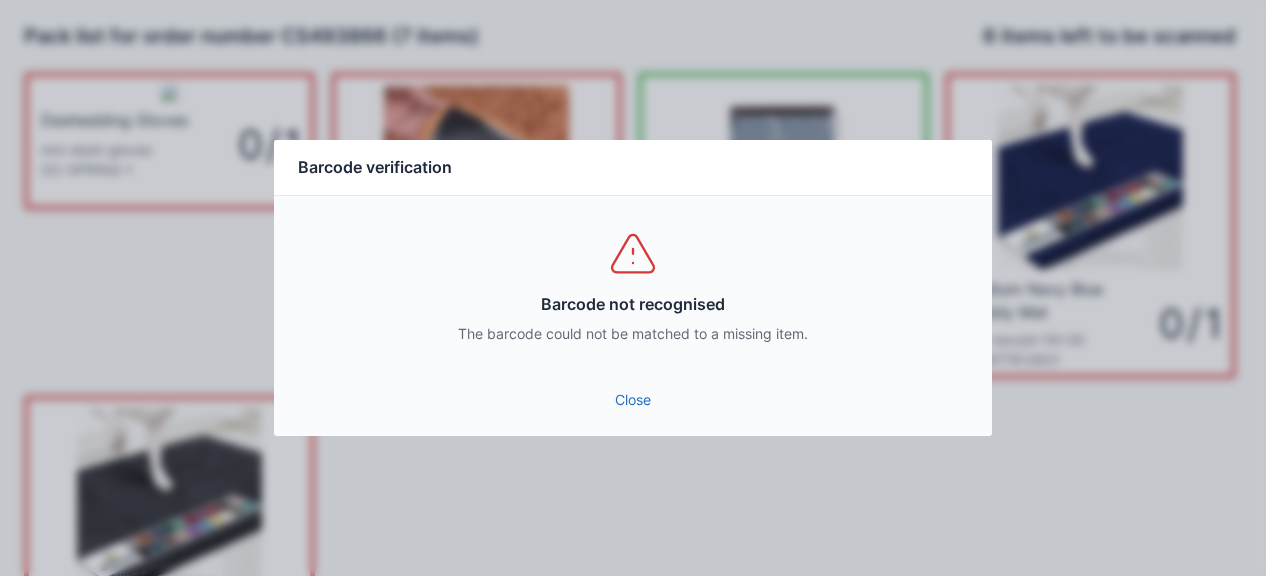 click on "Close" at bounding box center (633, 400) 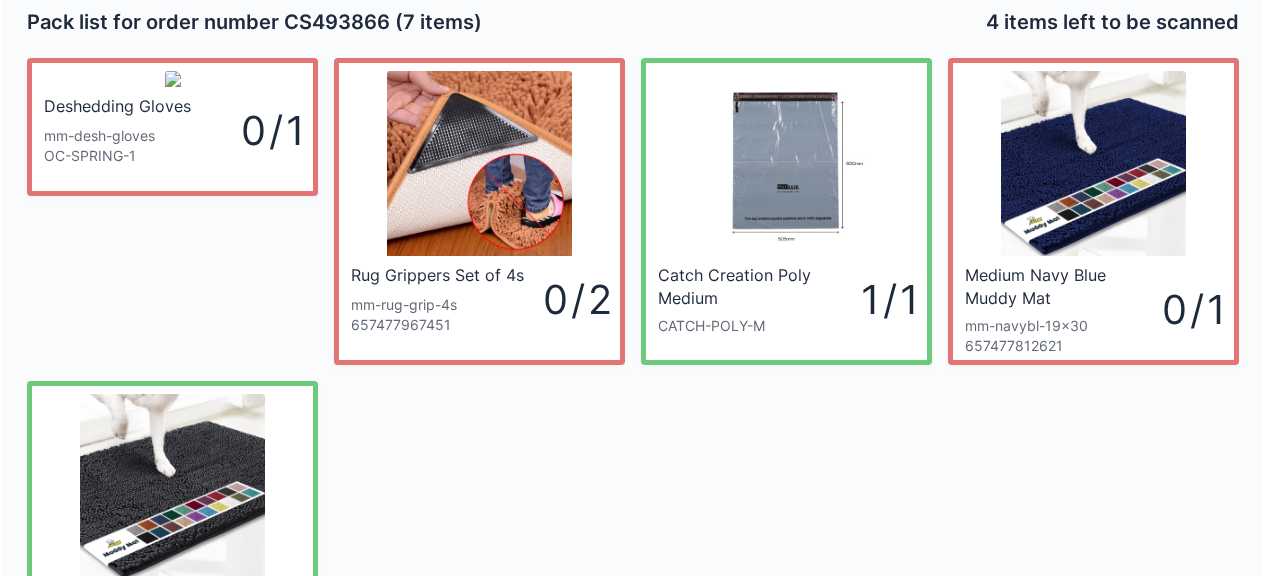 scroll, scrollTop: 0, scrollLeft: 0, axis: both 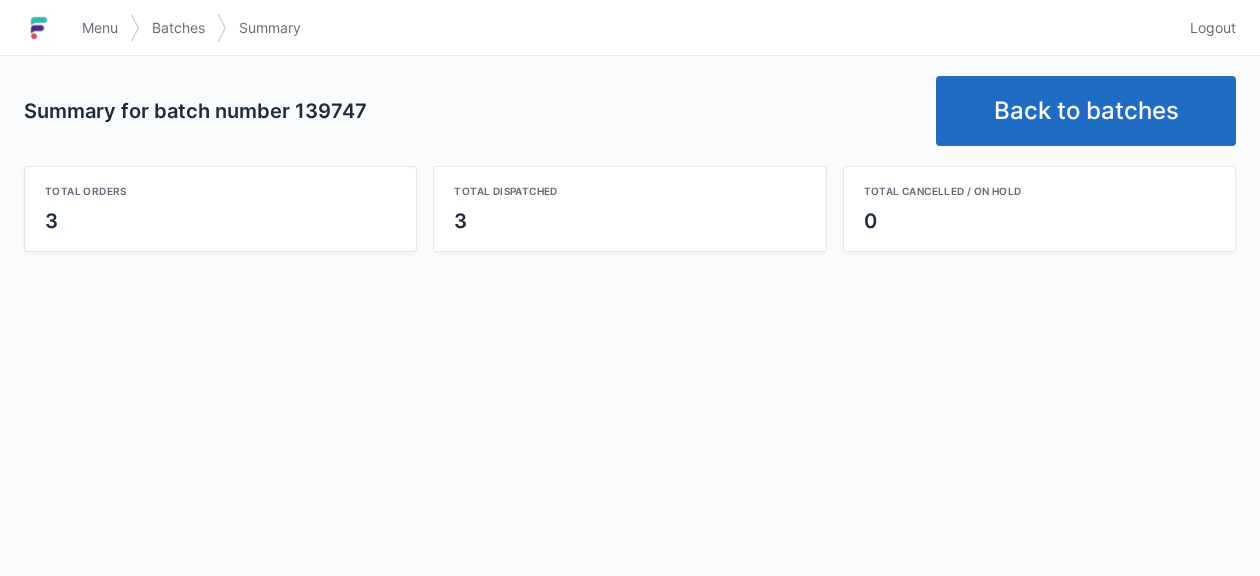click on "Back to batches" at bounding box center (1086, 111) 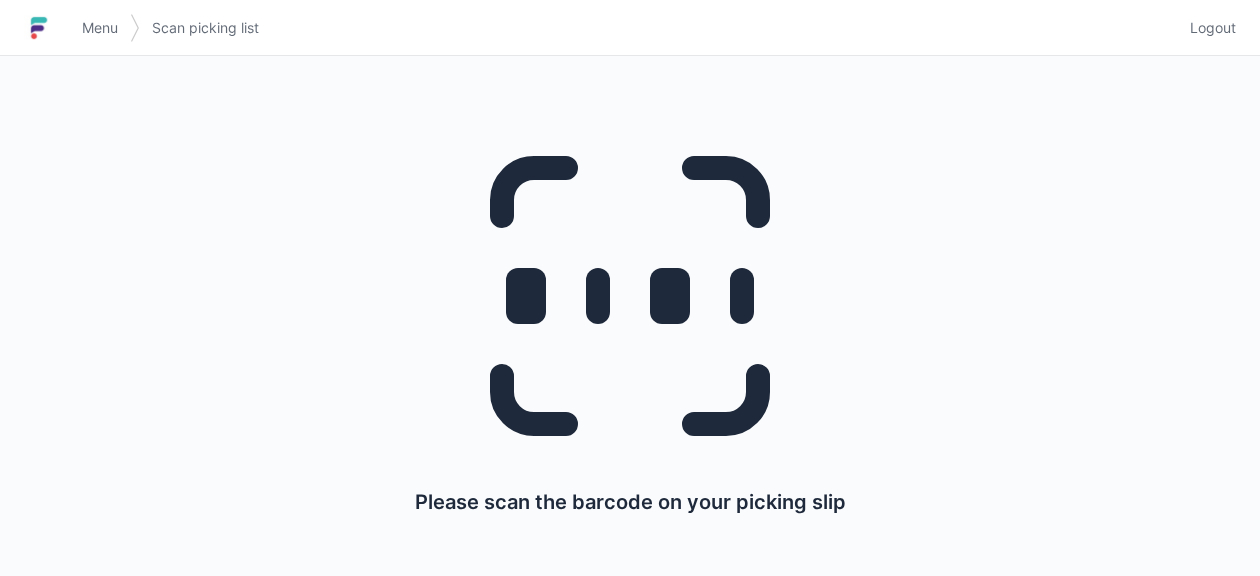 scroll, scrollTop: 0, scrollLeft: 0, axis: both 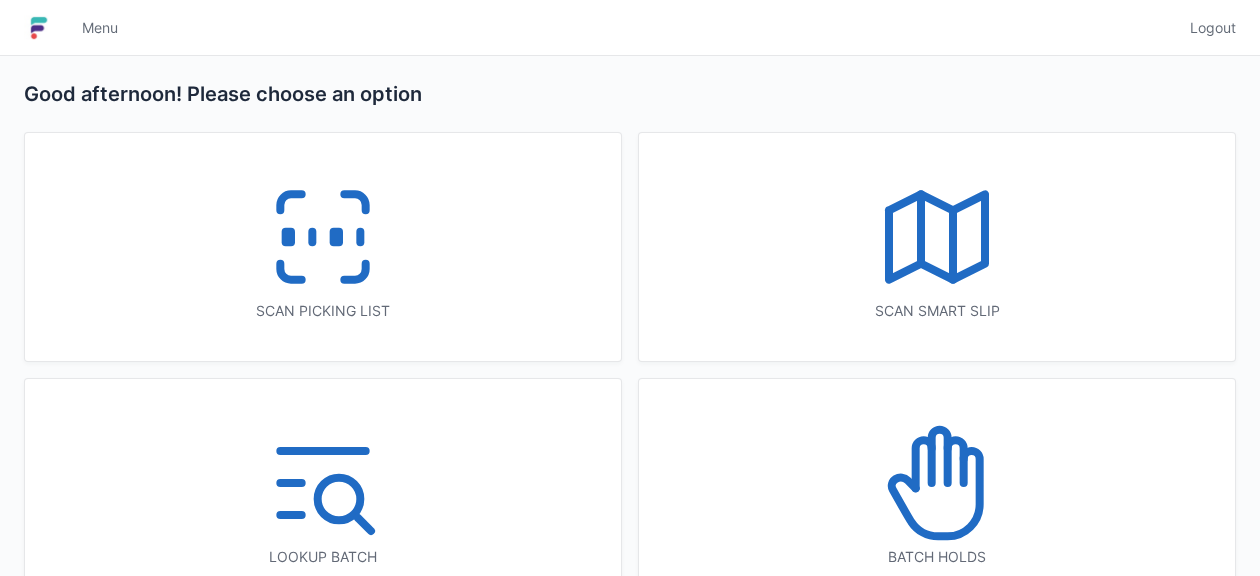 click 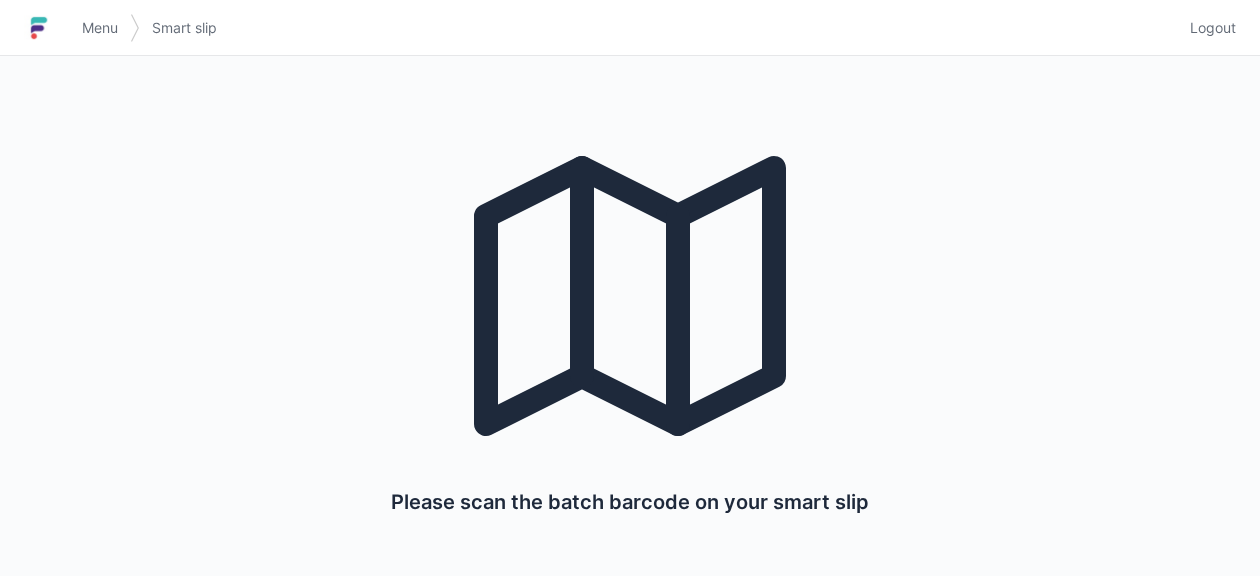 scroll, scrollTop: 0, scrollLeft: 0, axis: both 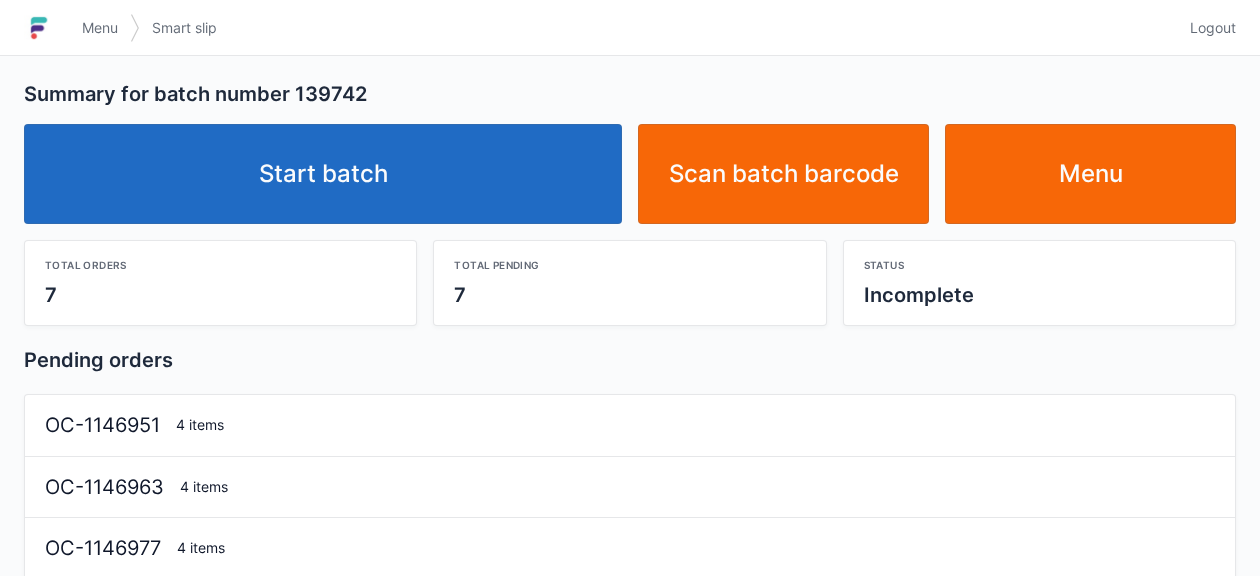 click on "Start batch" at bounding box center (323, 174) 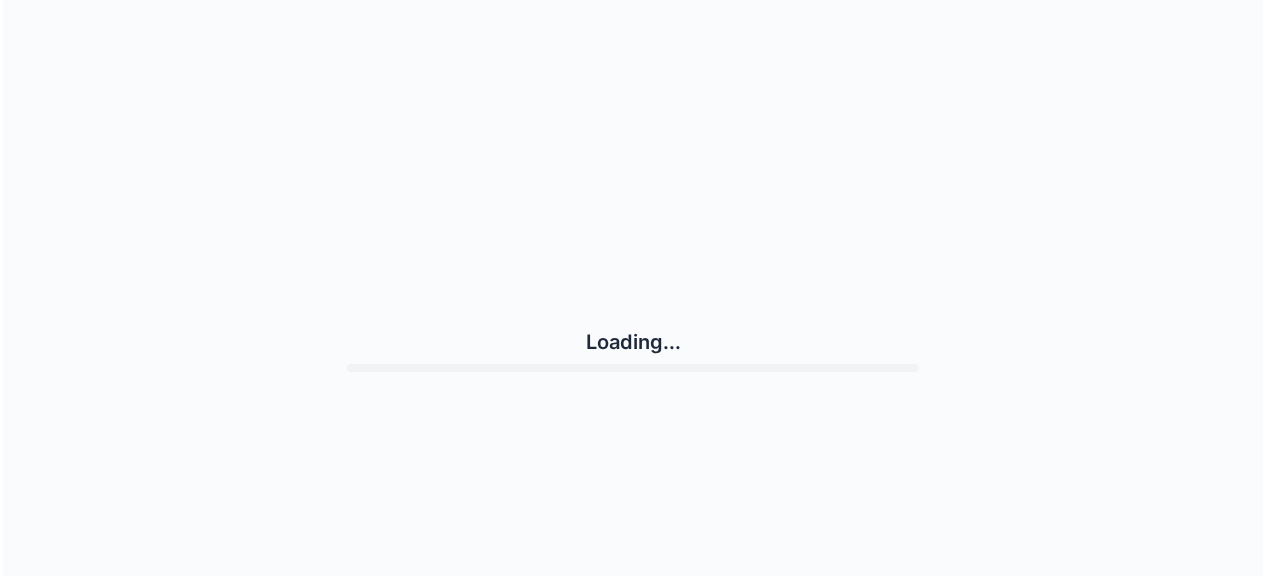 scroll, scrollTop: 0, scrollLeft: 0, axis: both 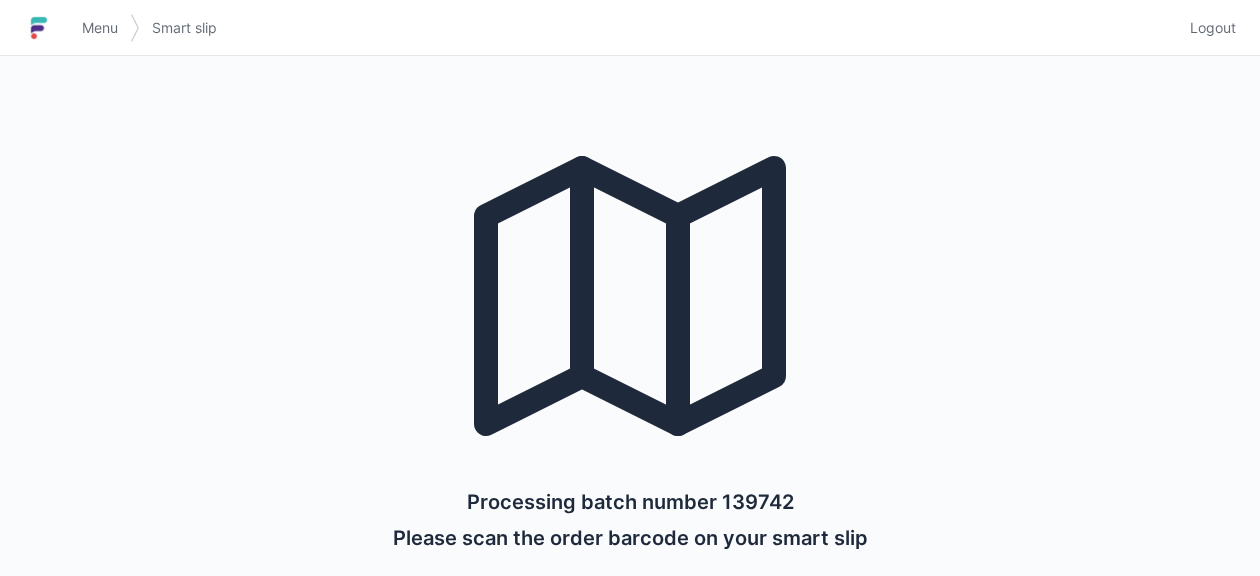 click at bounding box center [47, 28] 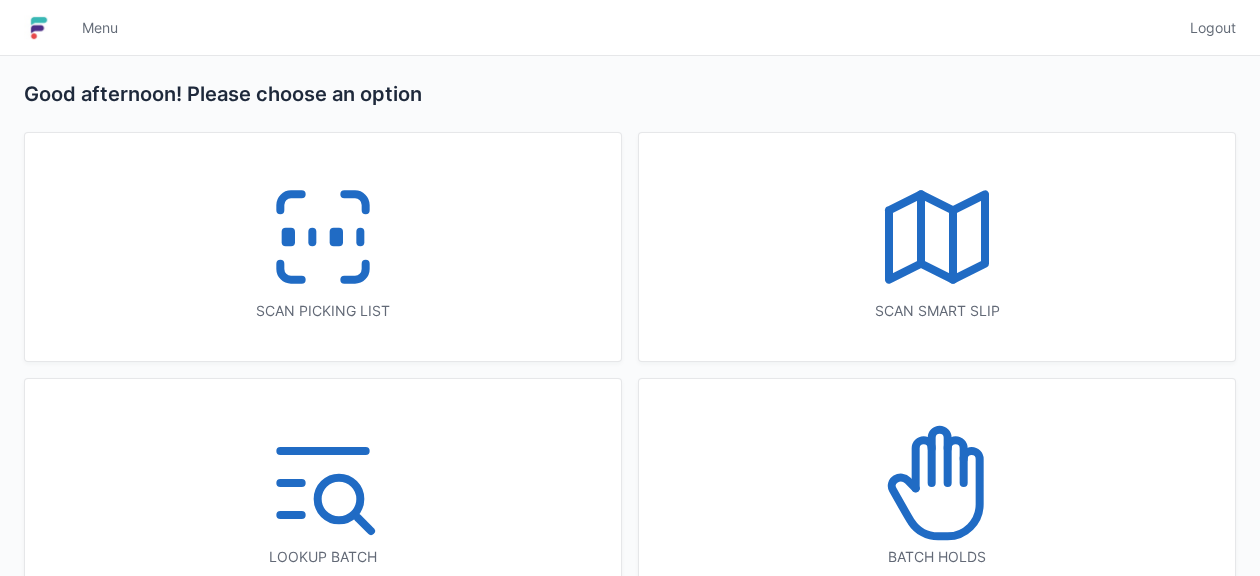 scroll, scrollTop: 0, scrollLeft: 0, axis: both 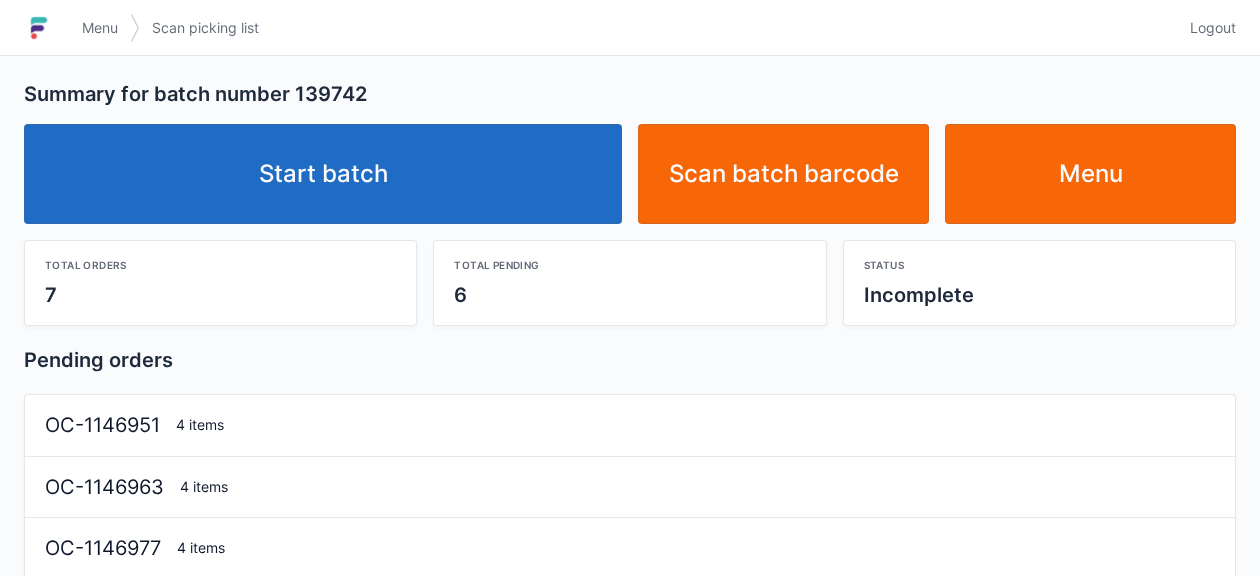 click on "Start batch" at bounding box center [323, 174] 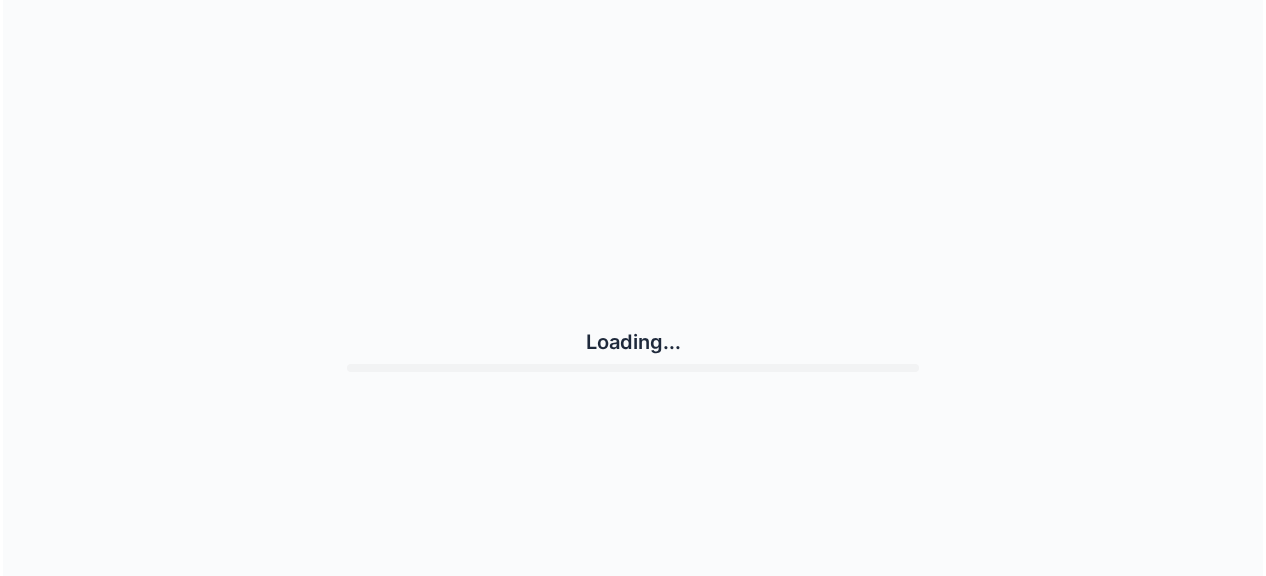 scroll, scrollTop: 0, scrollLeft: 0, axis: both 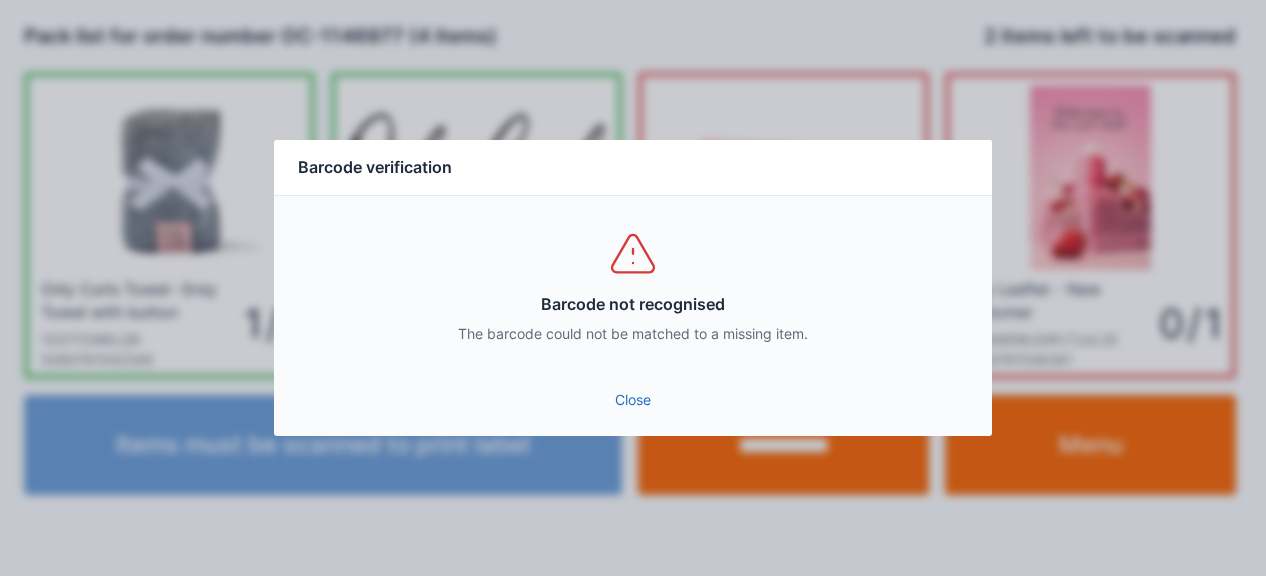 click on "Close" at bounding box center [633, 400] 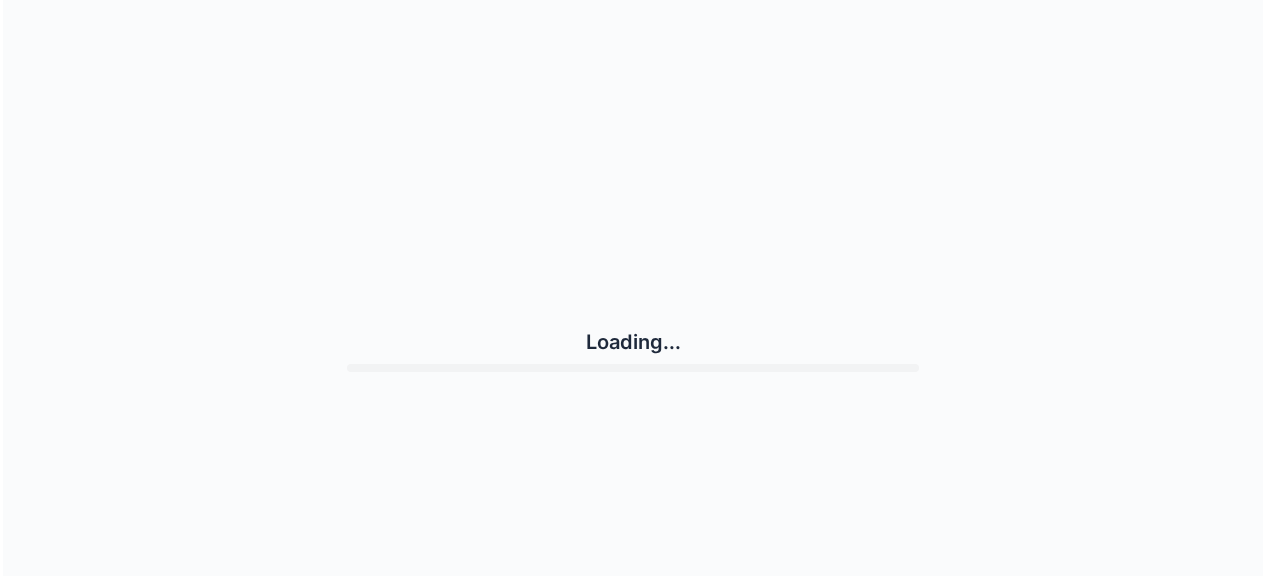 scroll, scrollTop: 0, scrollLeft: 0, axis: both 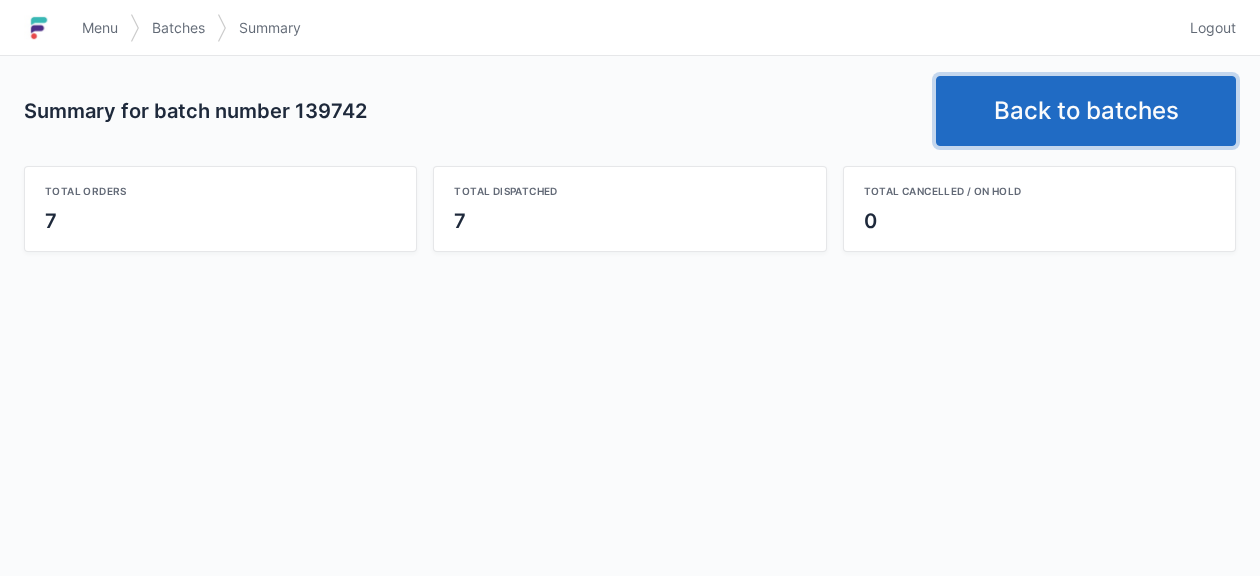 click on "Back to batches" at bounding box center [1086, 111] 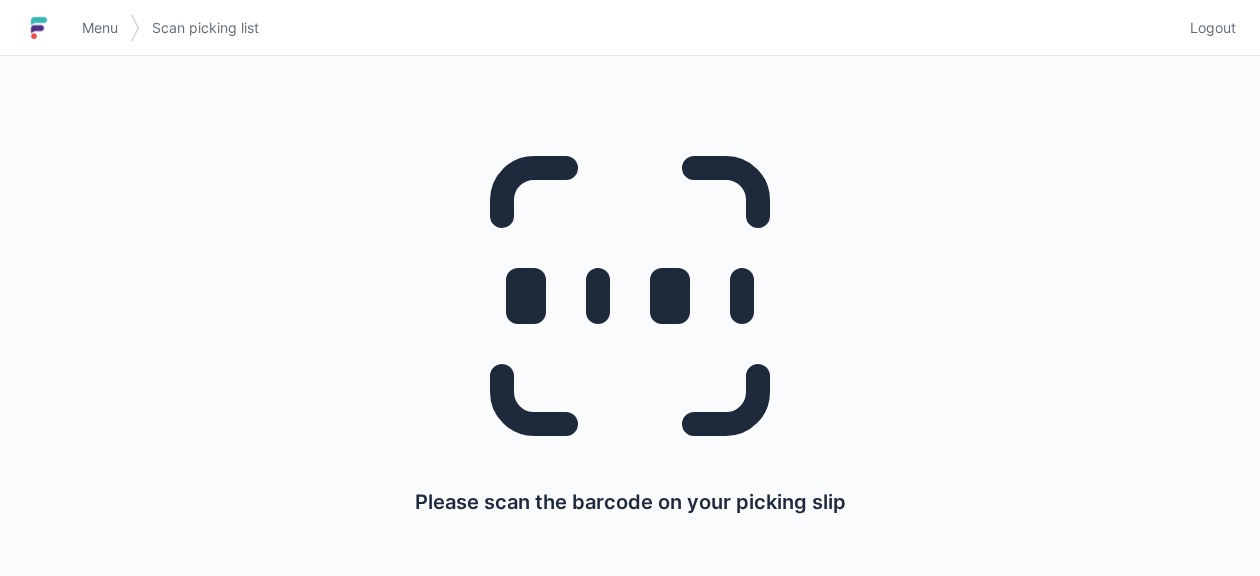 scroll, scrollTop: 0, scrollLeft: 0, axis: both 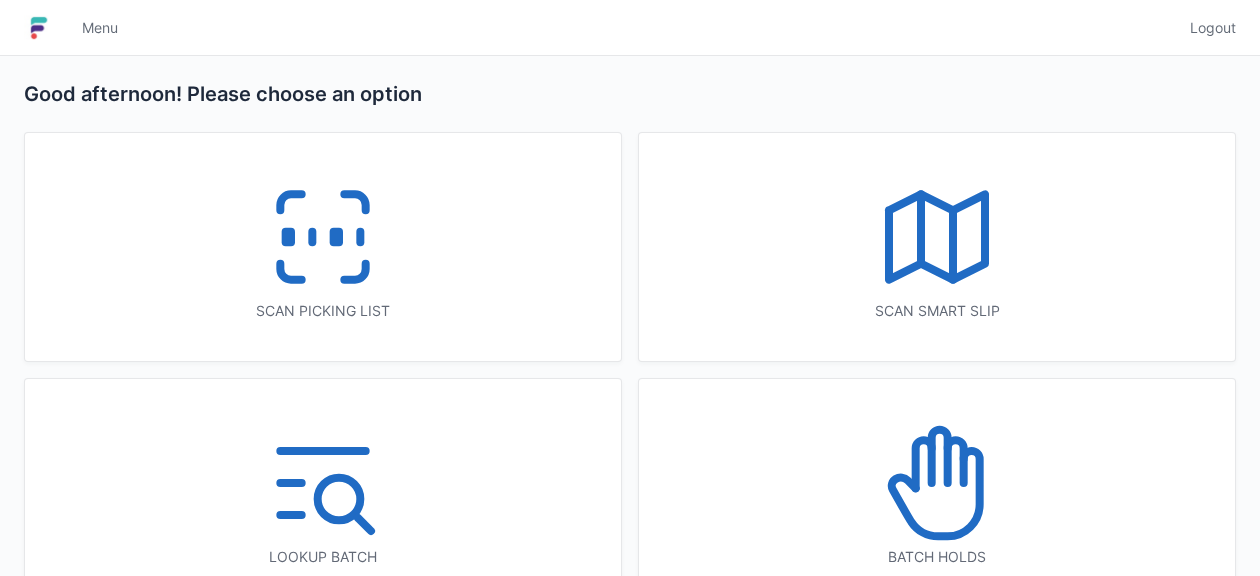 click 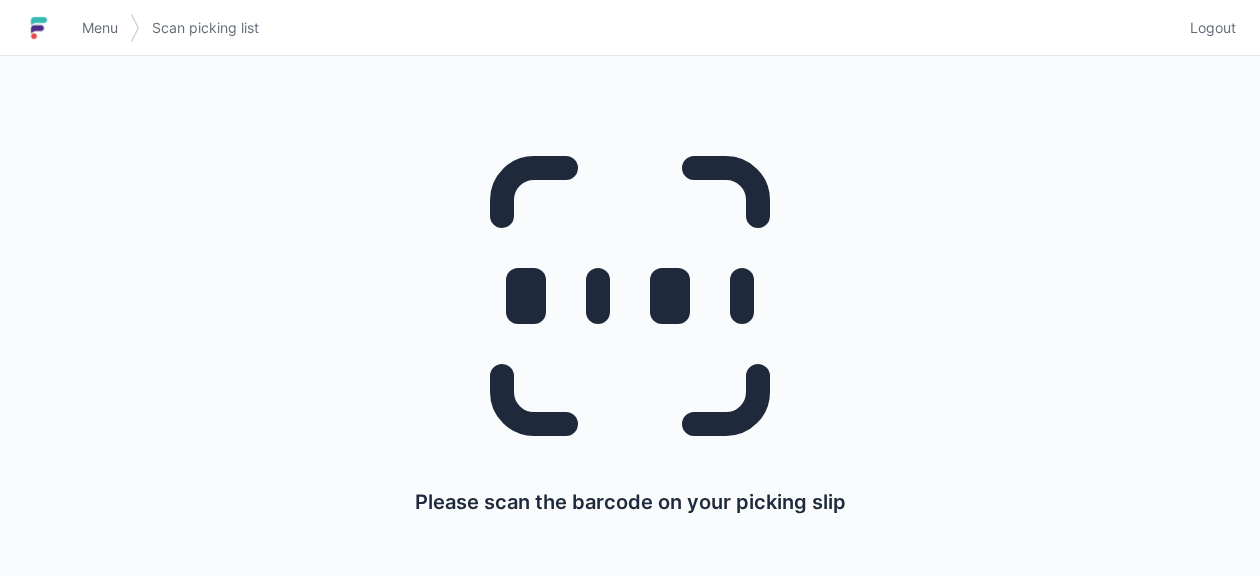 scroll, scrollTop: 0, scrollLeft: 0, axis: both 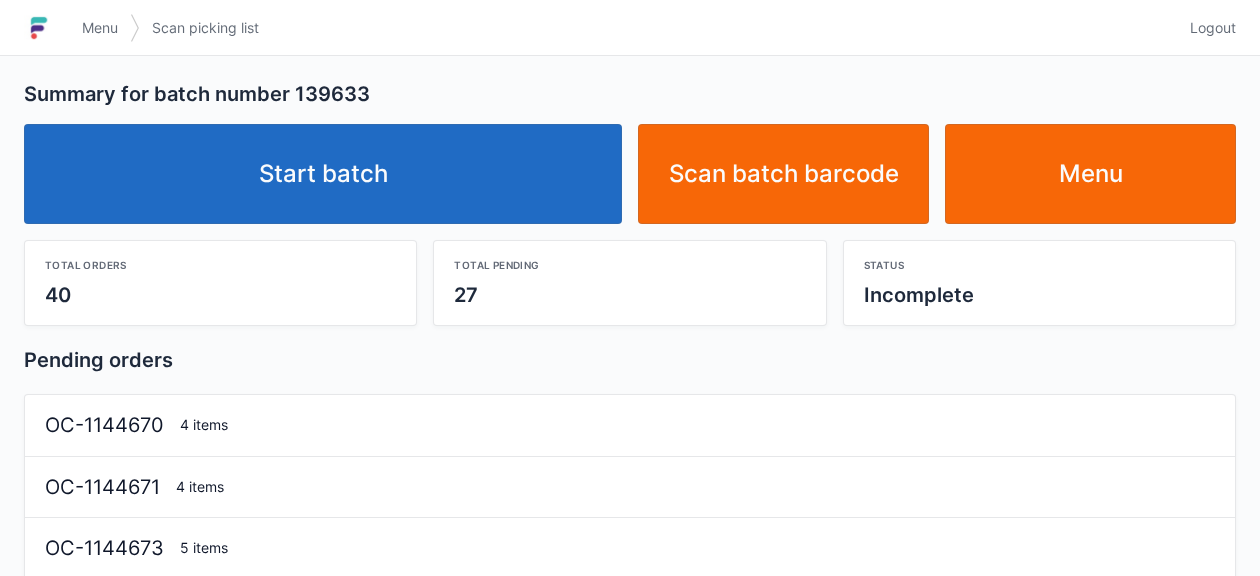 click on "Start batch" at bounding box center [323, 174] 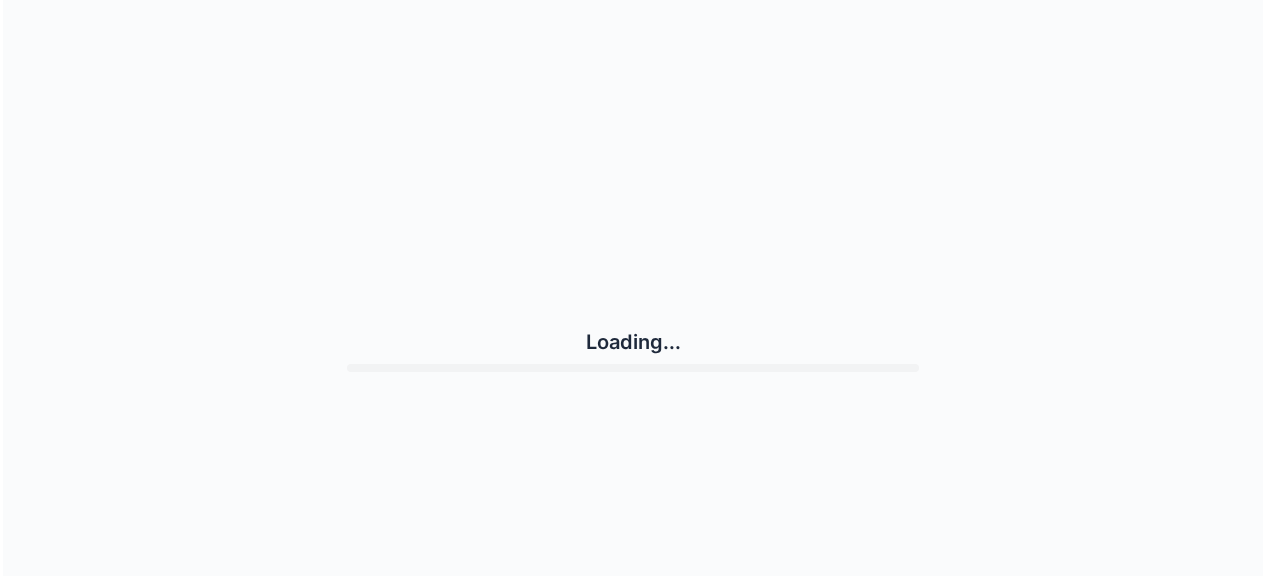 scroll, scrollTop: 0, scrollLeft: 0, axis: both 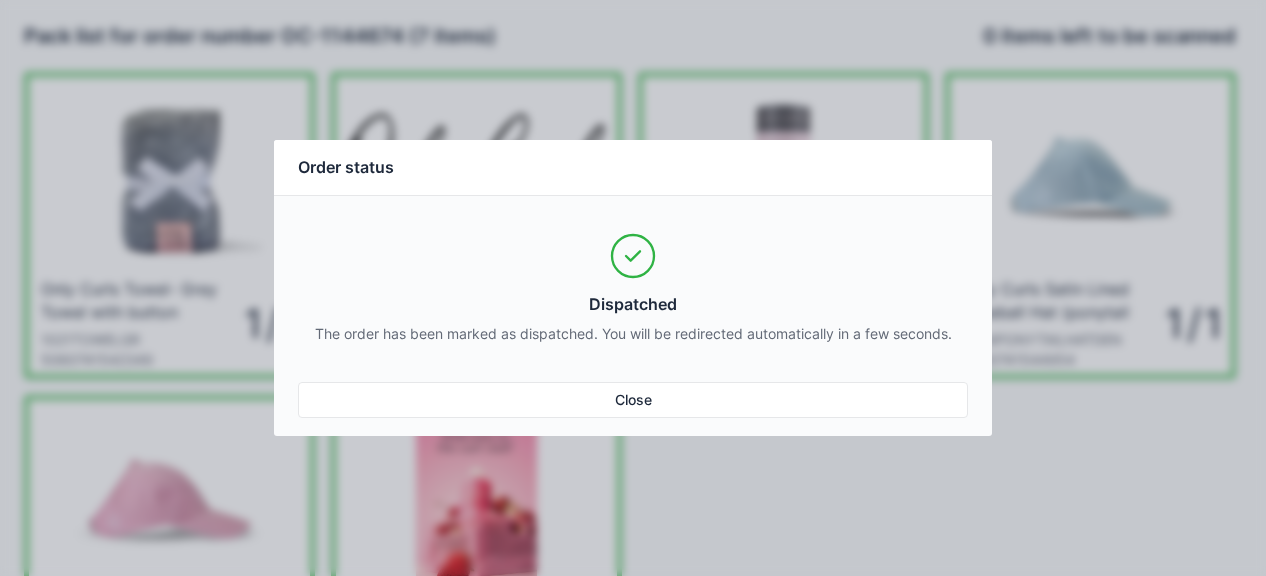 click on "Close" at bounding box center [633, 400] 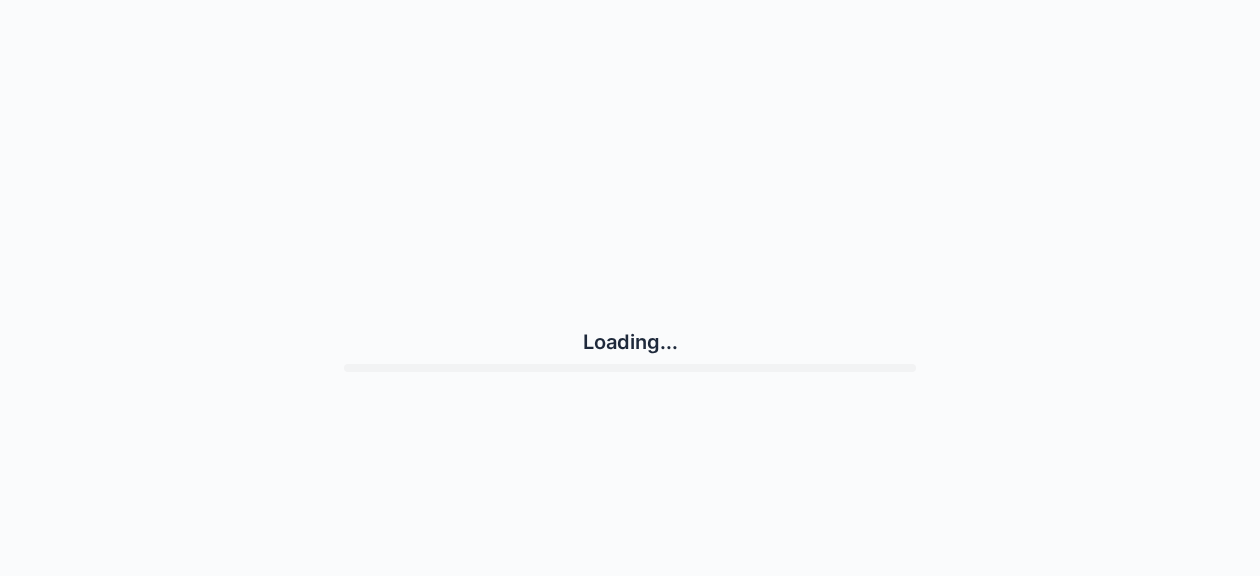 scroll, scrollTop: 0, scrollLeft: 0, axis: both 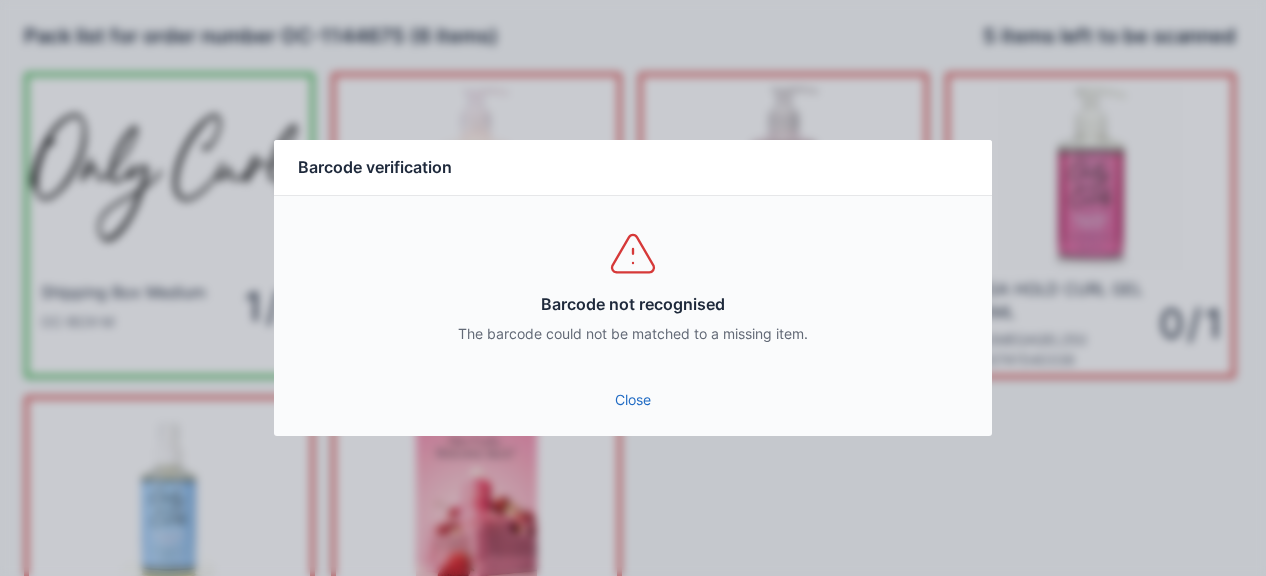 click on "Close" at bounding box center [633, 400] 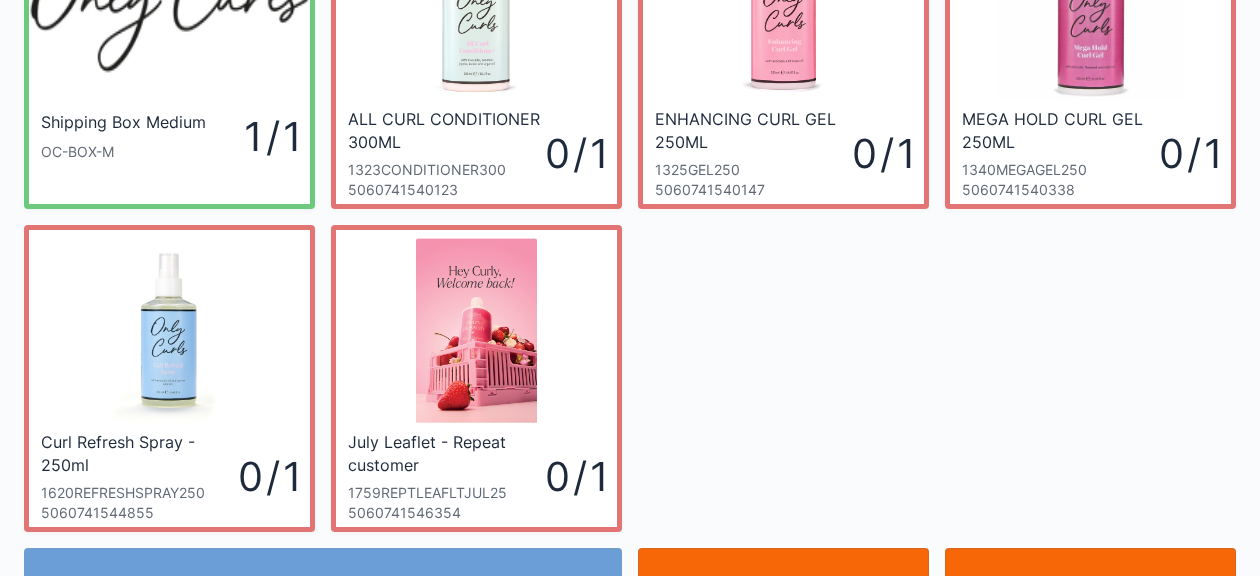 scroll, scrollTop: 260, scrollLeft: 0, axis: vertical 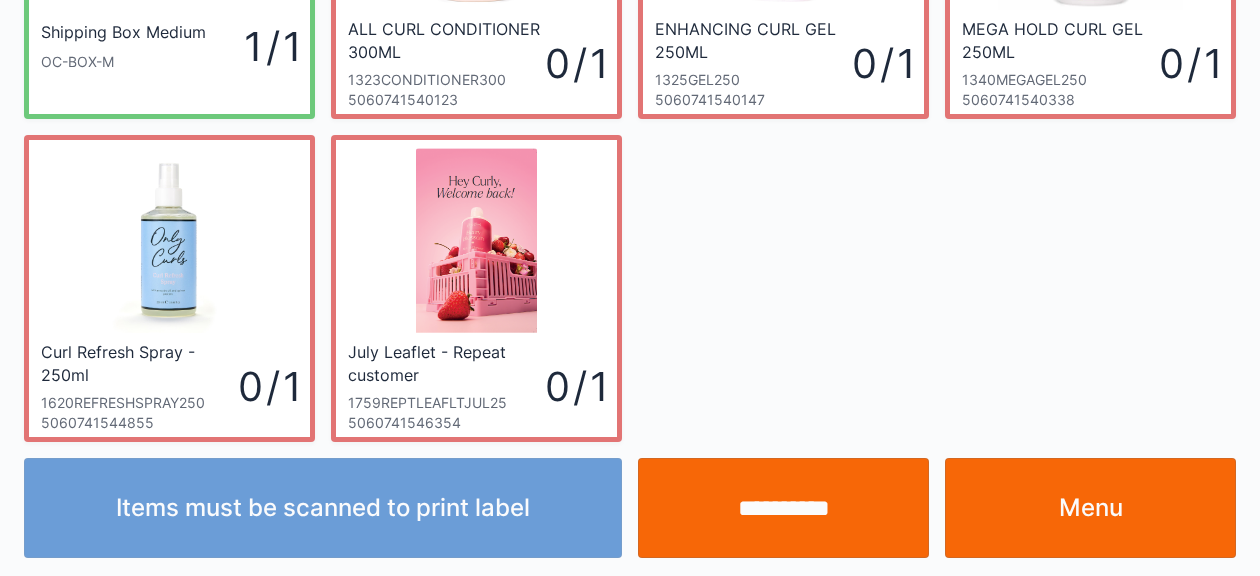 click on "Menu" at bounding box center [1090, 508] 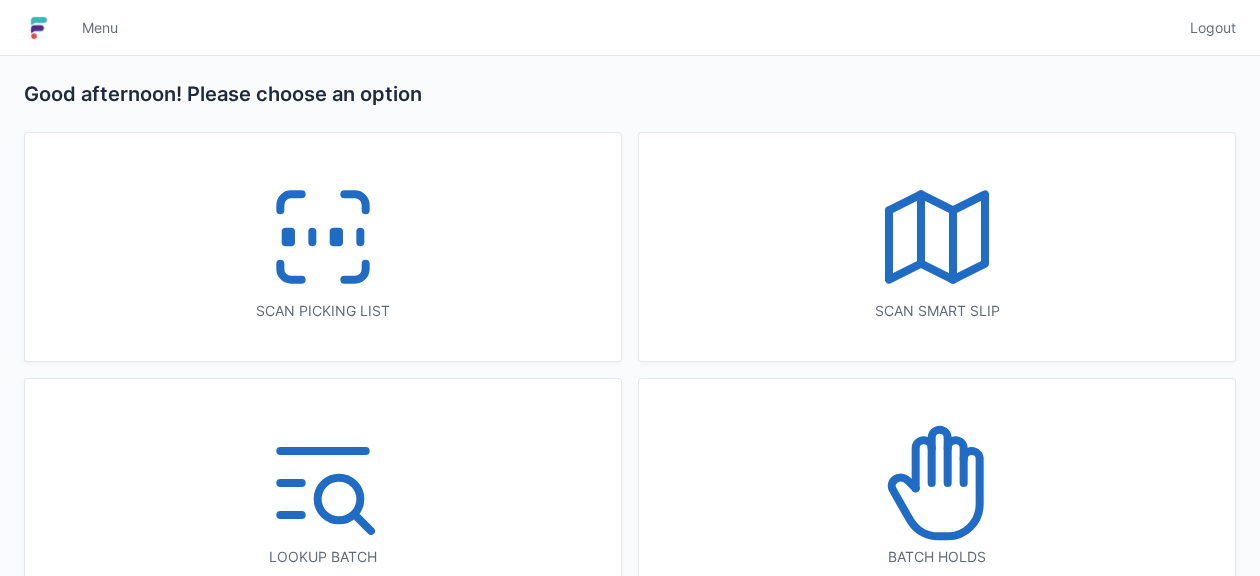scroll, scrollTop: 0, scrollLeft: 0, axis: both 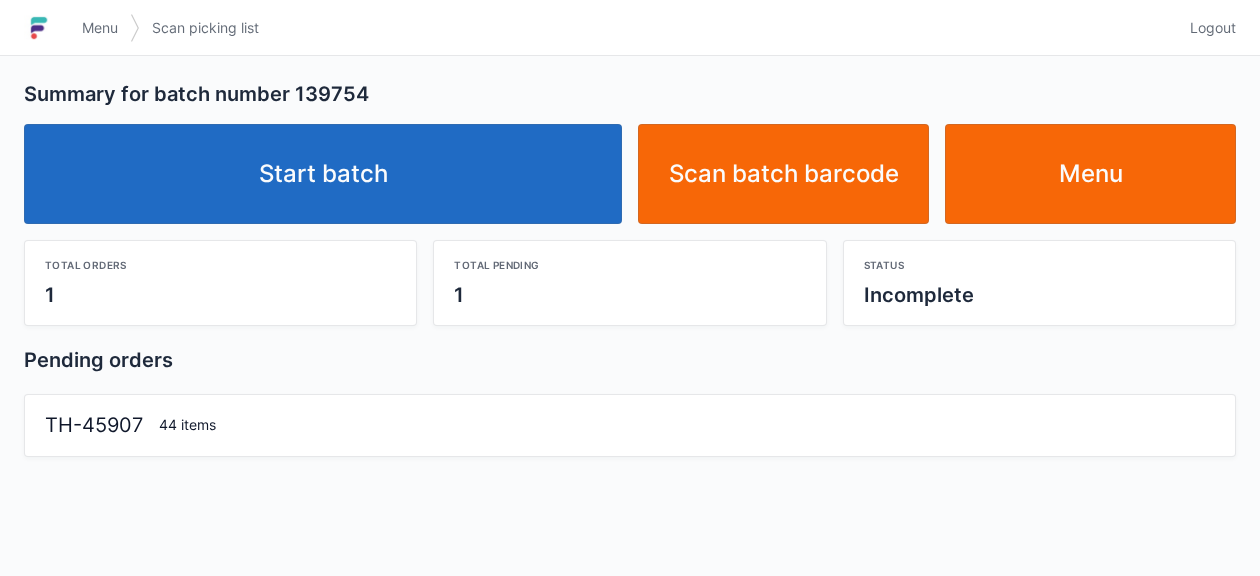 click on "Start batch" at bounding box center (323, 174) 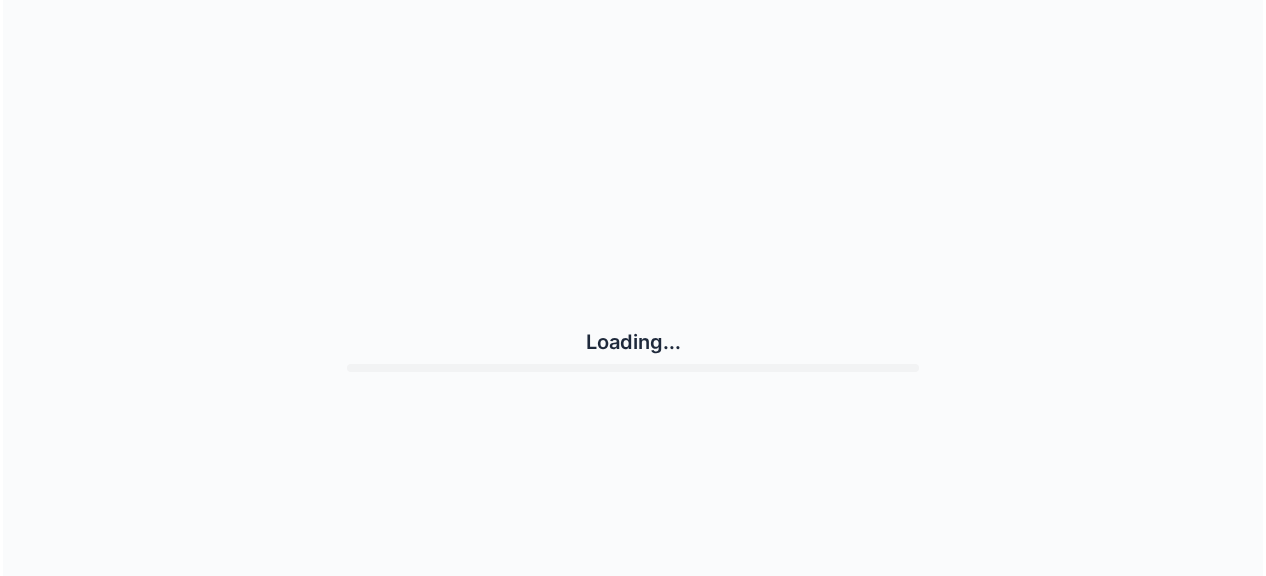 scroll, scrollTop: 0, scrollLeft: 0, axis: both 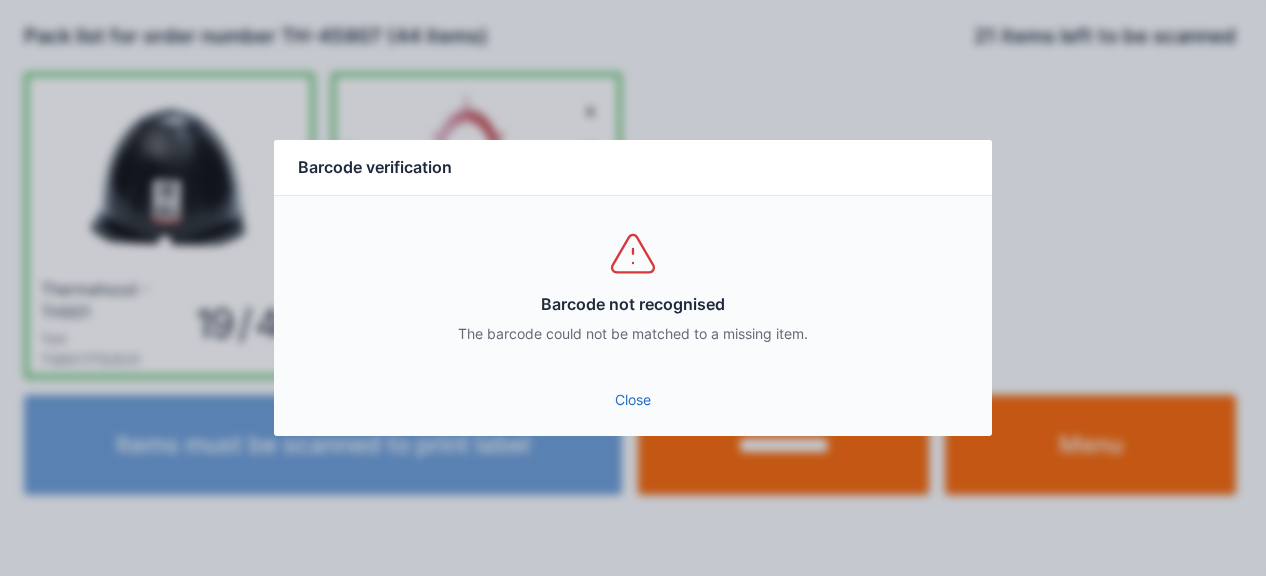 click on "Close" at bounding box center (633, 400) 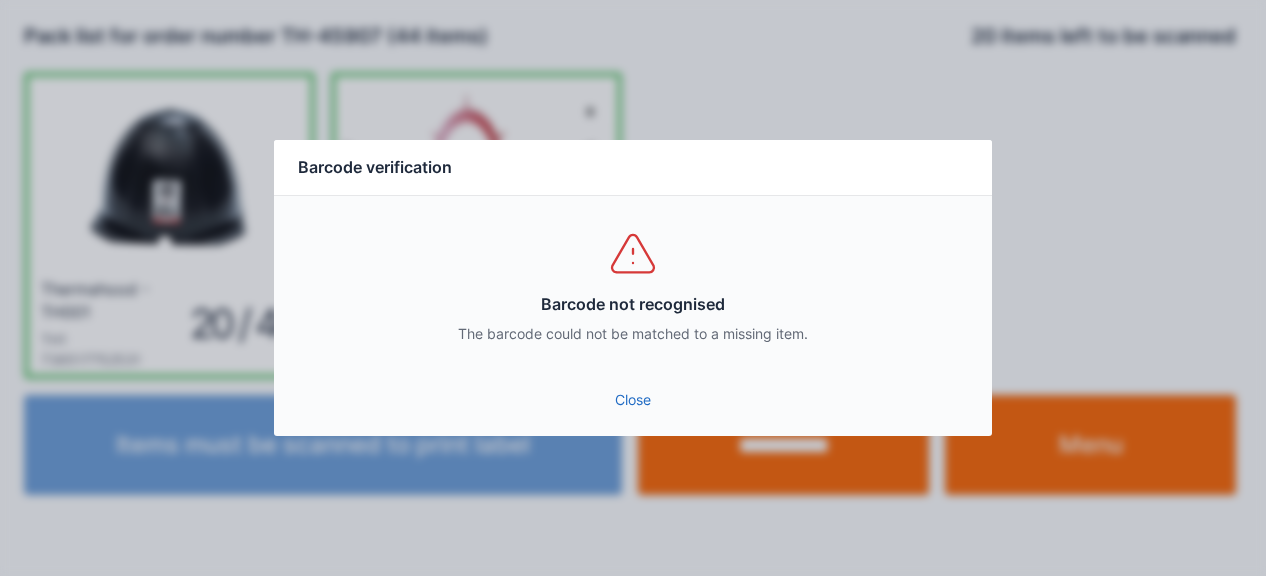 click on "Close" at bounding box center (633, 400) 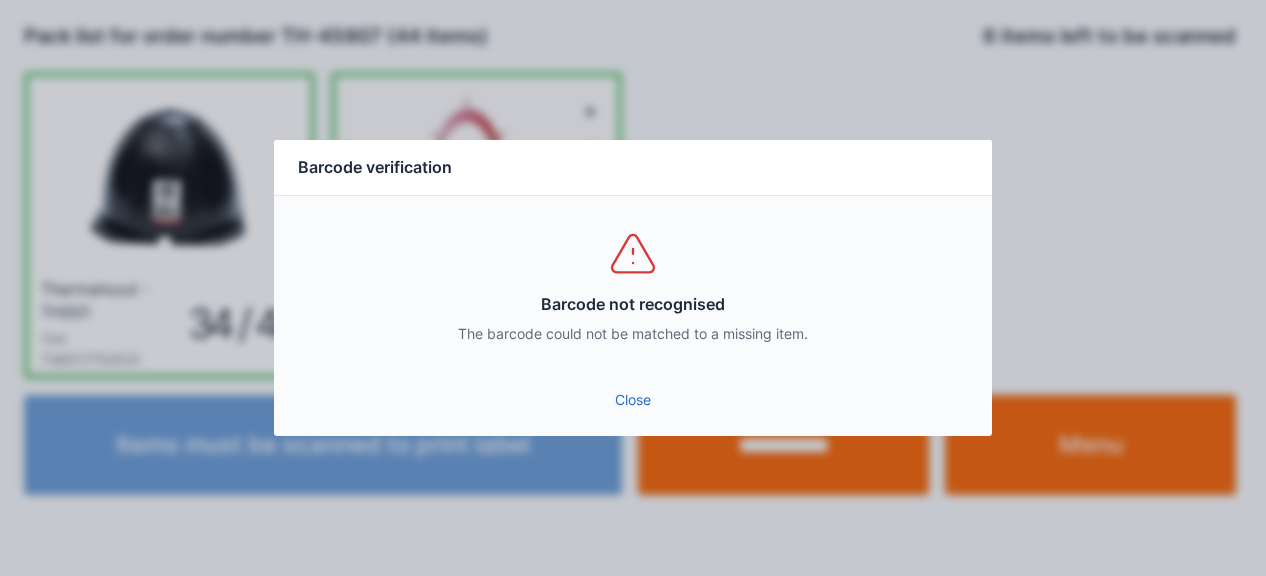 click on "Close" at bounding box center (633, 400) 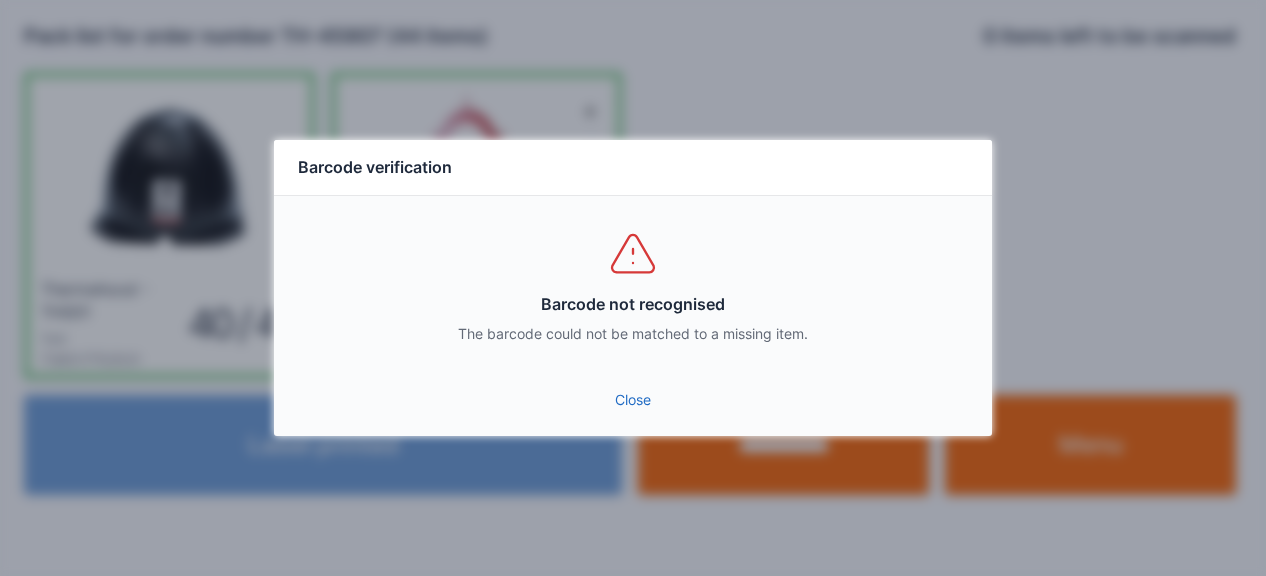 click on "Close" at bounding box center [633, 400] 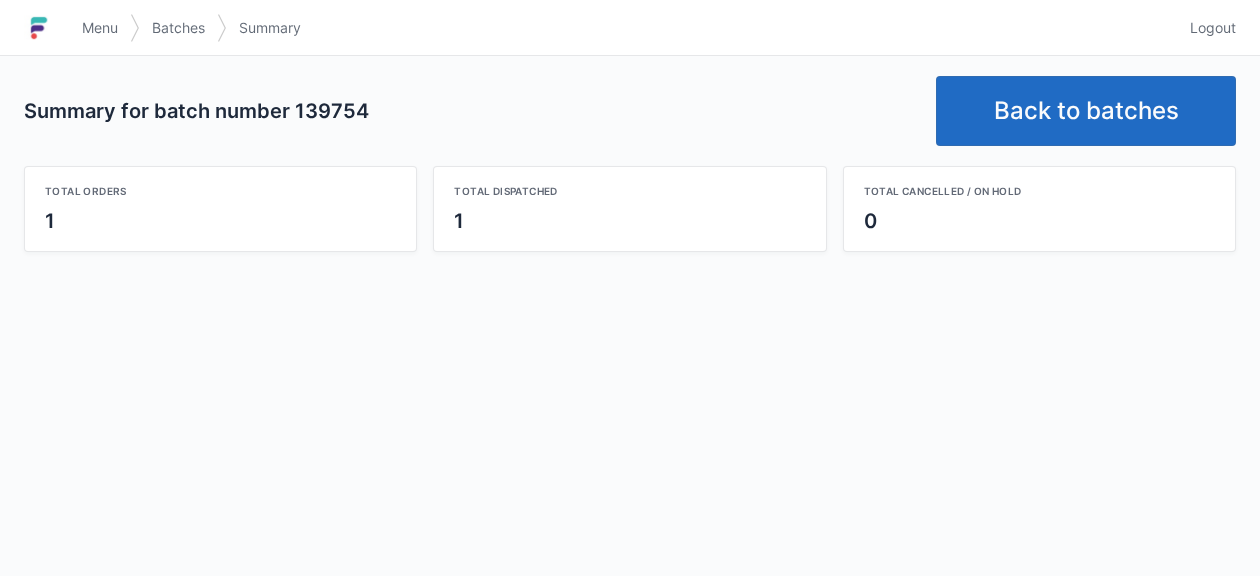 scroll, scrollTop: 0, scrollLeft: 0, axis: both 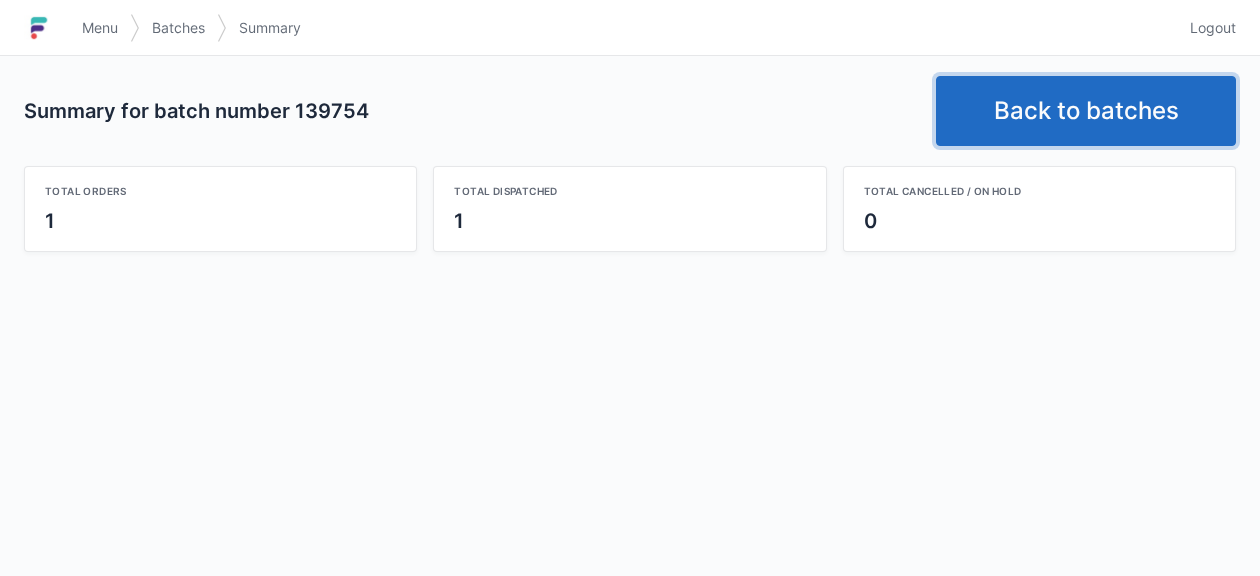 click on "Back to batches" at bounding box center [1086, 111] 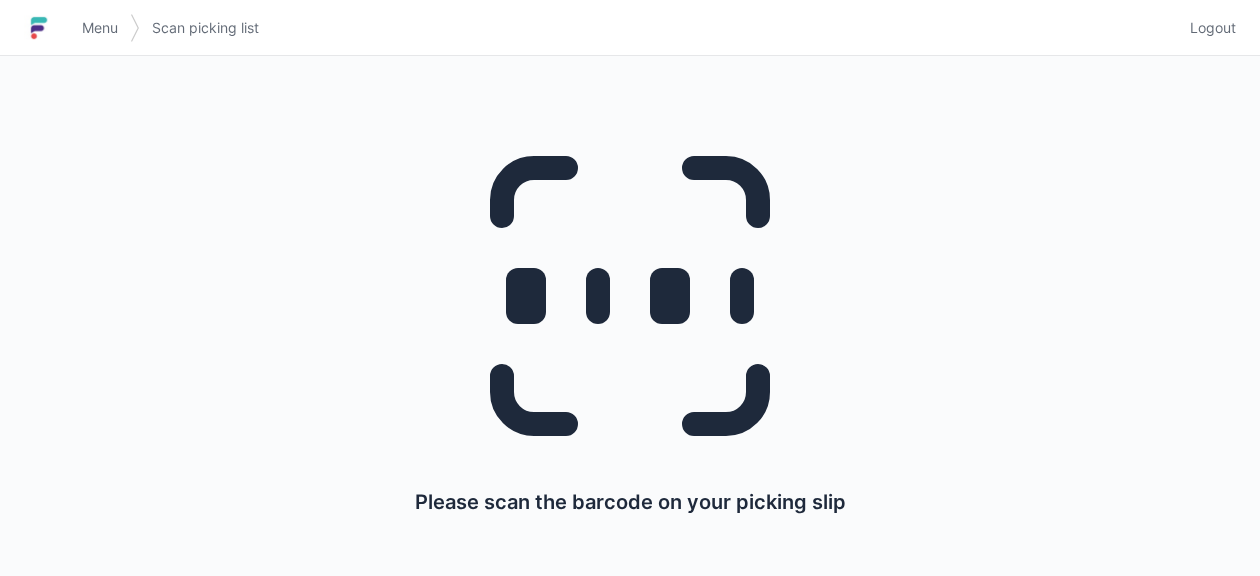 scroll, scrollTop: 0, scrollLeft: 0, axis: both 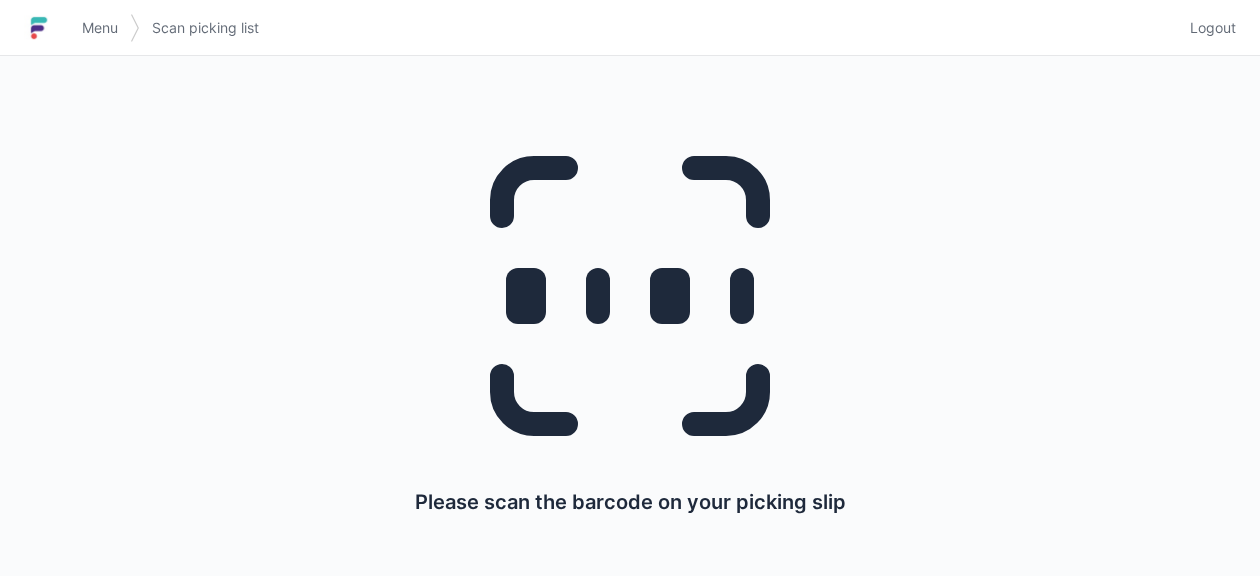 click 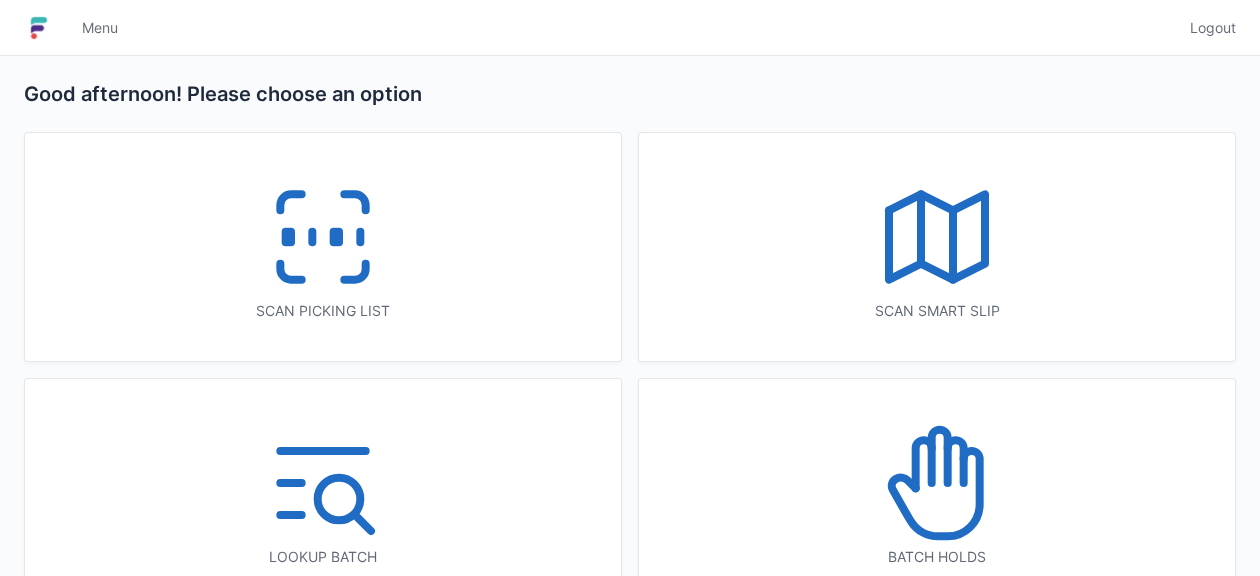 scroll, scrollTop: 0, scrollLeft: 0, axis: both 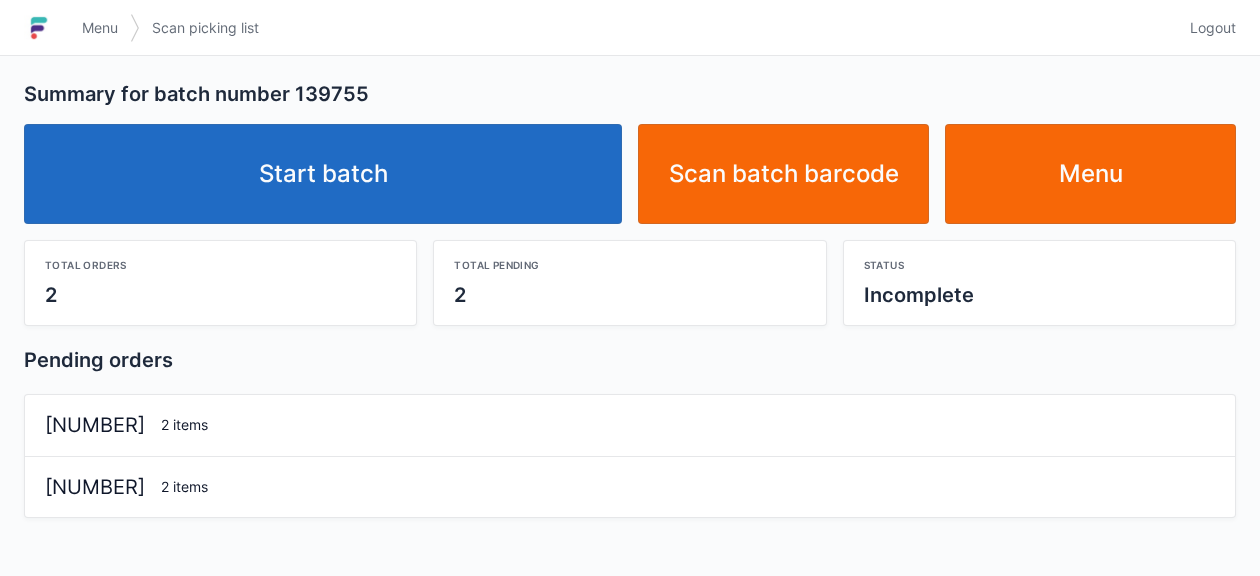 click on "Start batch" at bounding box center [323, 174] 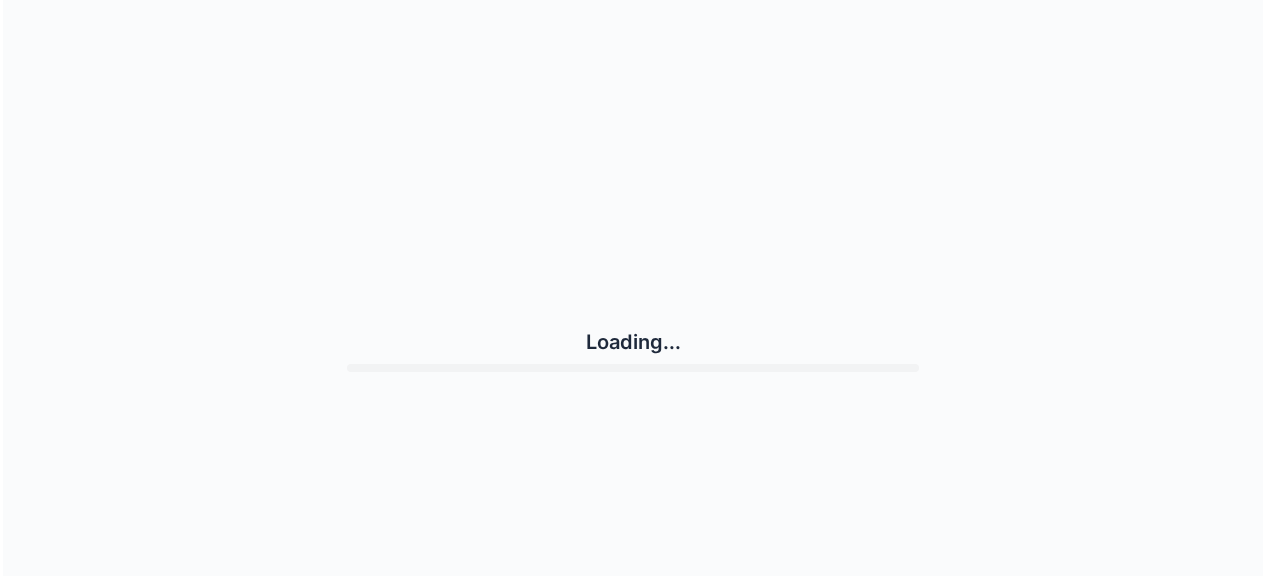 scroll, scrollTop: 0, scrollLeft: 0, axis: both 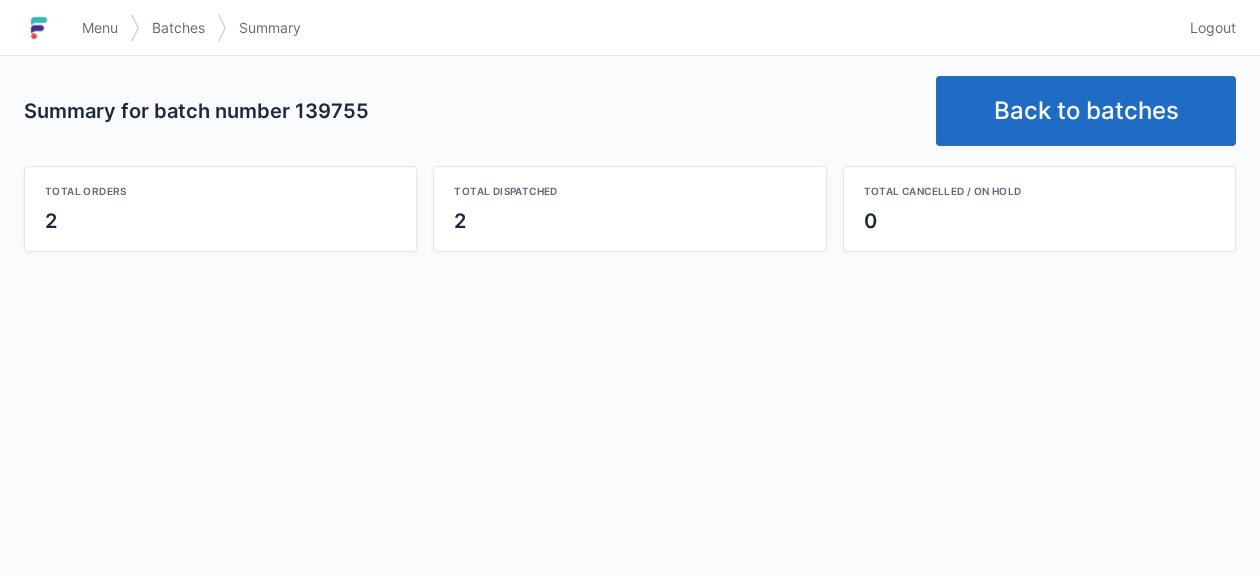 click on "Back to batches" at bounding box center [1086, 111] 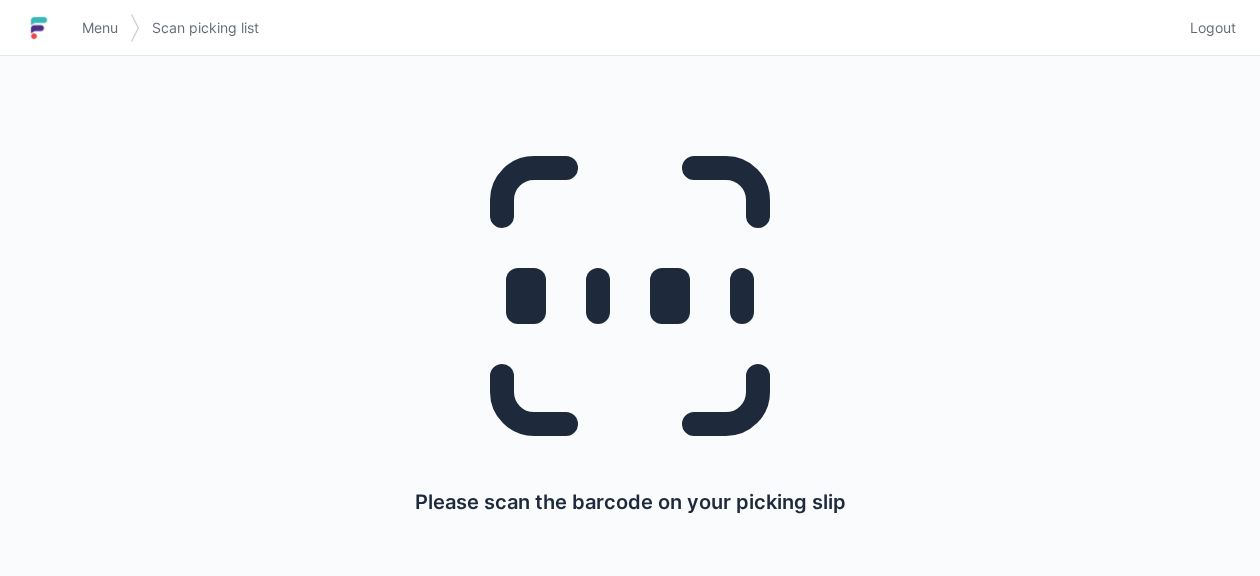 scroll, scrollTop: 0, scrollLeft: 0, axis: both 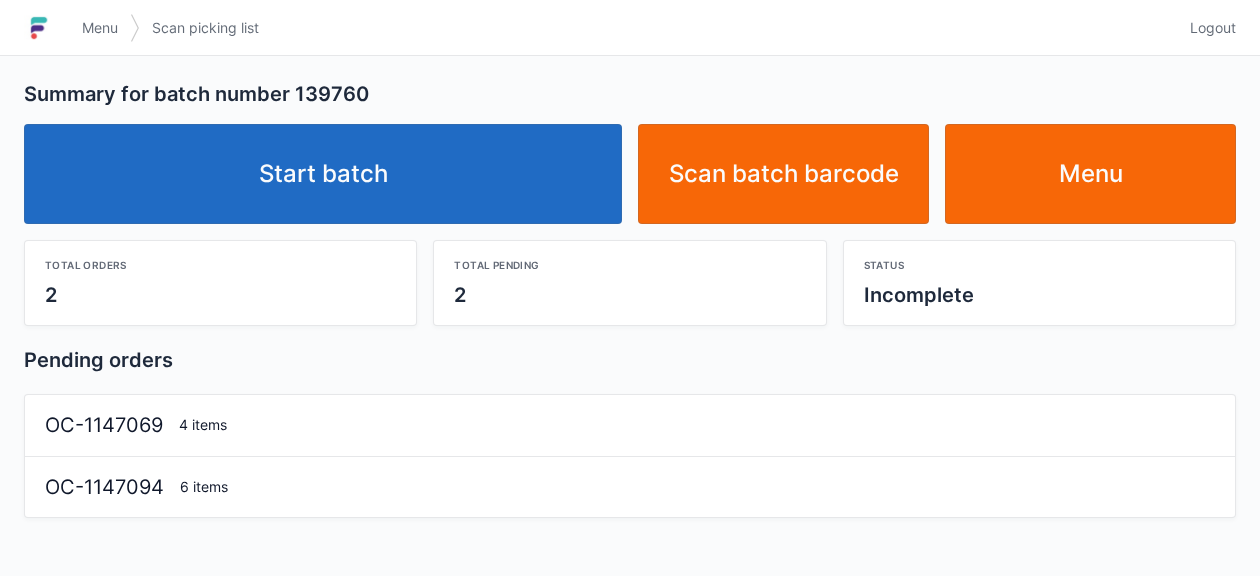 click on "Start batch" at bounding box center (323, 174) 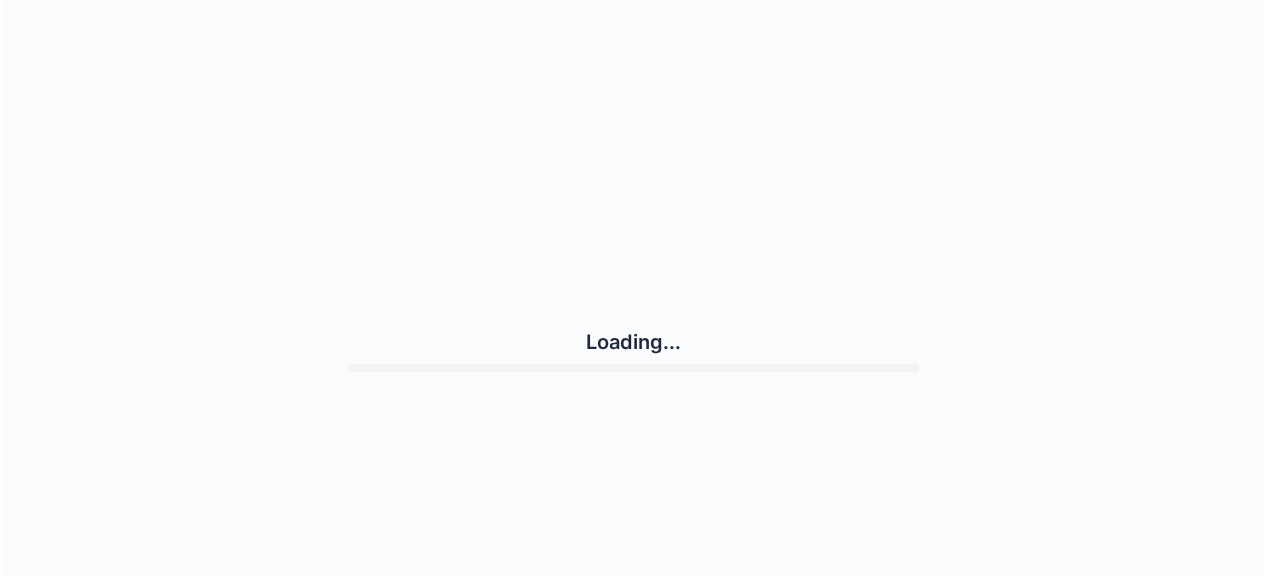 scroll, scrollTop: 0, scrollLeft: 0, axis: both 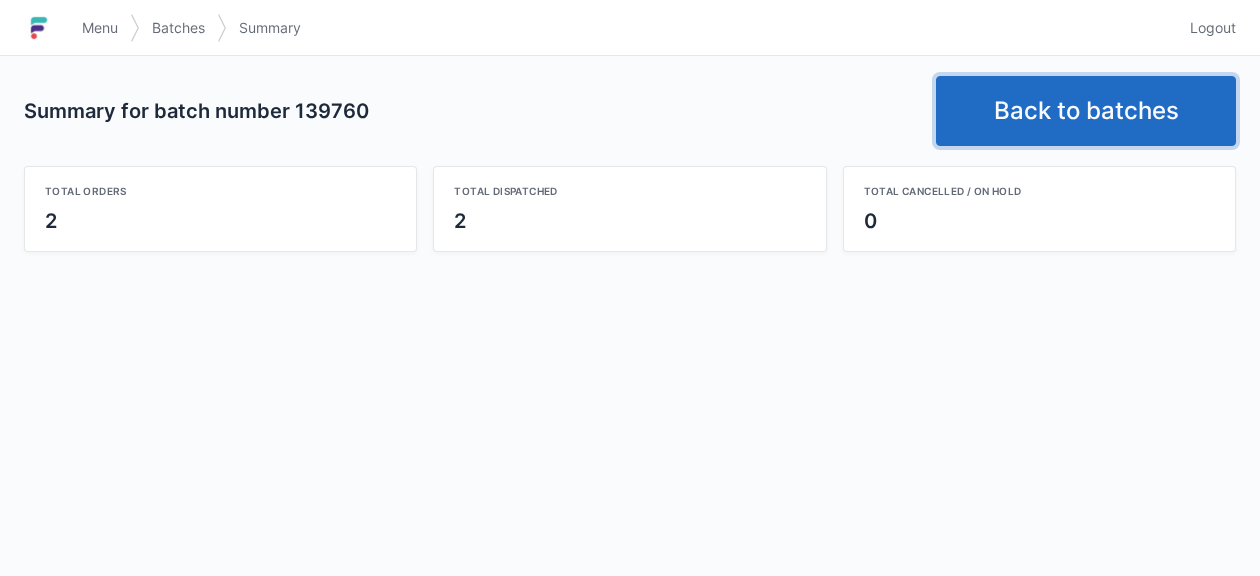click on "Back to batches" at bounding box center [1086, 111] 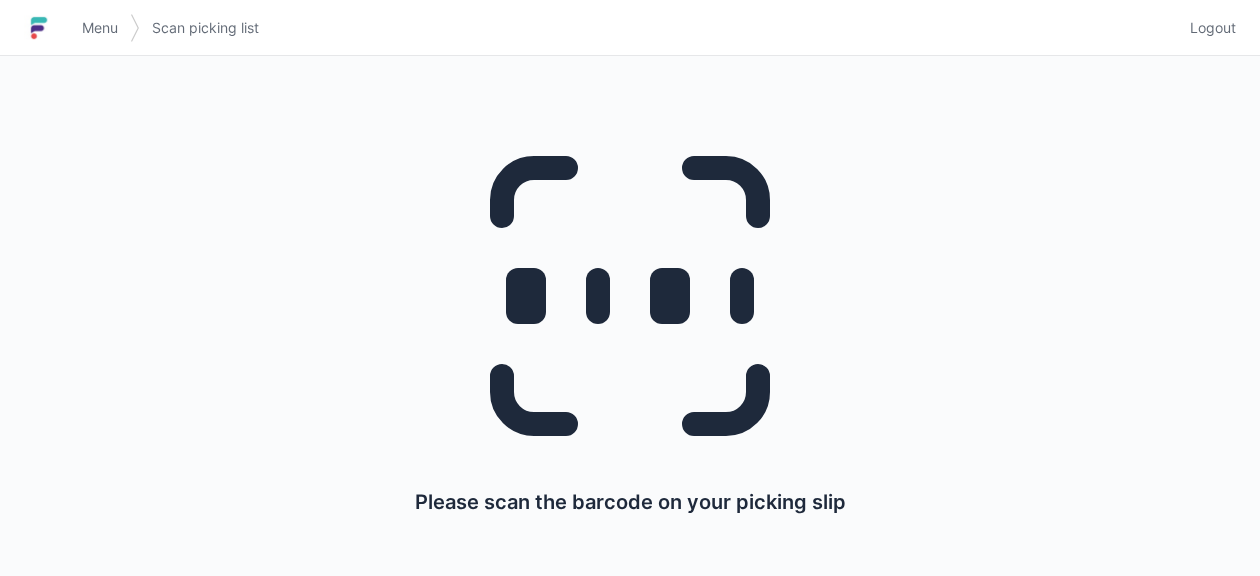 scroll, scrollTop: 0, scrollLeft: 0, axis: both 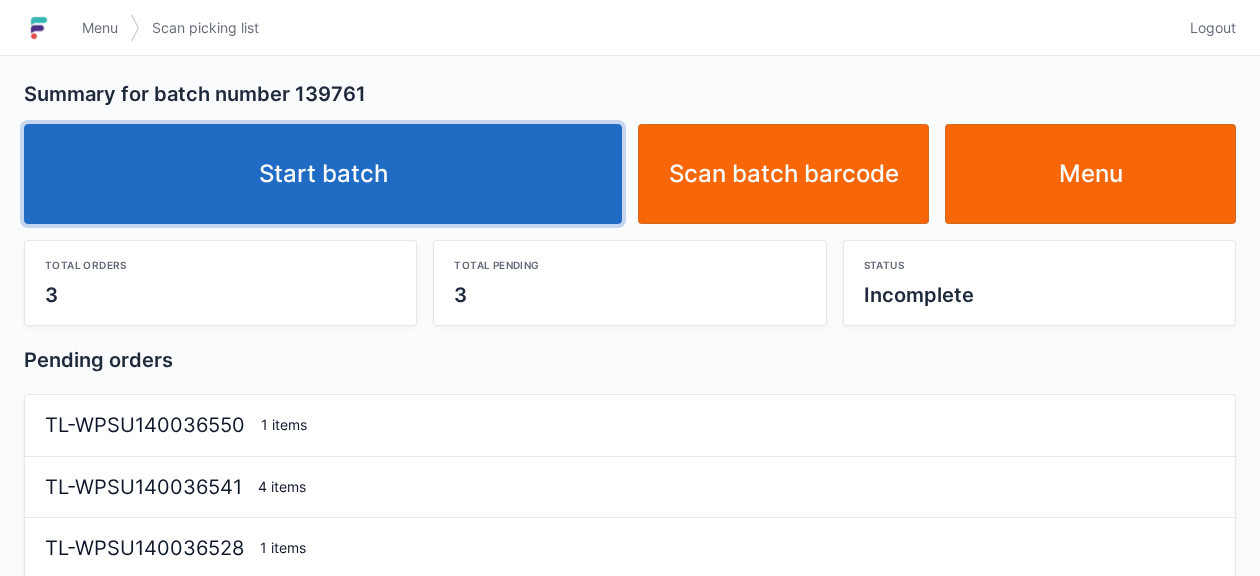 click on "Start batch" at bounding box center [323, 174] 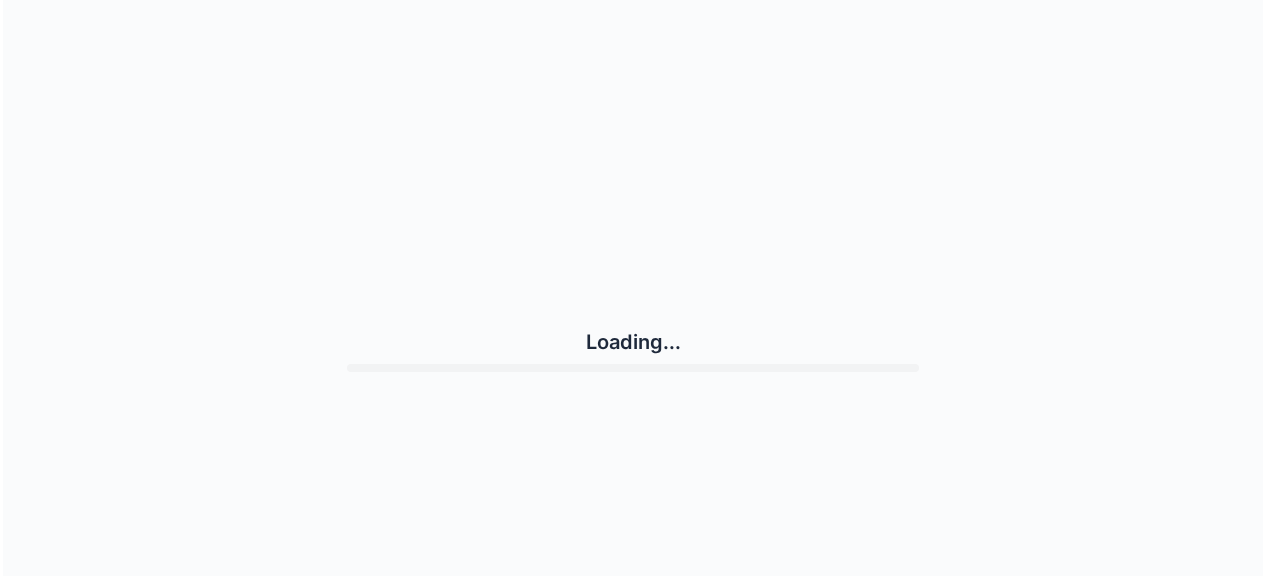 scroll, scrollTop: 0, scrollLeft: 0, axis: both 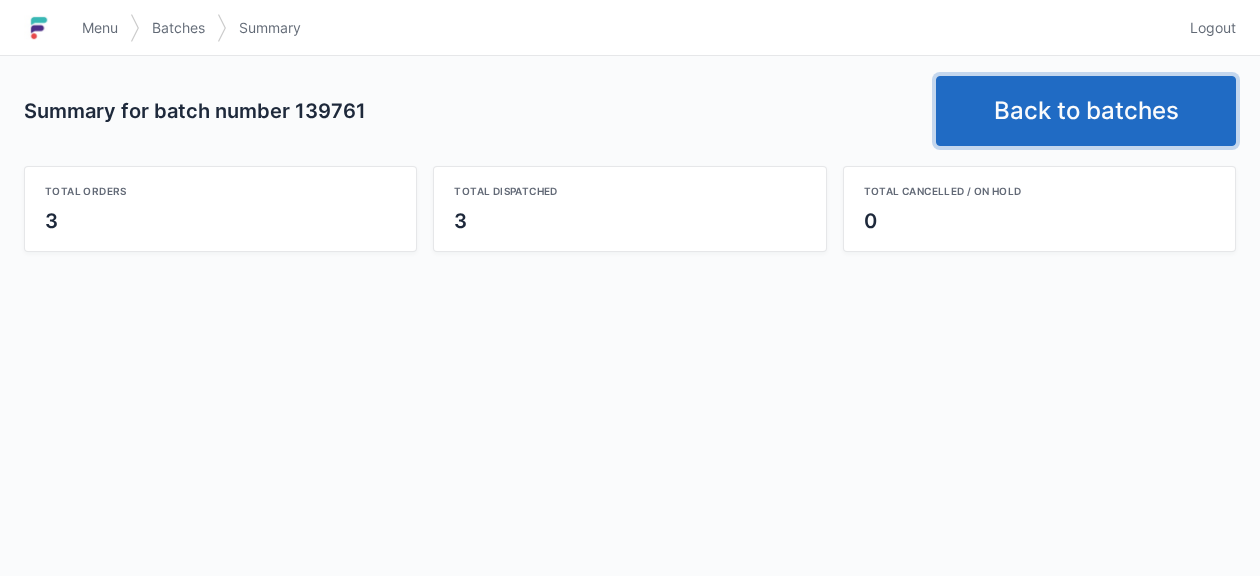 click on "Back to batches" at bounding box center [1086, 111] 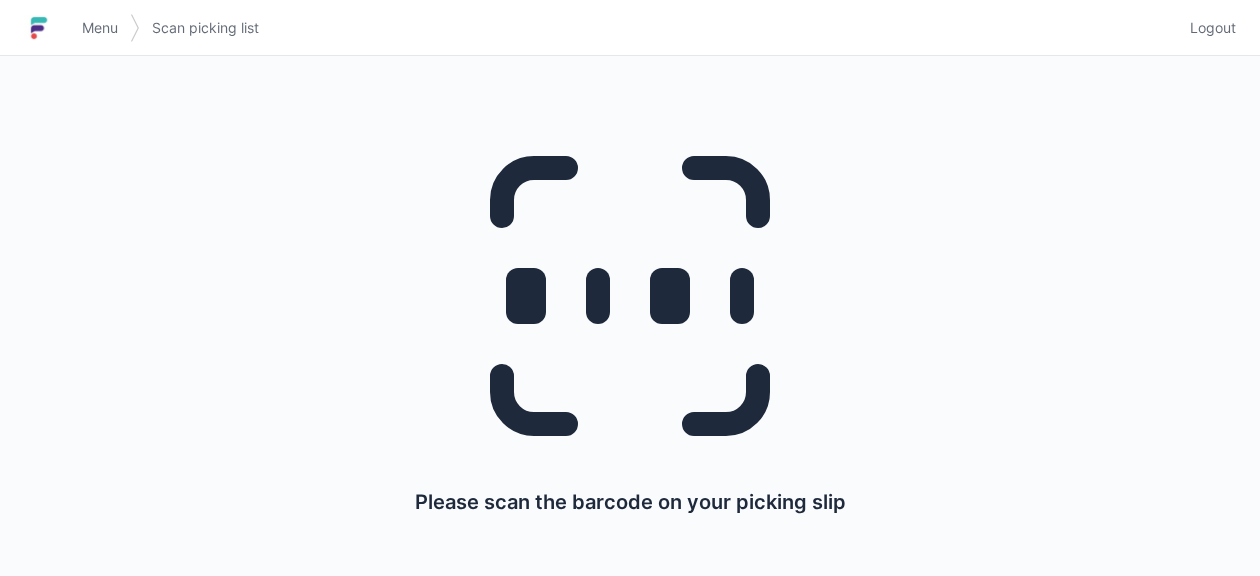 scroll, scrollTop: 0, scrollLeft: 0, axis: both 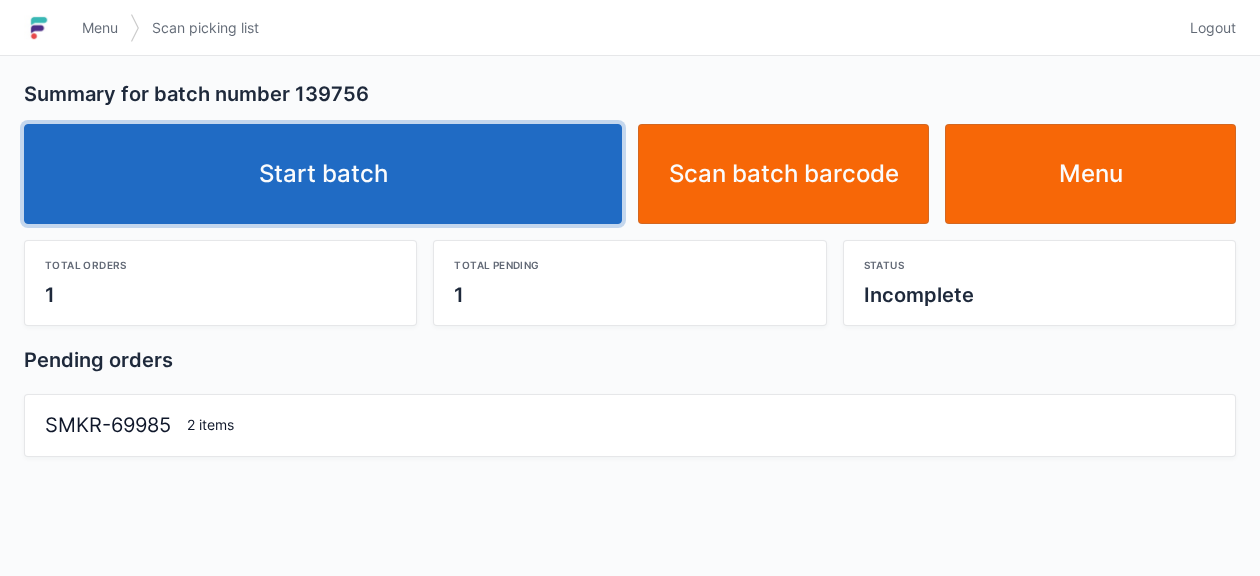 click on "Start batch" at bounding box center [323, 174] 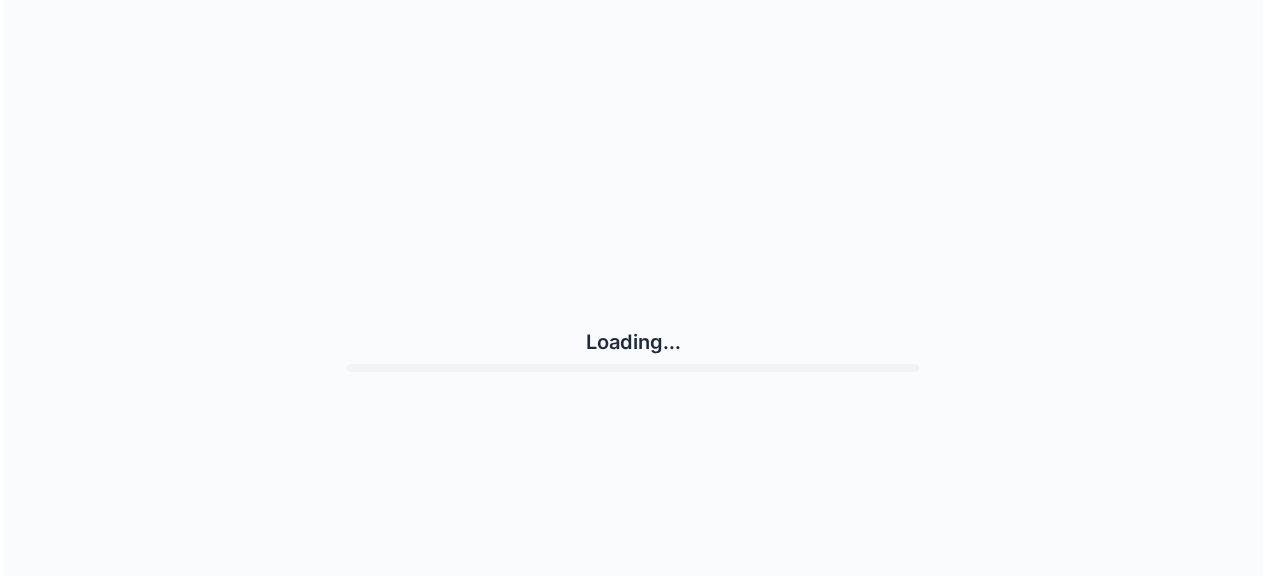 scroll, scrollTop: 0, scrollLeft: 0, axis: both 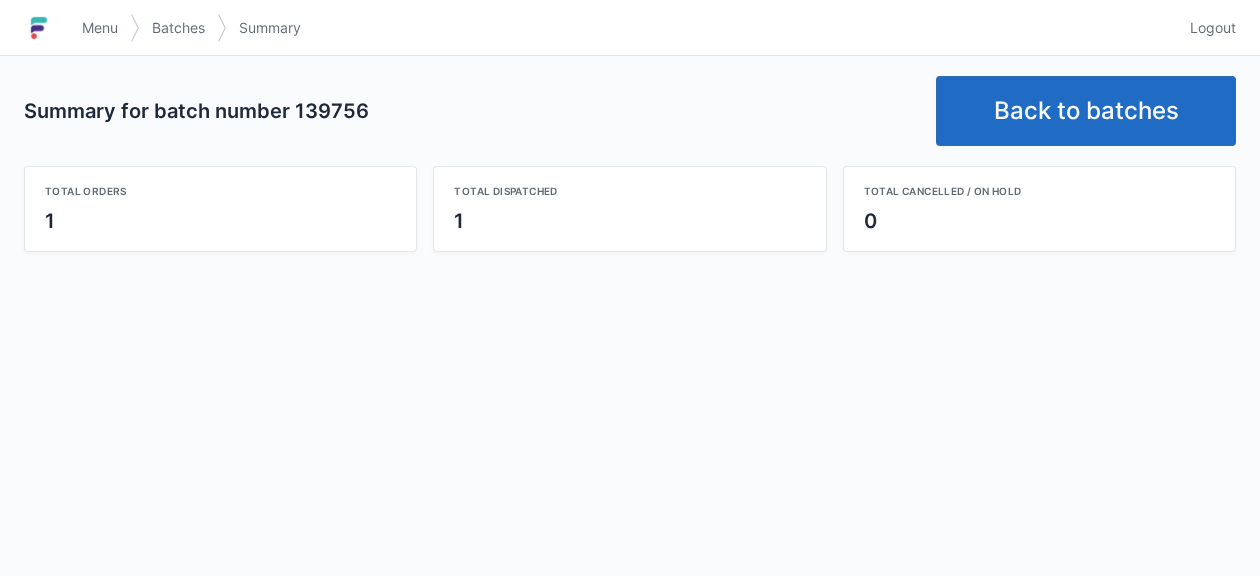 click on "Back to batches" at bounding box center [1086, 111] 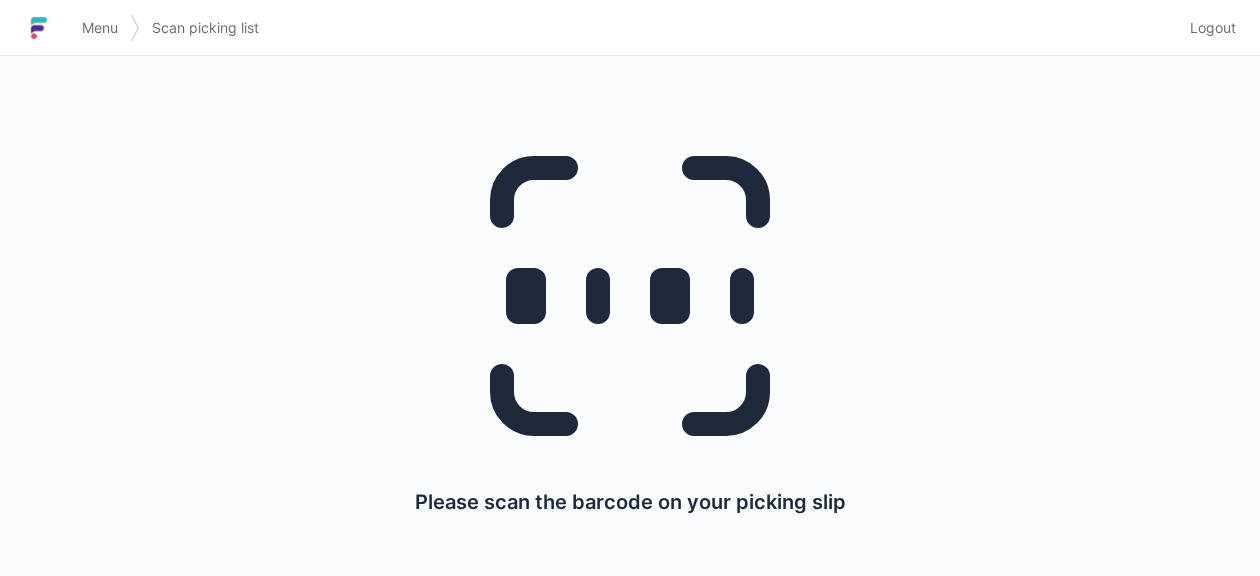 scroll, scrollTop: 0, scrollLeft: 0, axis: both 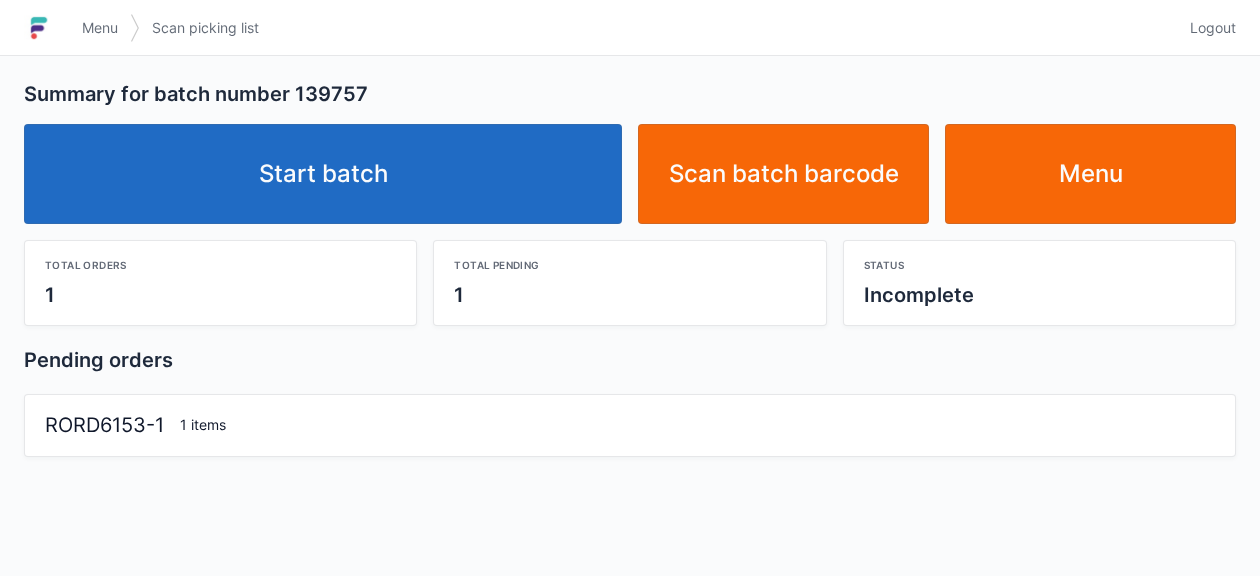 click on "Start batch" at bounding box center (323, 174) 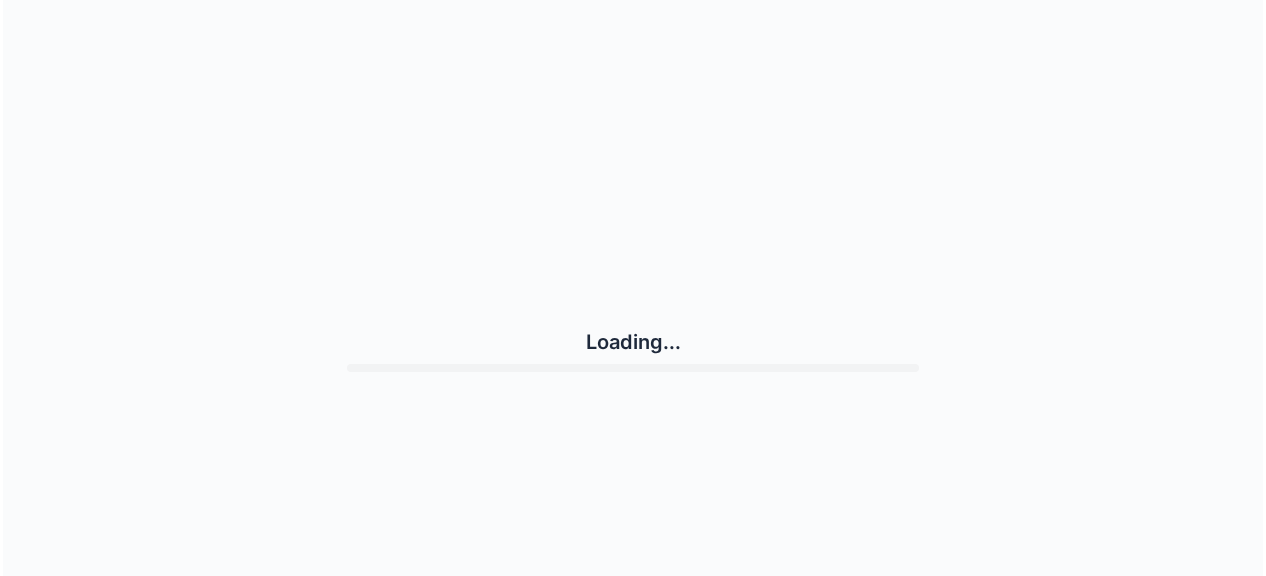 scroll, scrollTop: 0, scrollLeft: 0, axis: both 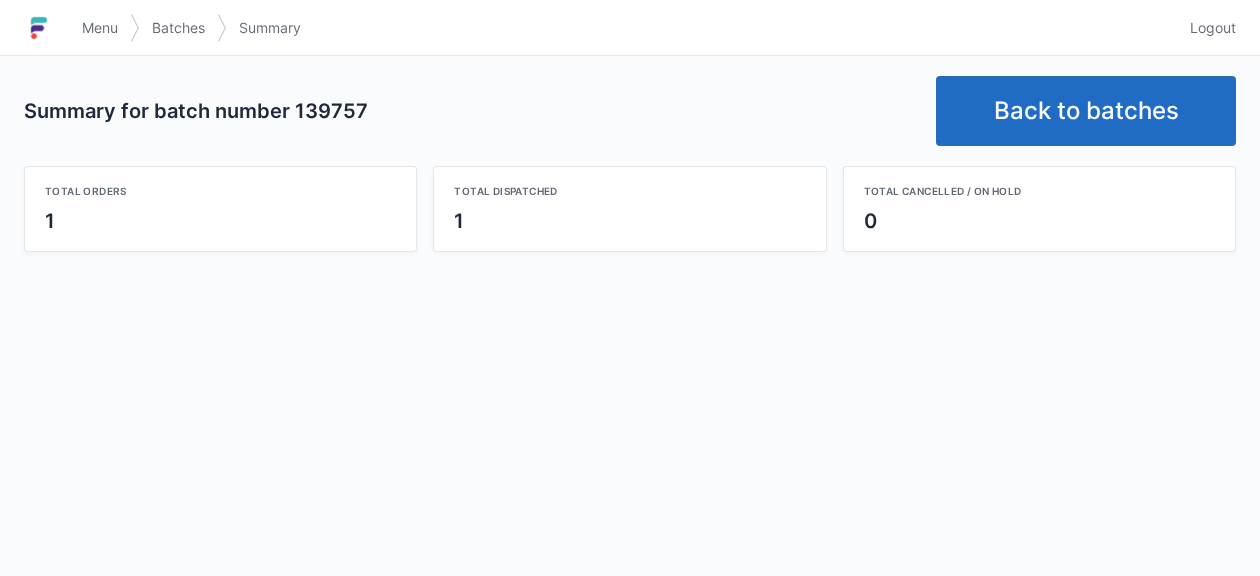 click on "Back to batches" at bounding box center (1086, 111) 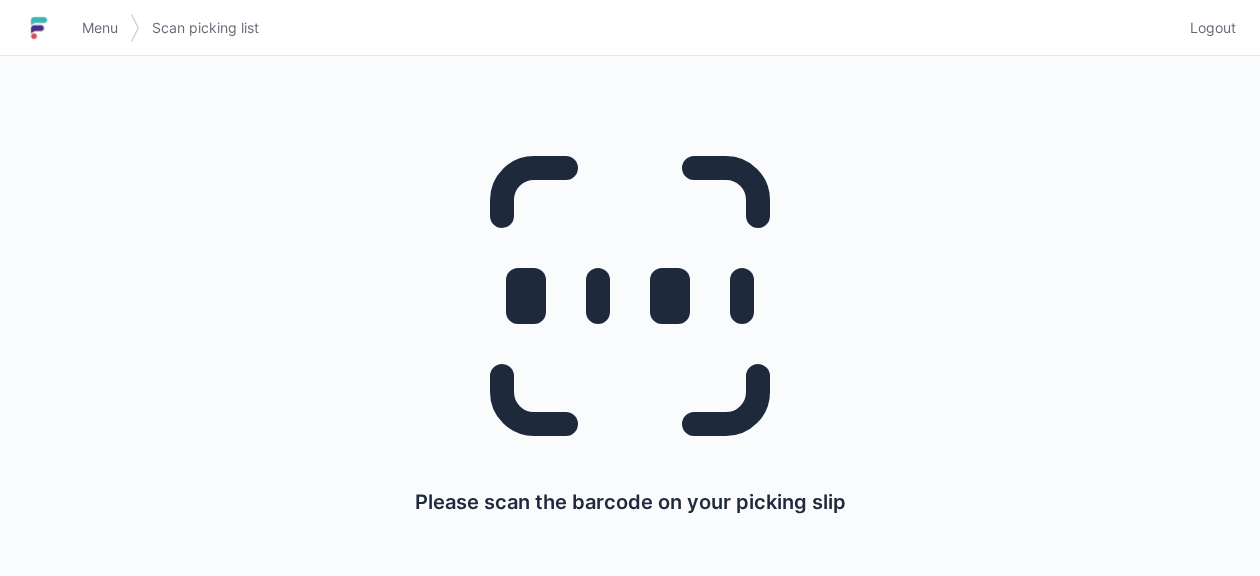 scroll, scrollTop: 0, scrollLeft: 0, axis: both 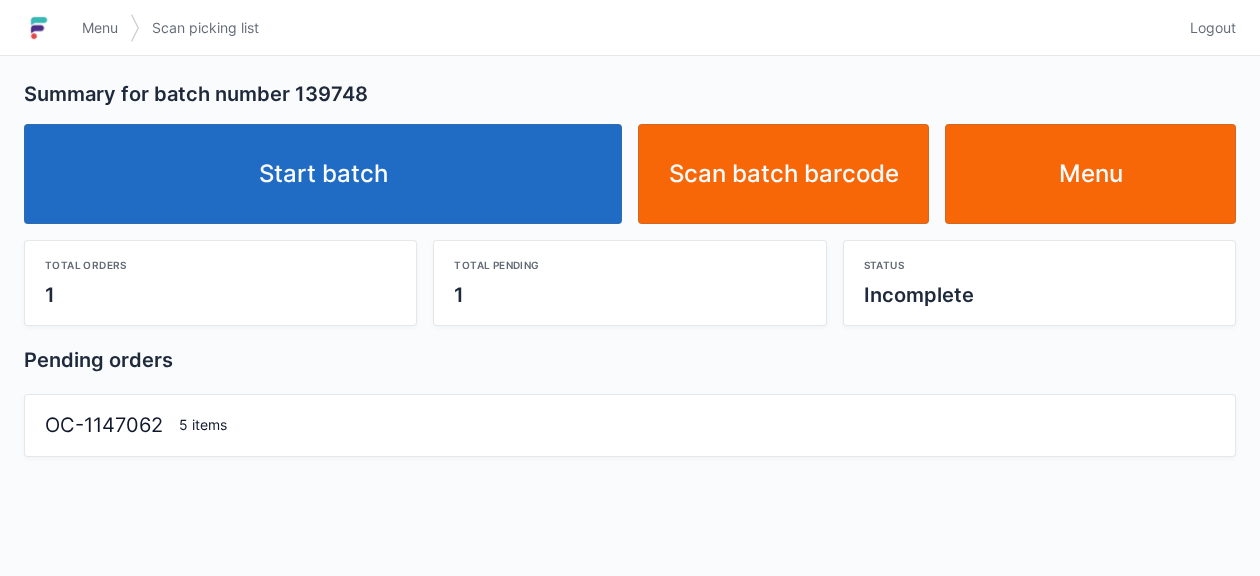 click on "Start batch" at bounding box center [323, 174] 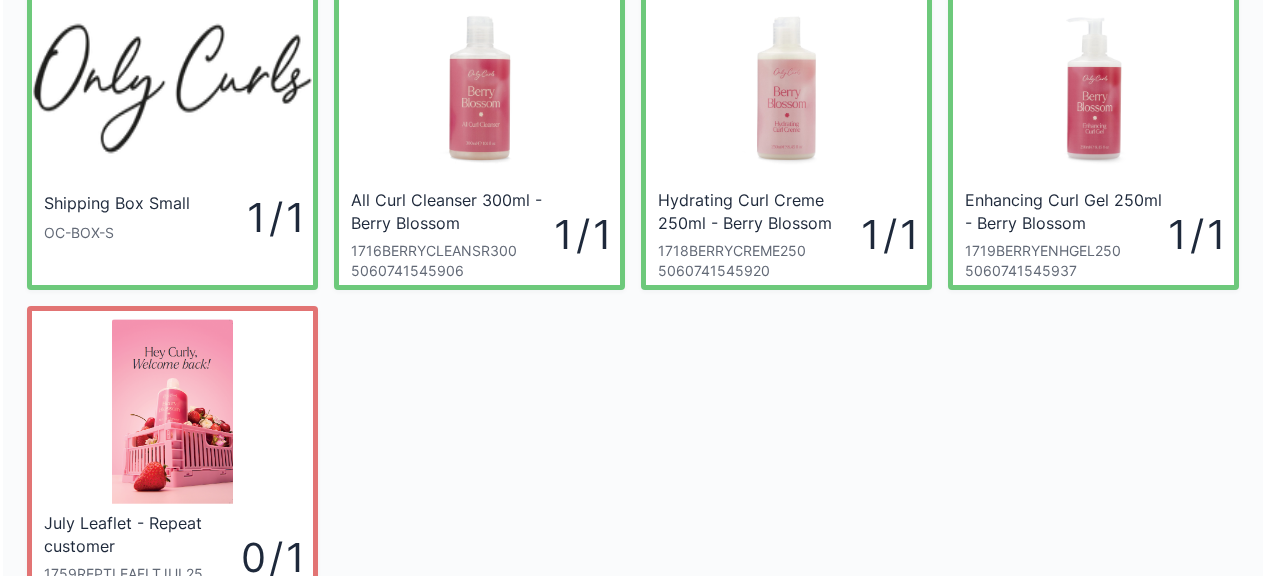 scroll, scrollTop: 260, scrollLeft: 0, axis: vertical 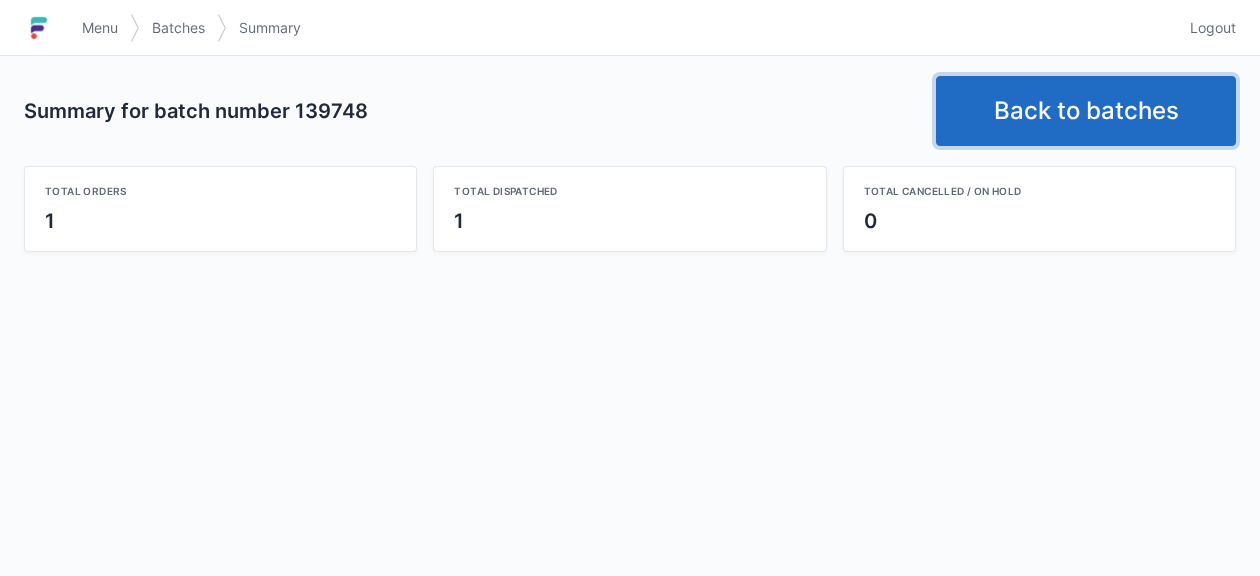 click on "Back to batches" at bounding box center (1086, 111) 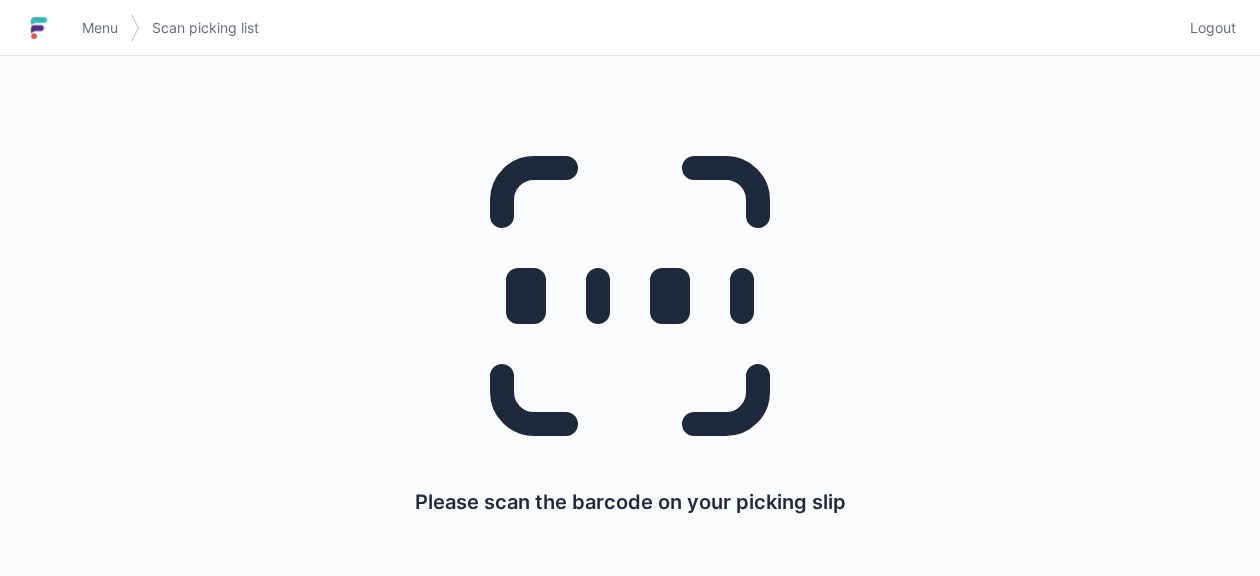 scroll, scrollTop: 0, scrollLeft: 0, axis: both 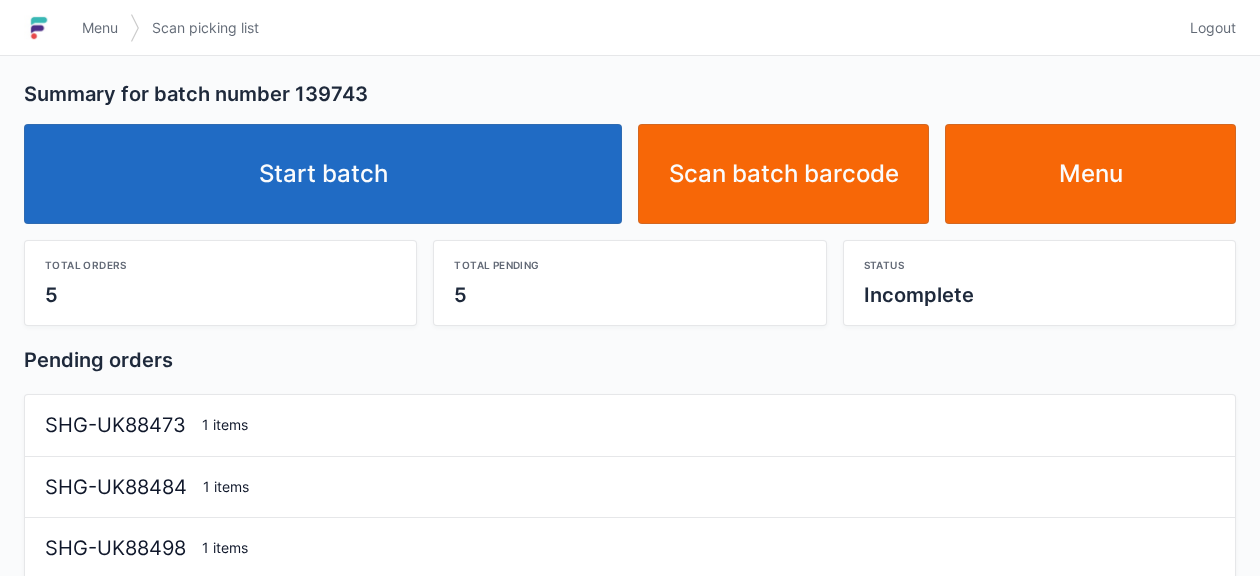 click on "Start batch" at bounding box center (323, 174) 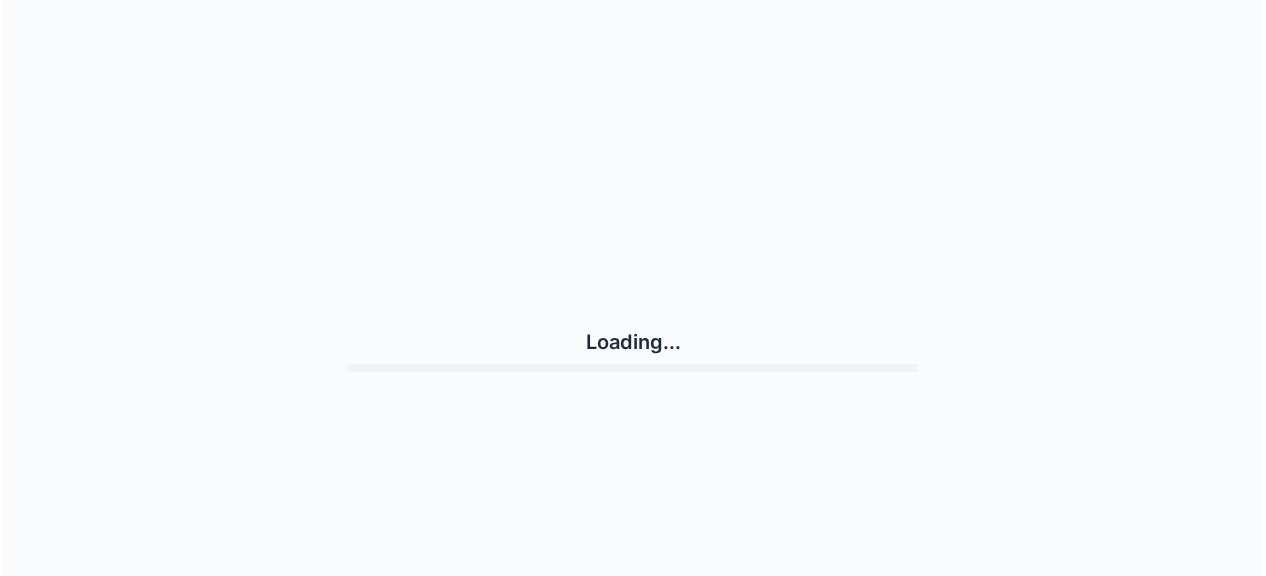 scroll, scrollTop: 0, scrollLeft: 0, axis: both 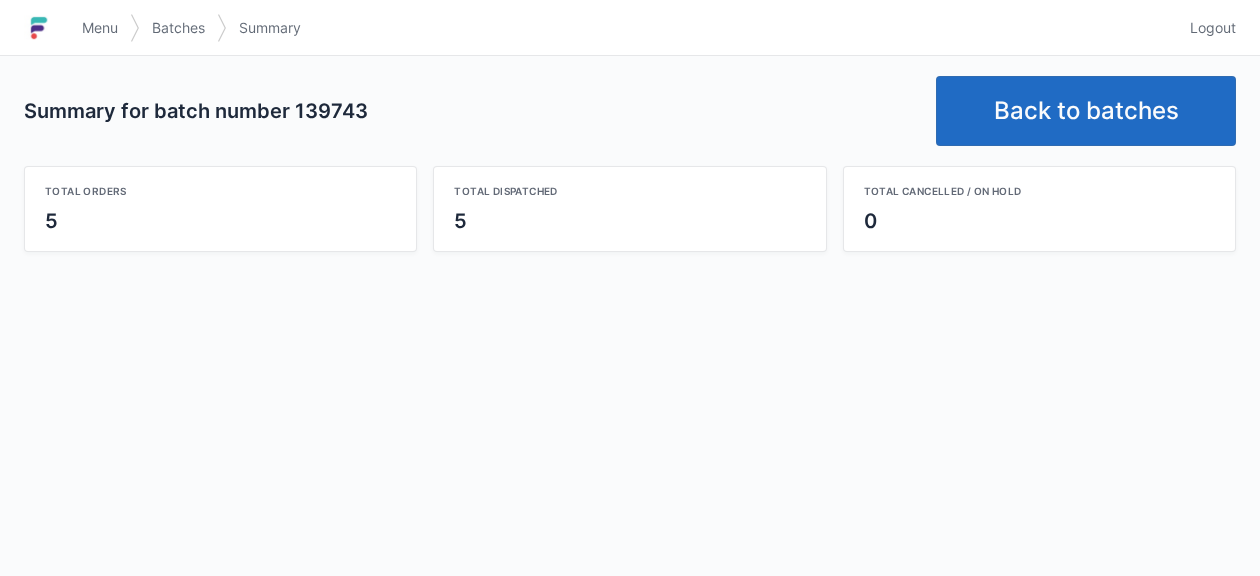 click on "Back to batches" at bounding box center [1086, 111] 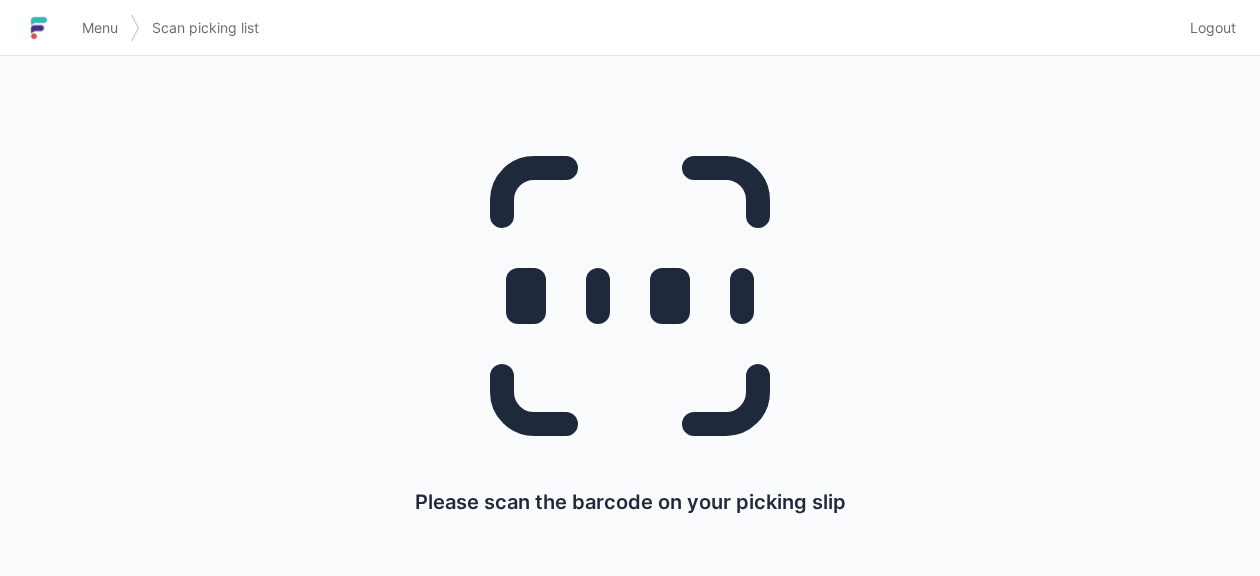 scroll, scrollTop: 0, scrollLeft: 0, axis: both 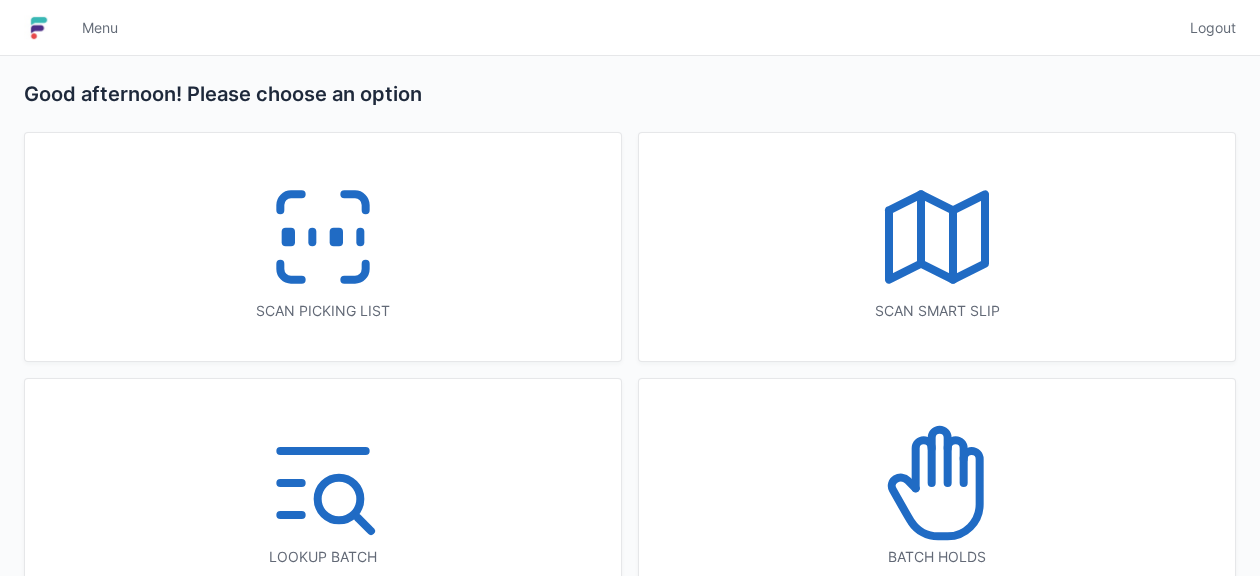 click 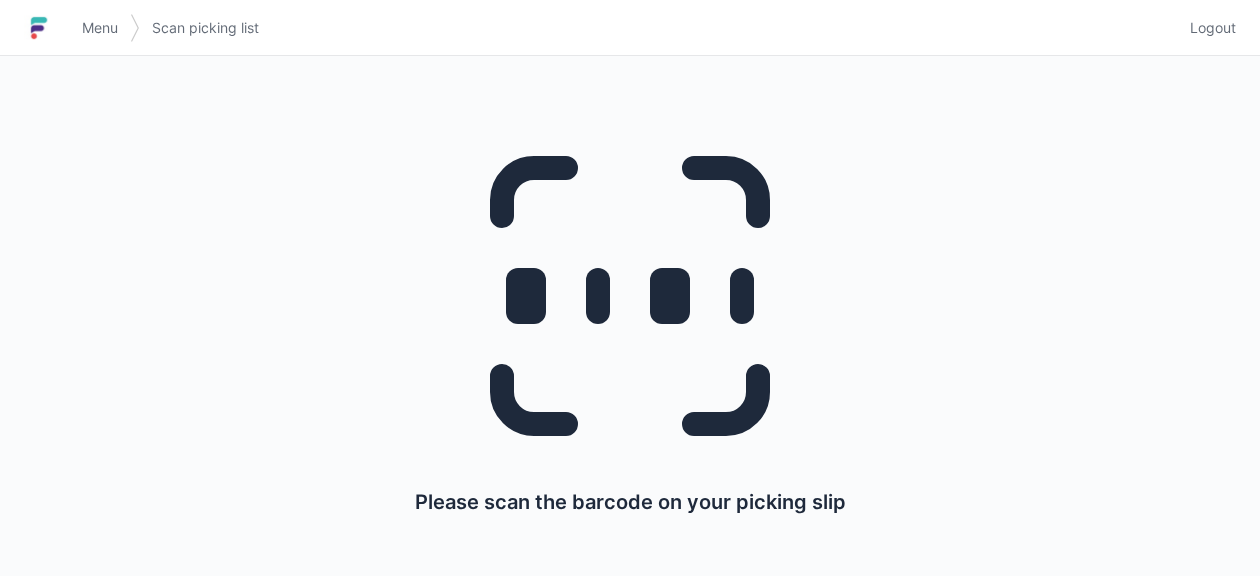 scroll, scrollTop: 0, scrollLeft: 0, axis: both 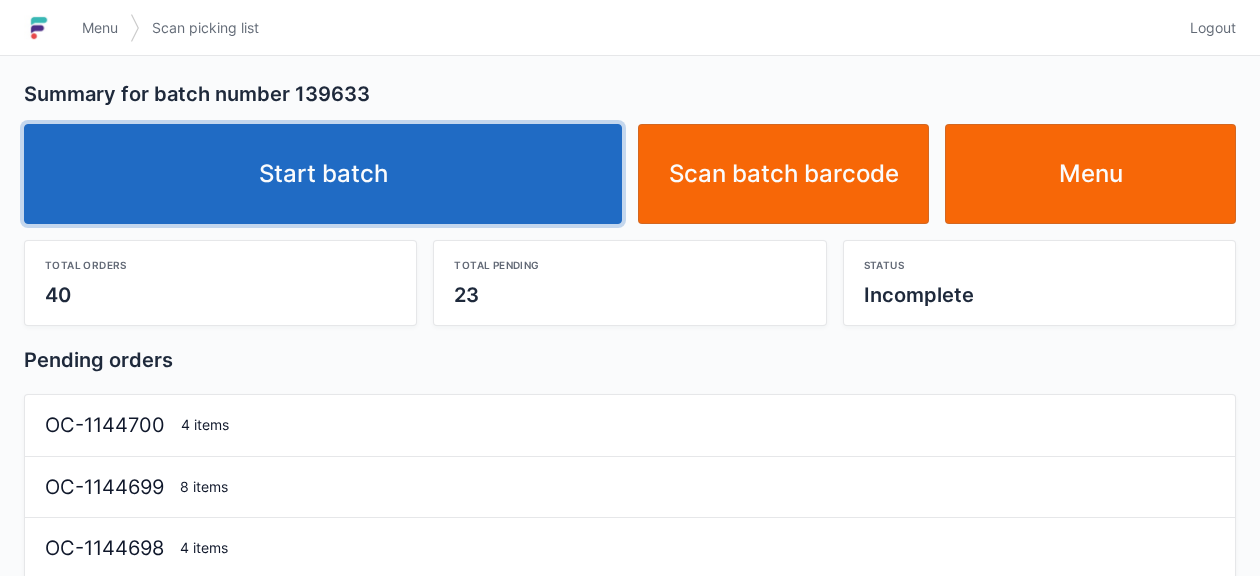 click on "Start batch" at bounding box center [323, 174] 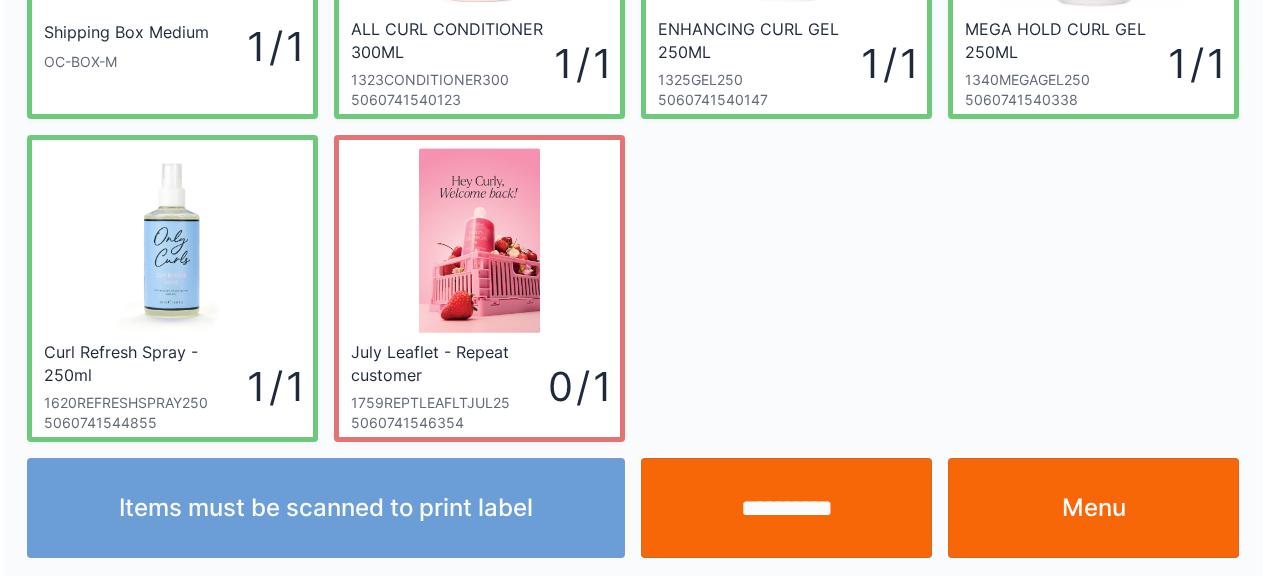 scroll, scrollTop: 260, scrollLeft: 0, axis: vertical 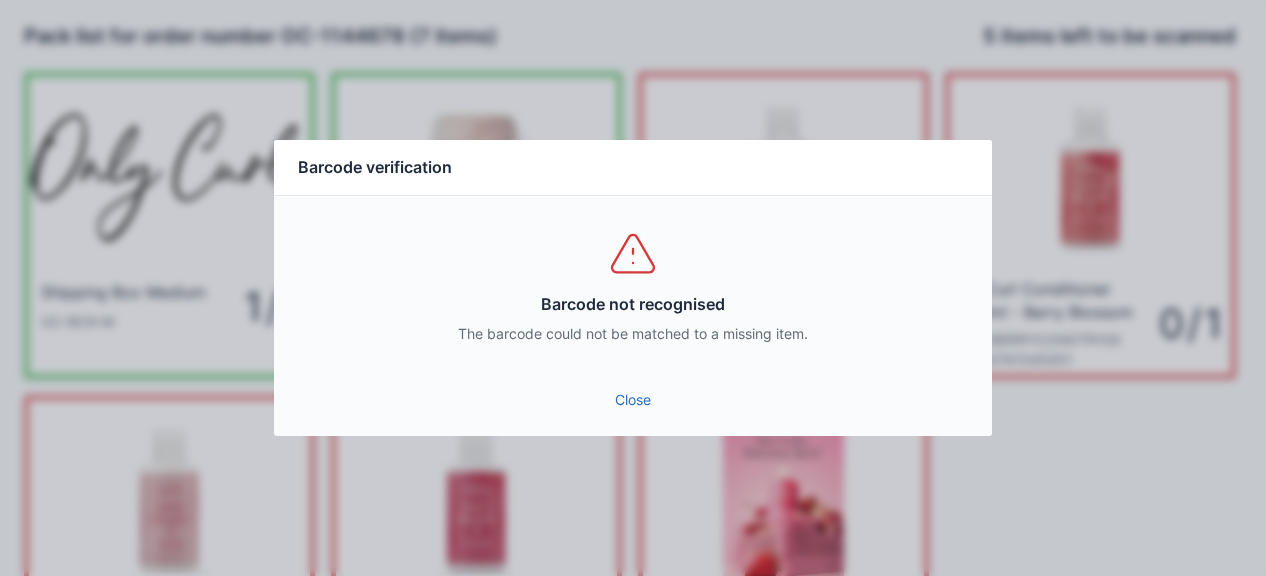 click on "Close" at bounding box center (633, 400) 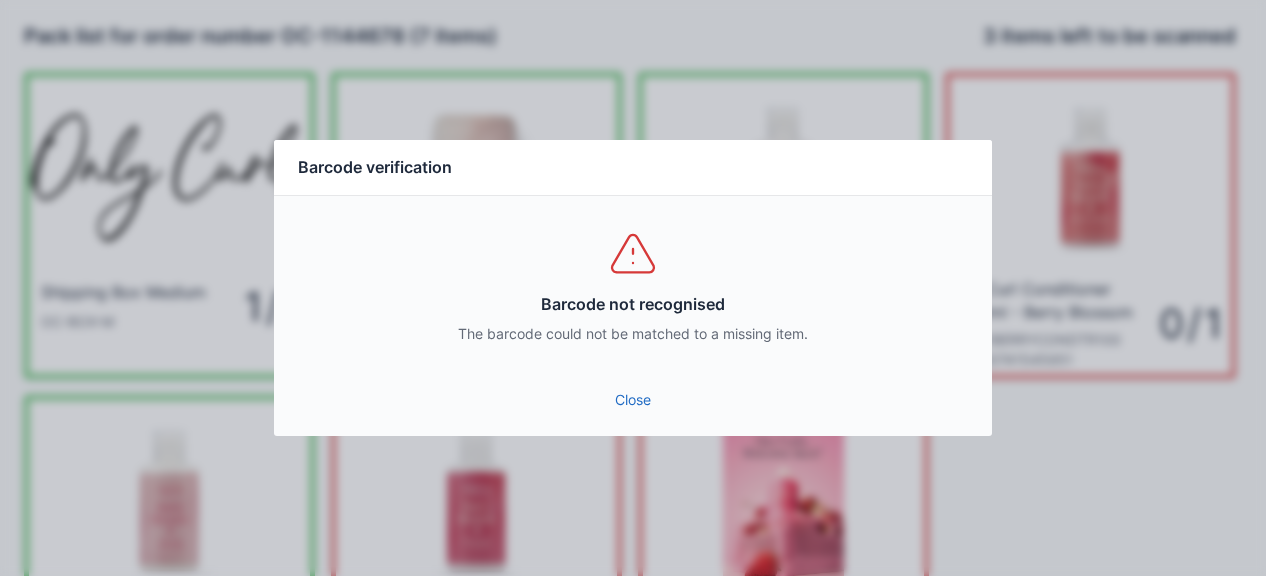 click on "Close" at bounding box center [633, 406] 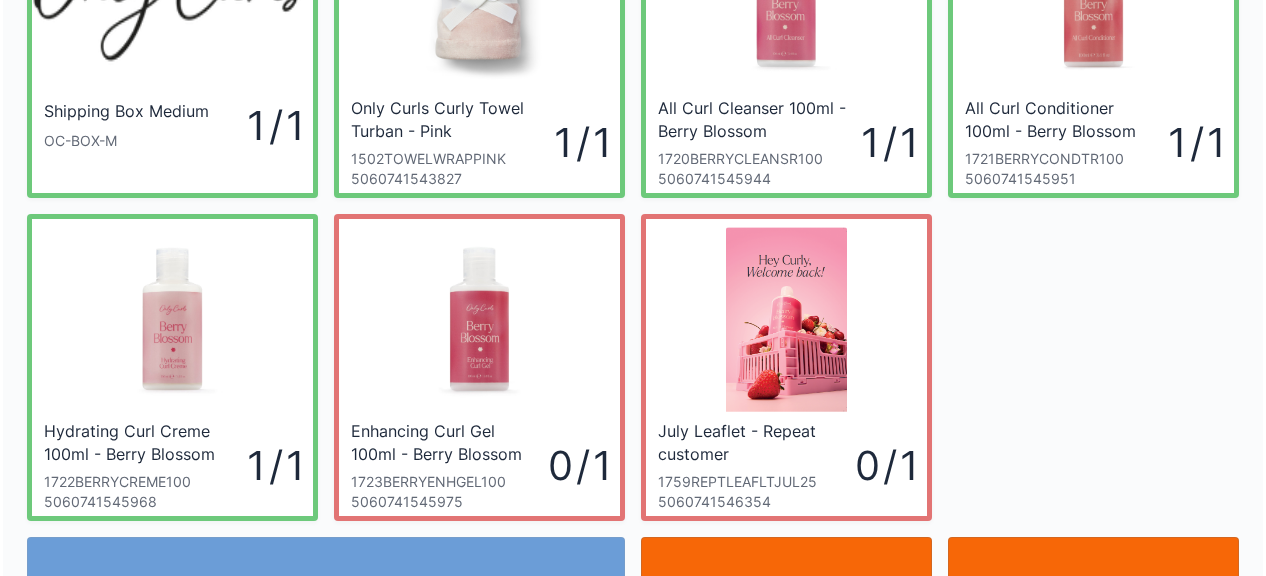 scroll, scrollTop: 189, scrollLeft: 0, axis: vertical 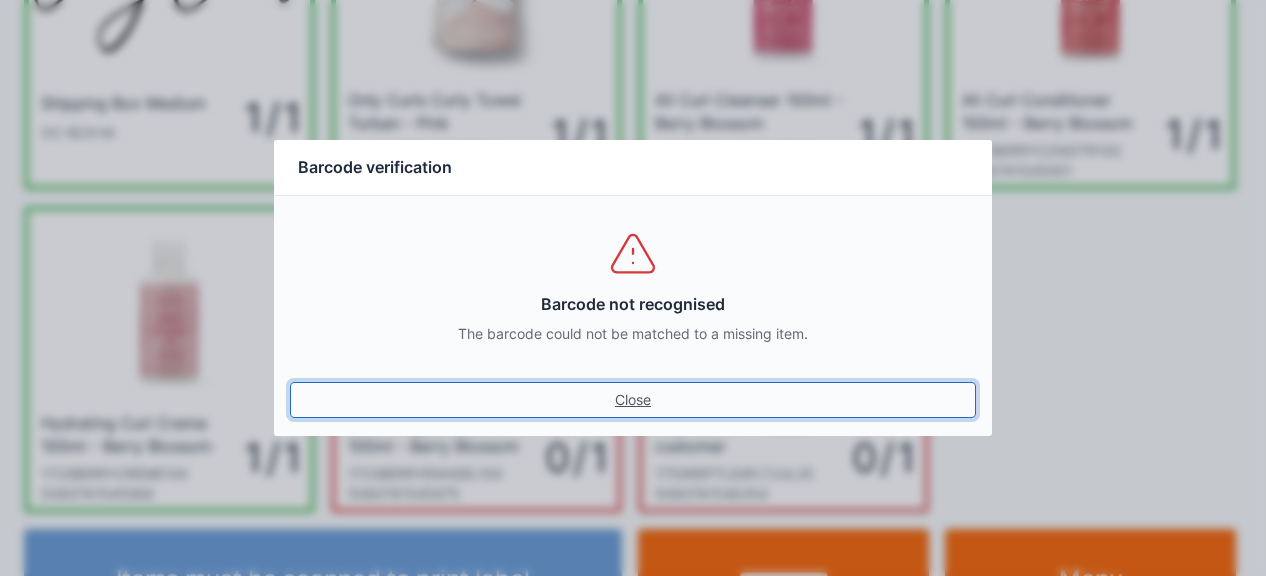 click on "Close" at bounding box center (633, 400) 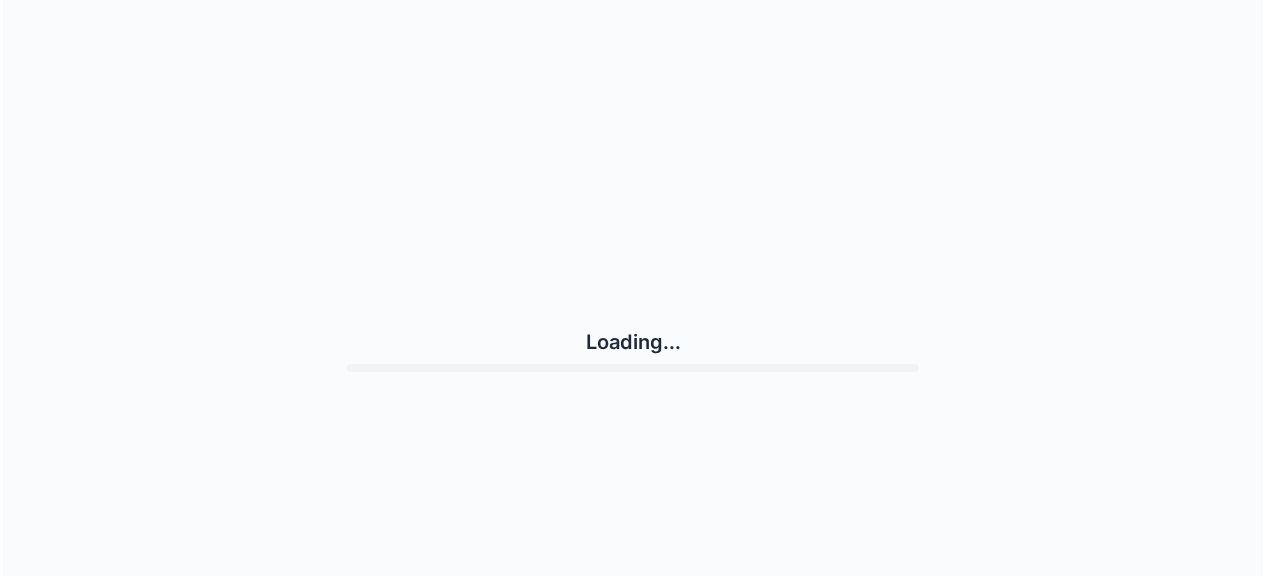scroll, scrollTop: 0, scrollLeft: 0, axis: both 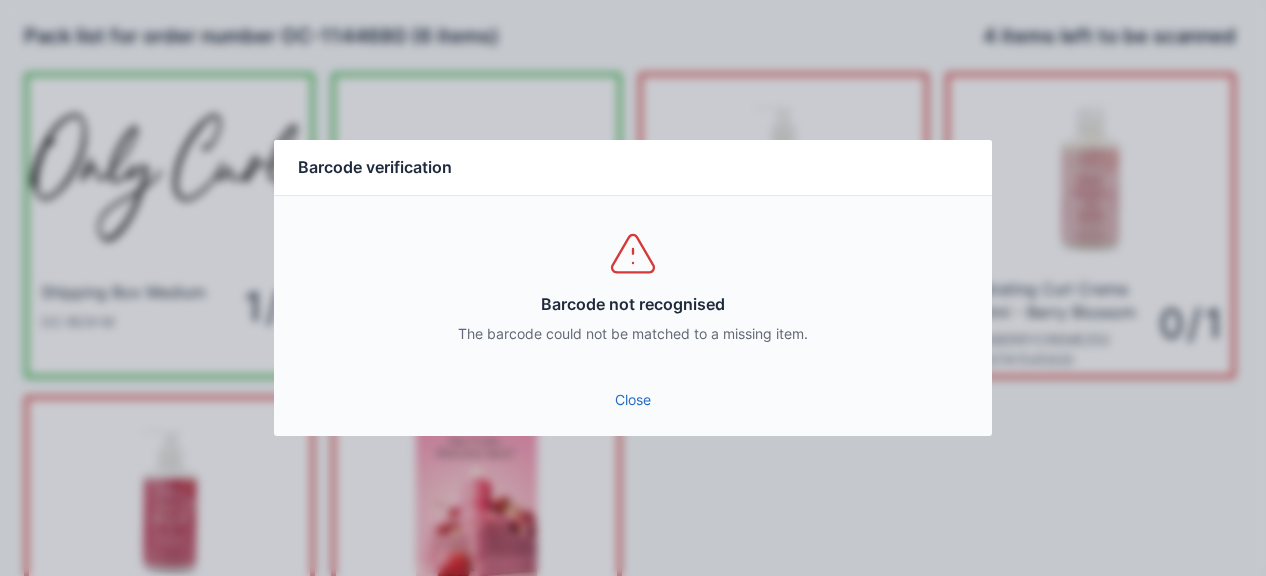 click on "Close" at bounding box center [633, 400] 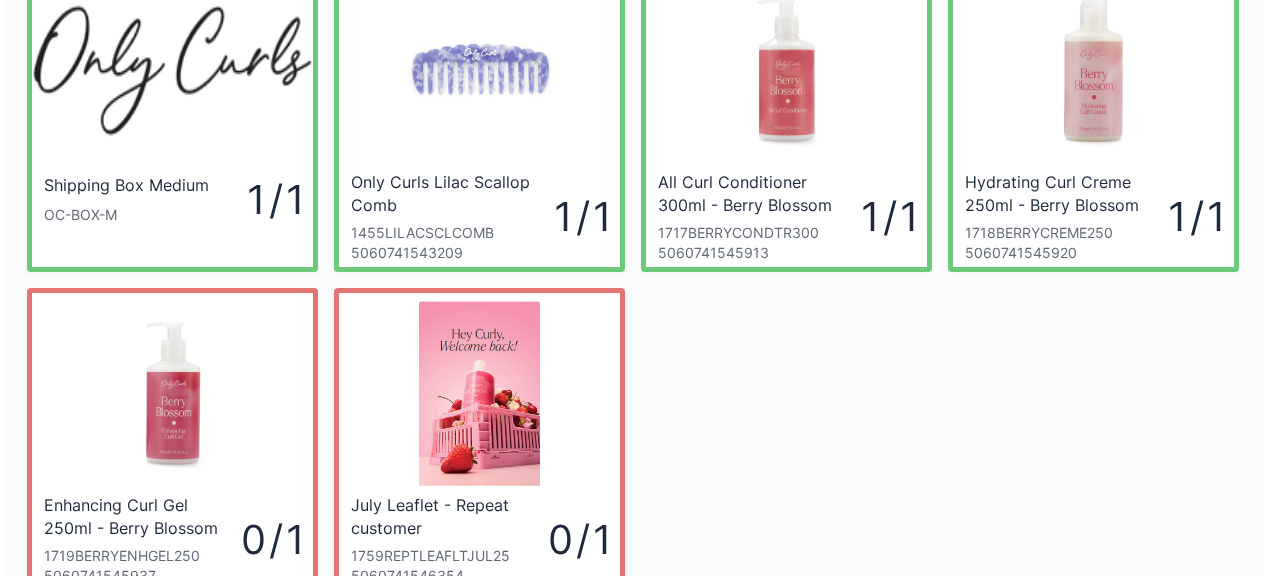 scroll, scrollTop: 260, scrollLeft: 0, axis: vertical 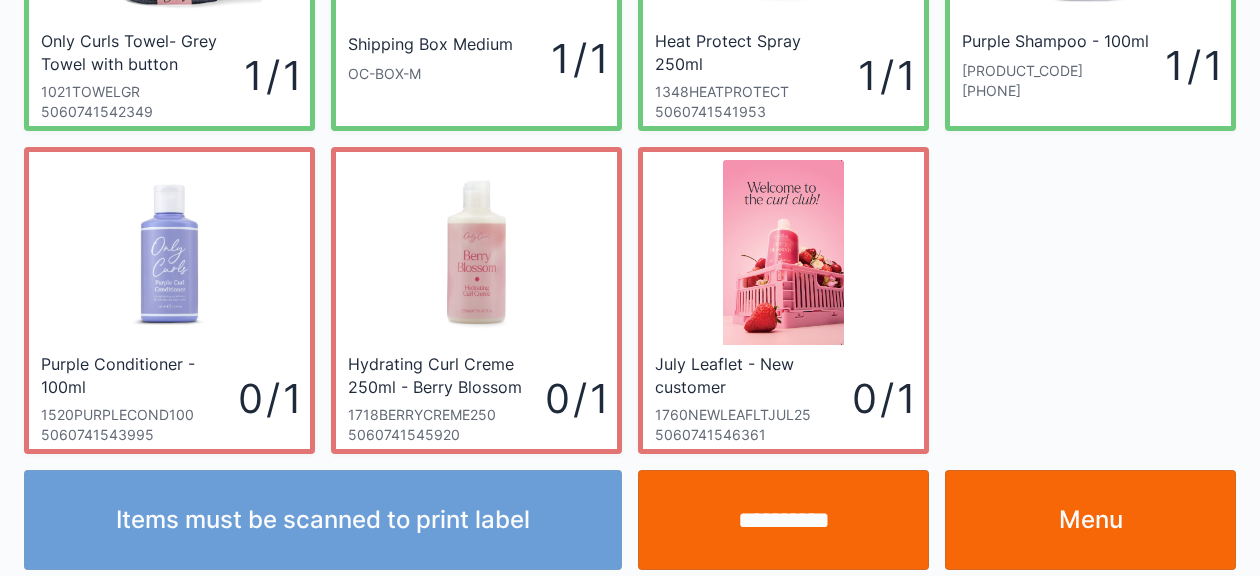 click on "**********" at bounding box center (783, 520) 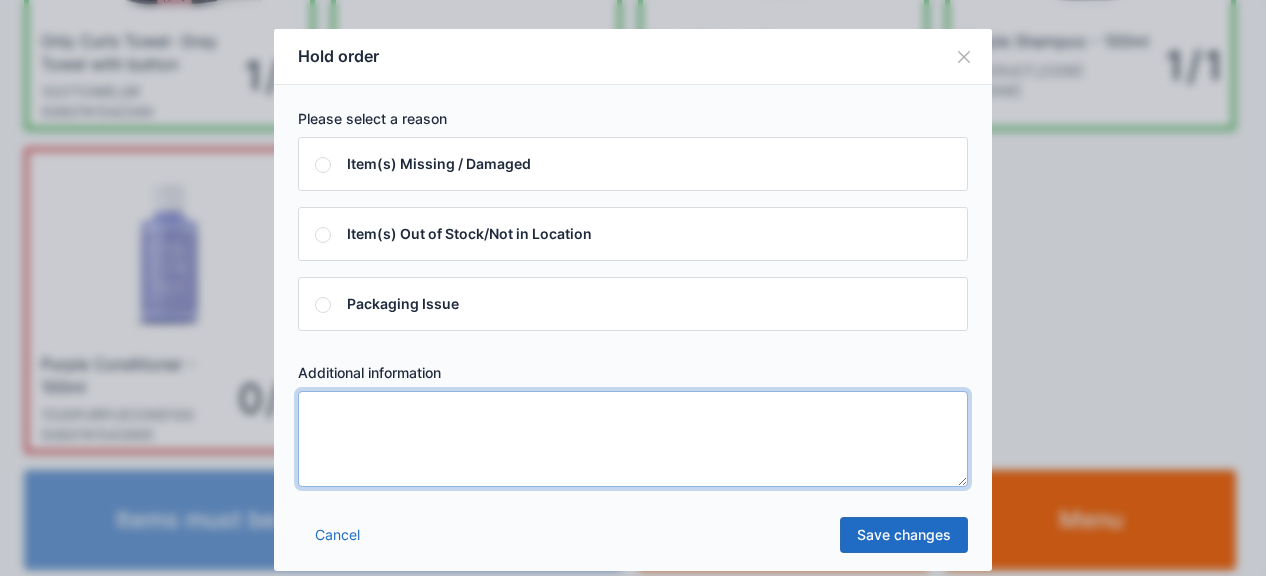 click at bounding box center [633, 439] 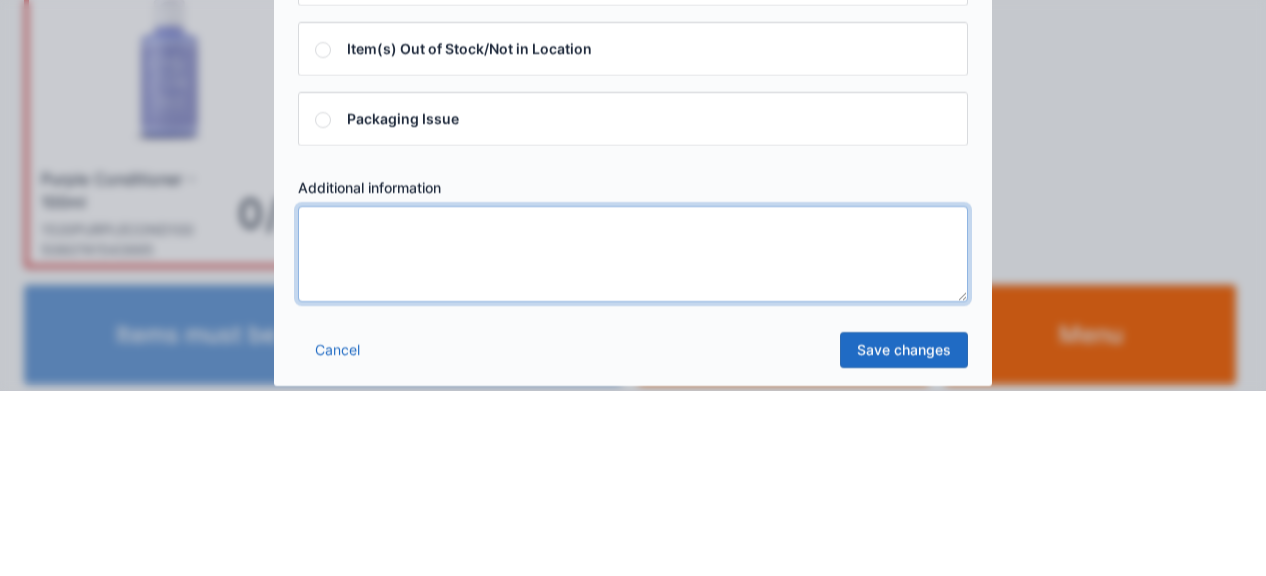 scroll, scrollTop: 248, scrollLeft: 0, axis: vertical 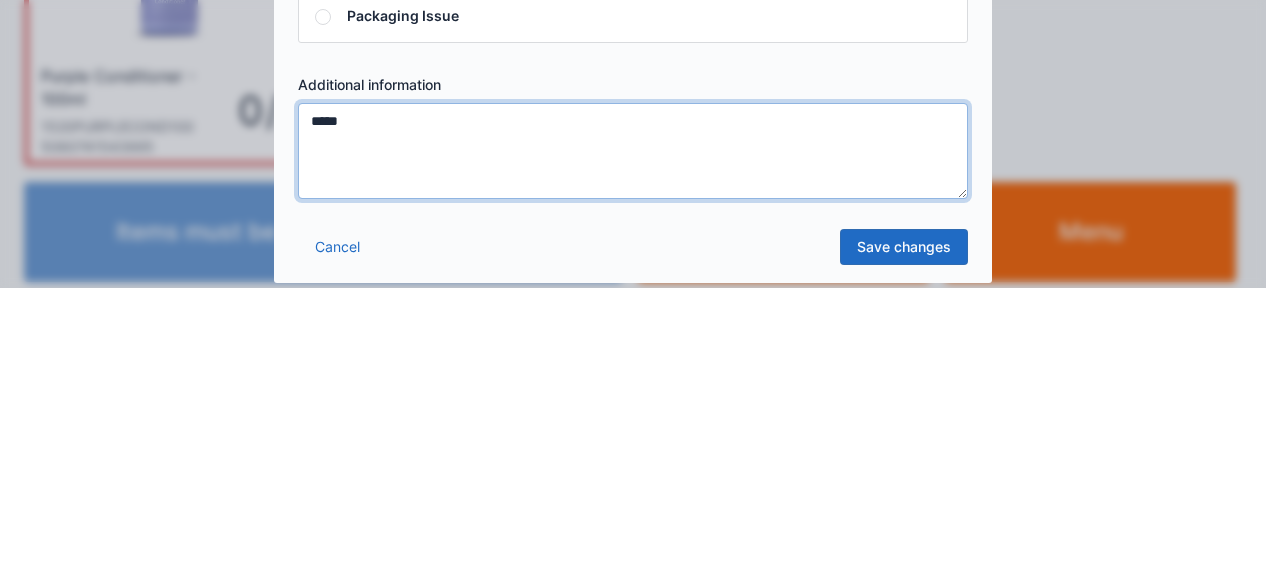 type on "*****" 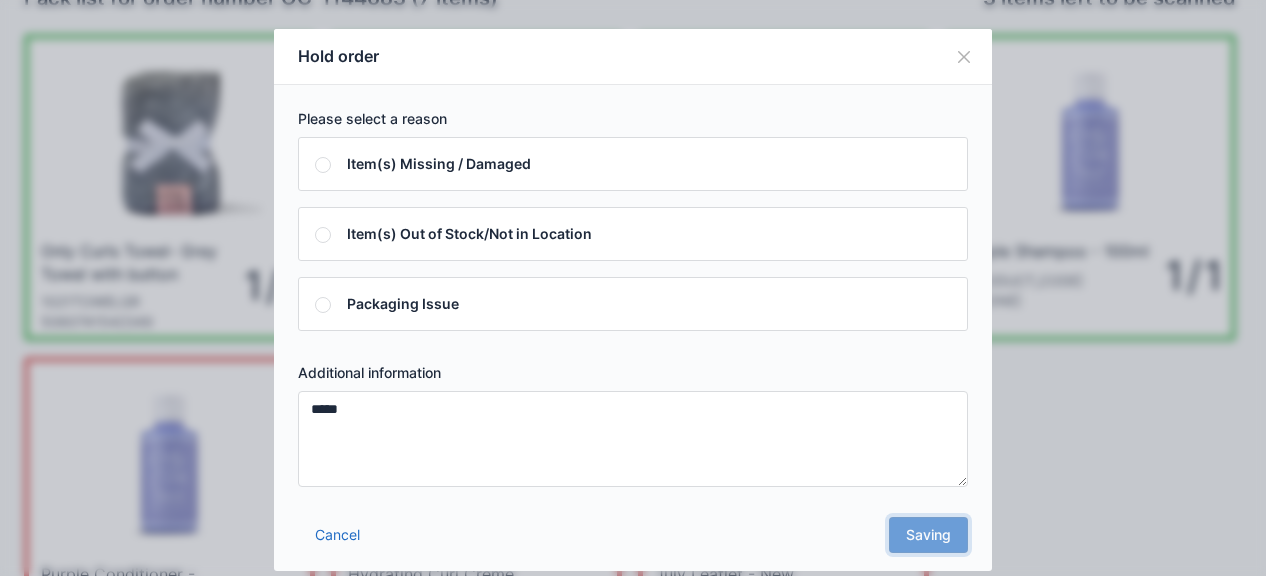 scroll, scrollTop: 0, scrollLeft: 0, axis: both 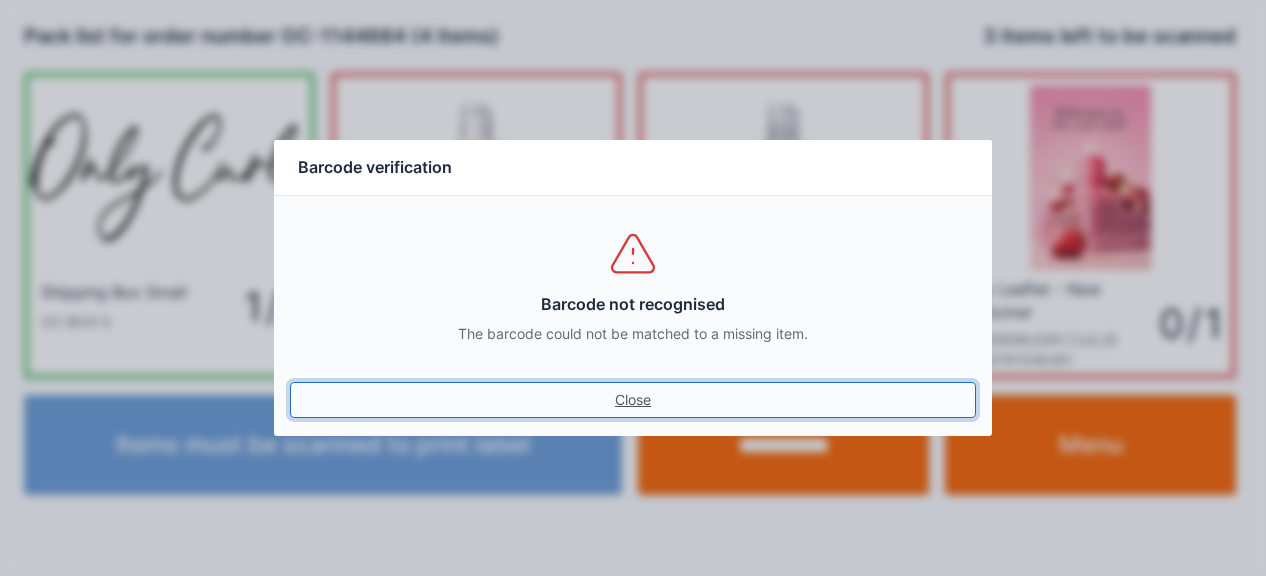 click on "Close" at bounding box center (633, 400) 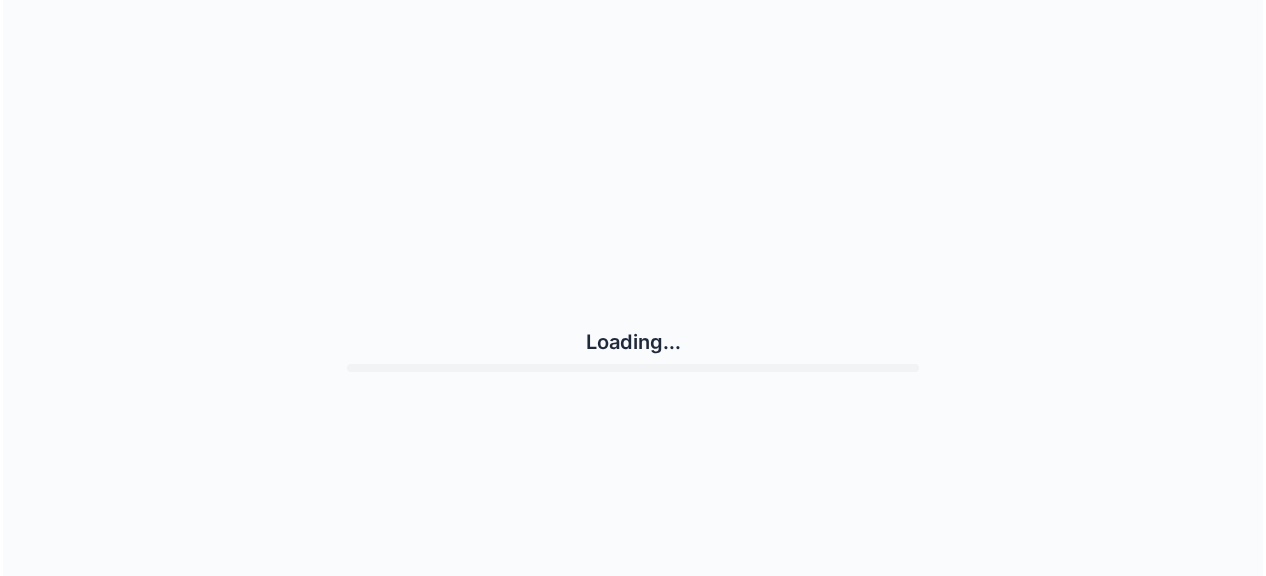 scroll, scrollTop: 0, scrollLeft: 0, axis: both 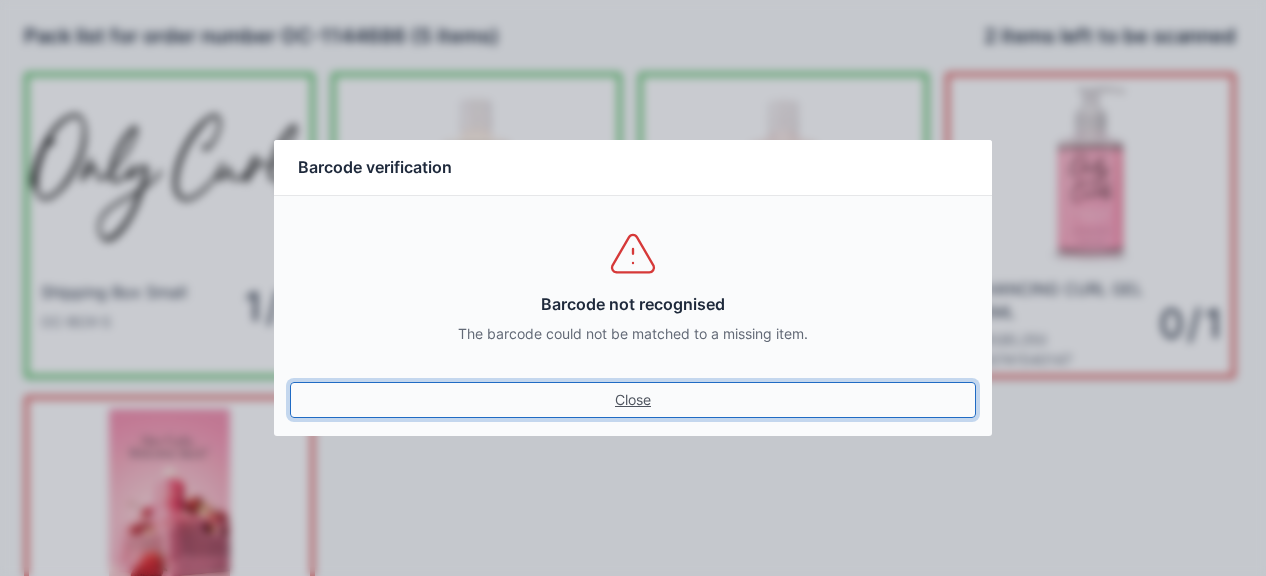 click on "Close" at bounding box center (633, 400) 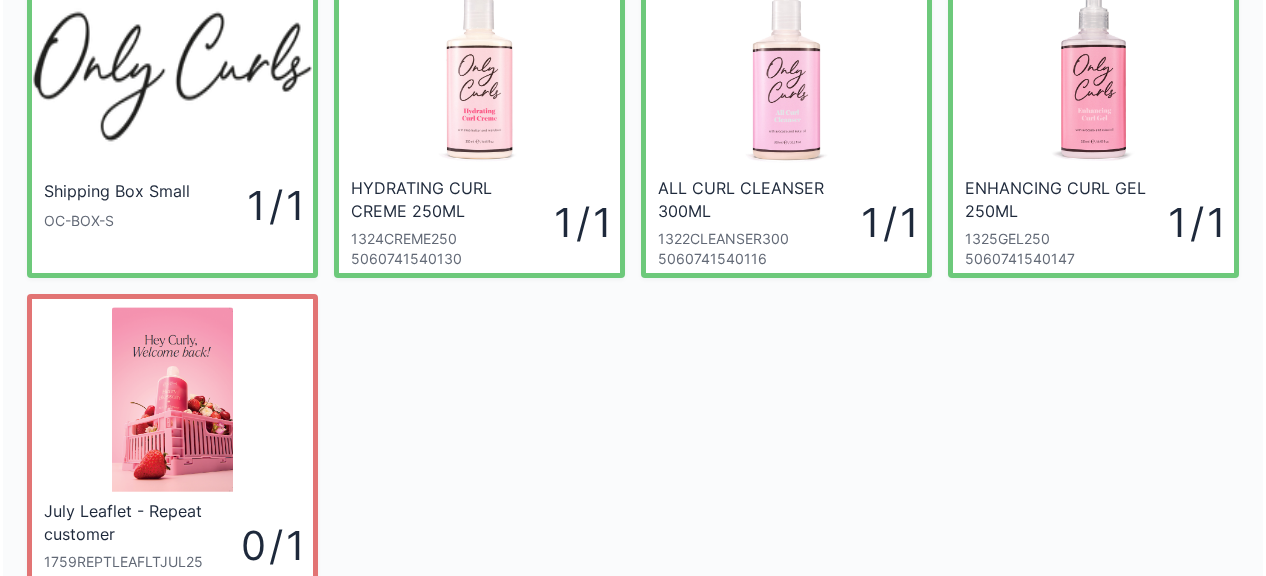 scroll, scrollTop: 260, scrollLeft: 0, axis: vertical 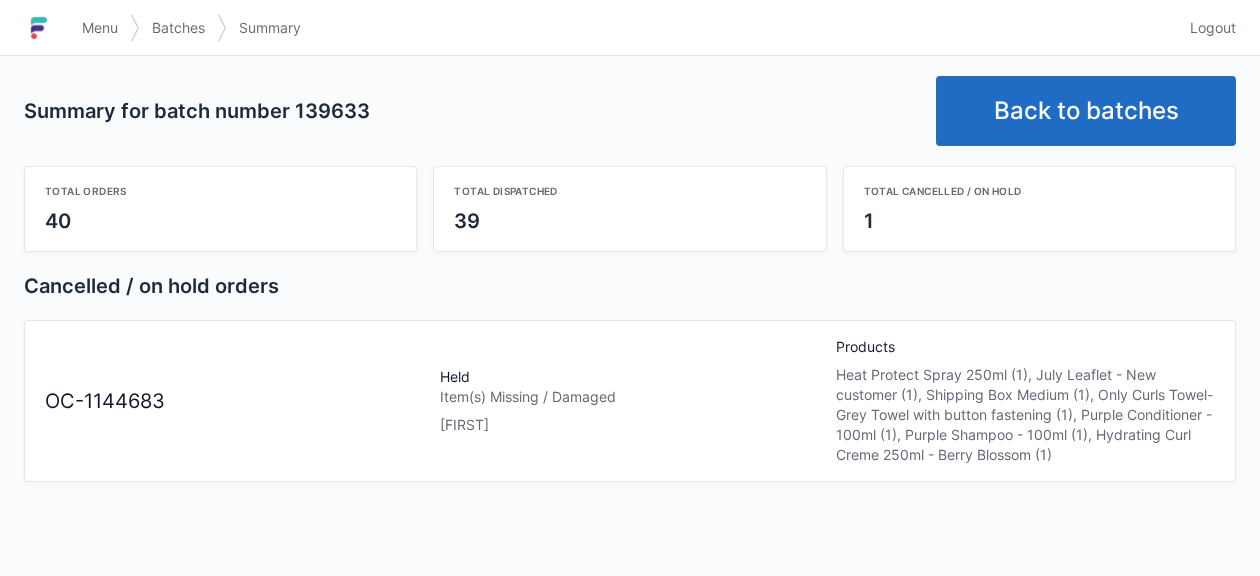 click on "Back to batches" at bounding box center (1086, 111) 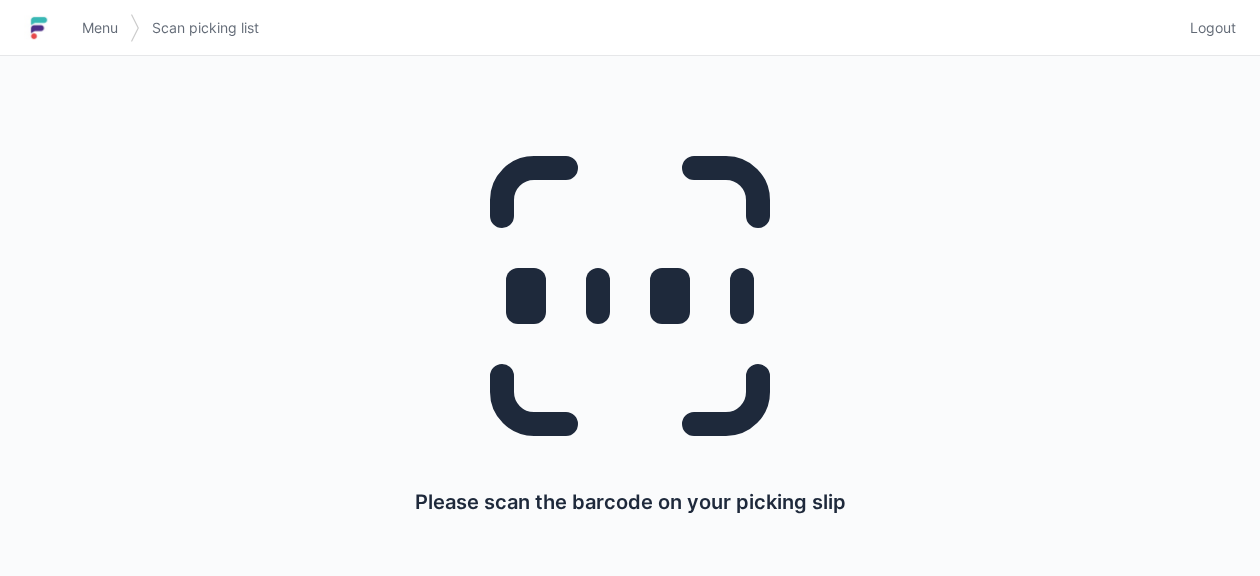 scroll, scrollTop: 0, scrollLeft: 0, axis: both 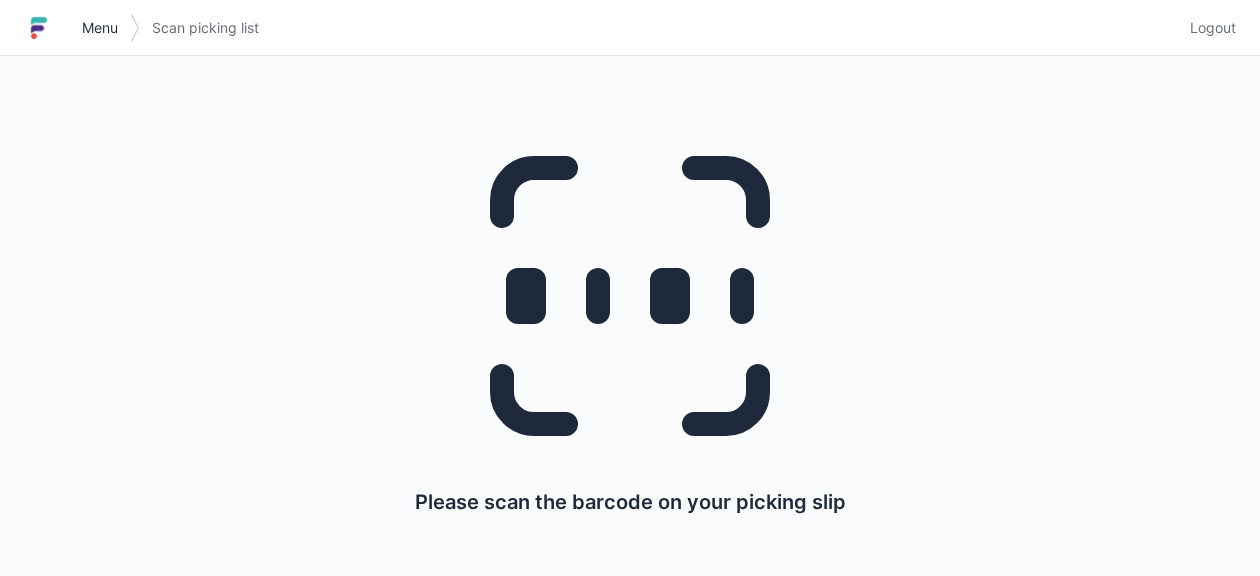 click on "Menu" at bounding box center (100, 28) 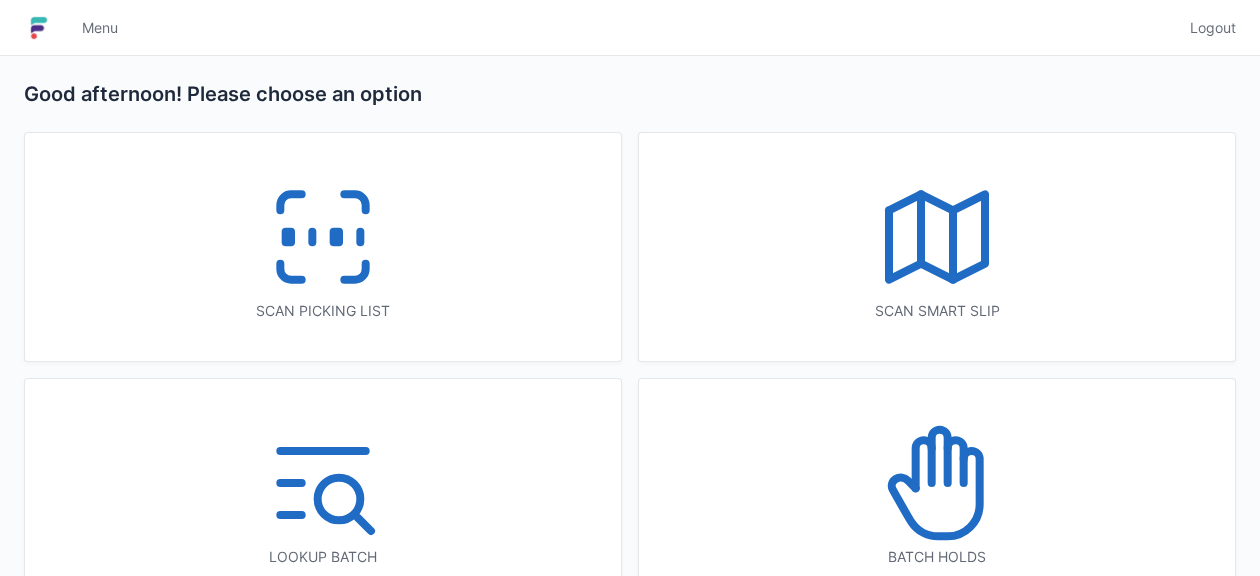 scroll, scrollTop: 0, scrollLeft: 0, axis: both 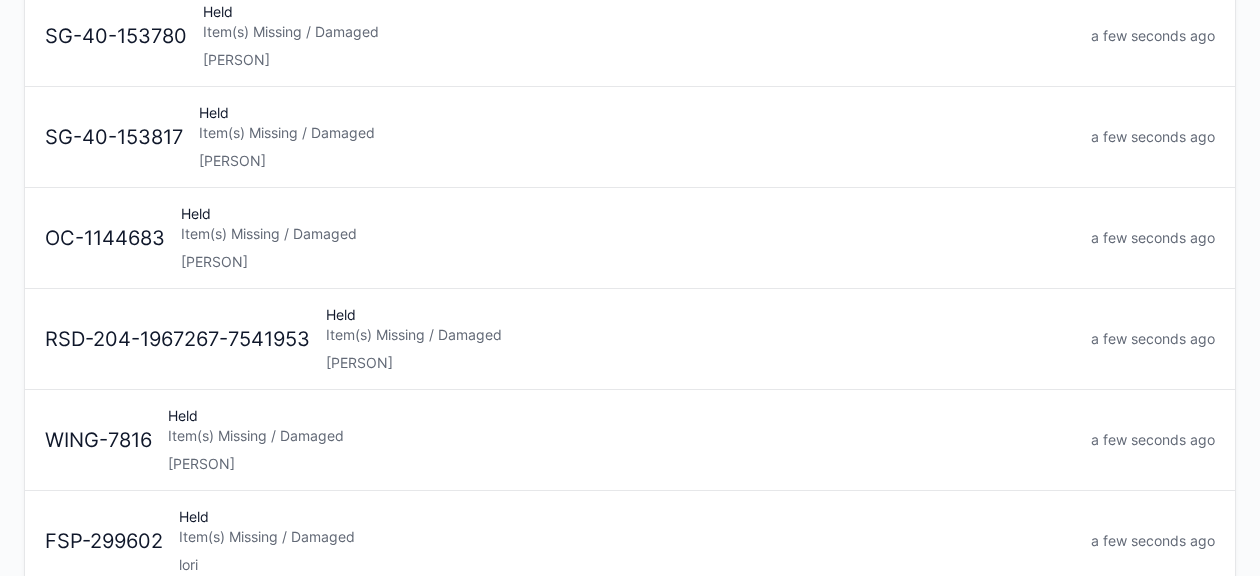 click on "Item(s) Missing / Damaged" at bounding box center (628, 234) 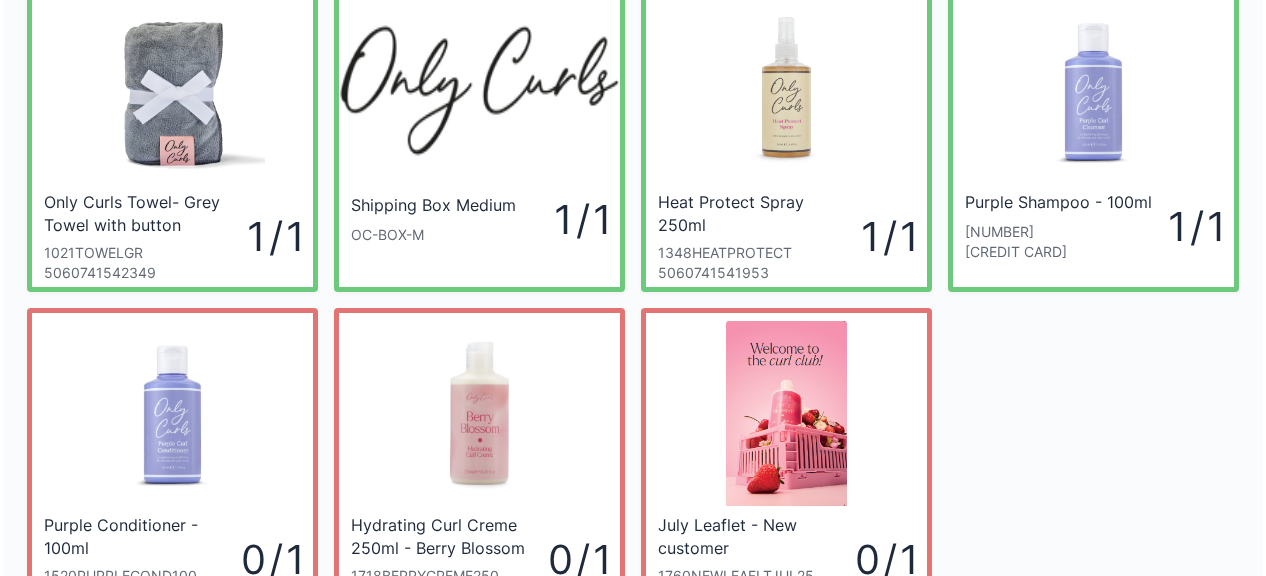 scroll, scrollTop: 260, scrollLeft: 0, axis: vertical 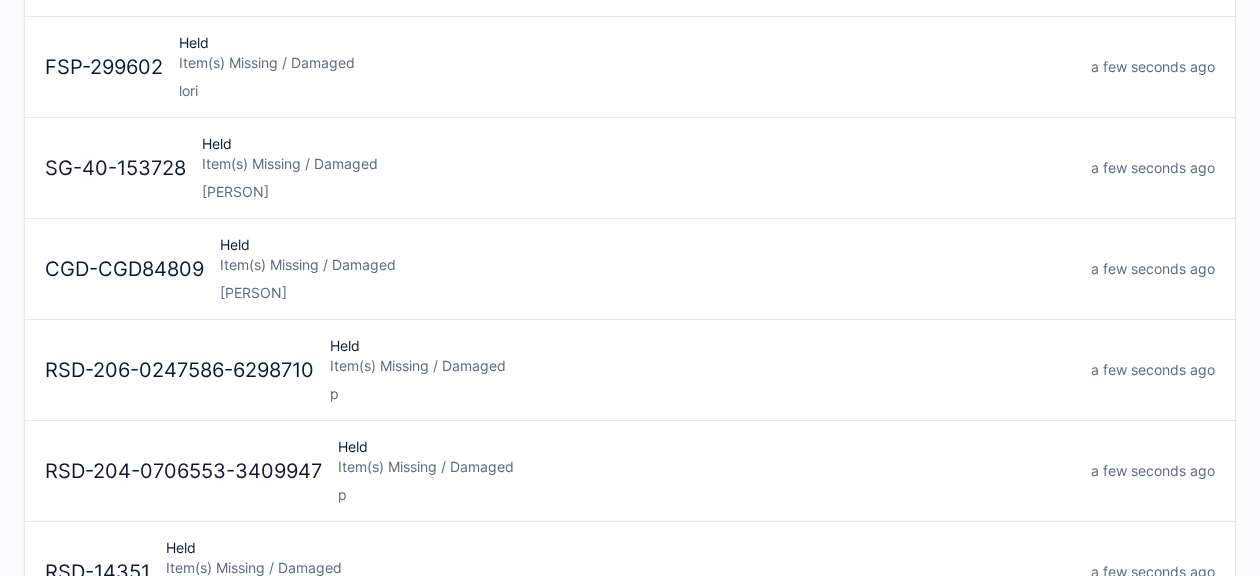 click on "Item(s) Missing / Damaged" at bounding box center (647, 265) 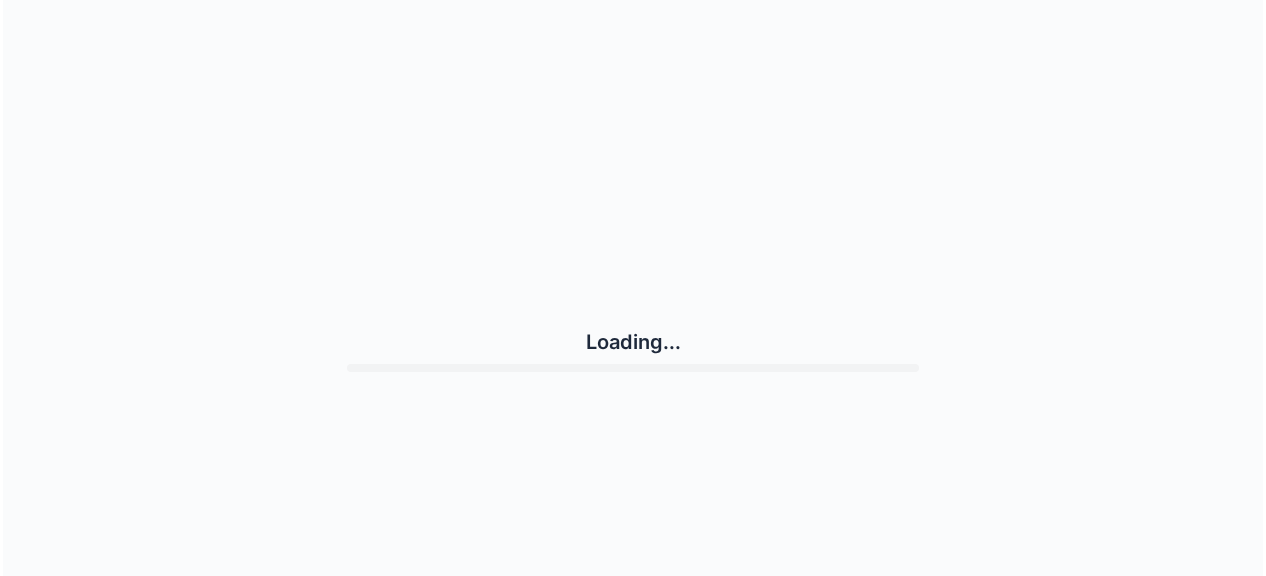 scroll, scrollTop: 0, scrollLeft: 0, axis: both 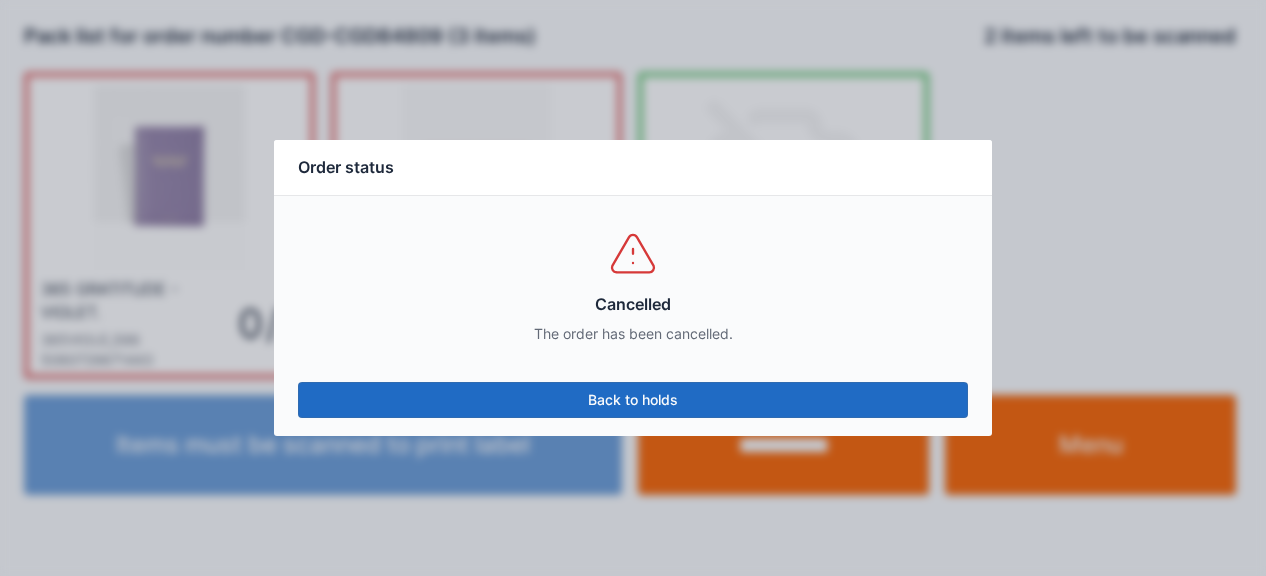 click on "Back to holds" at bounding box center (633, 400) 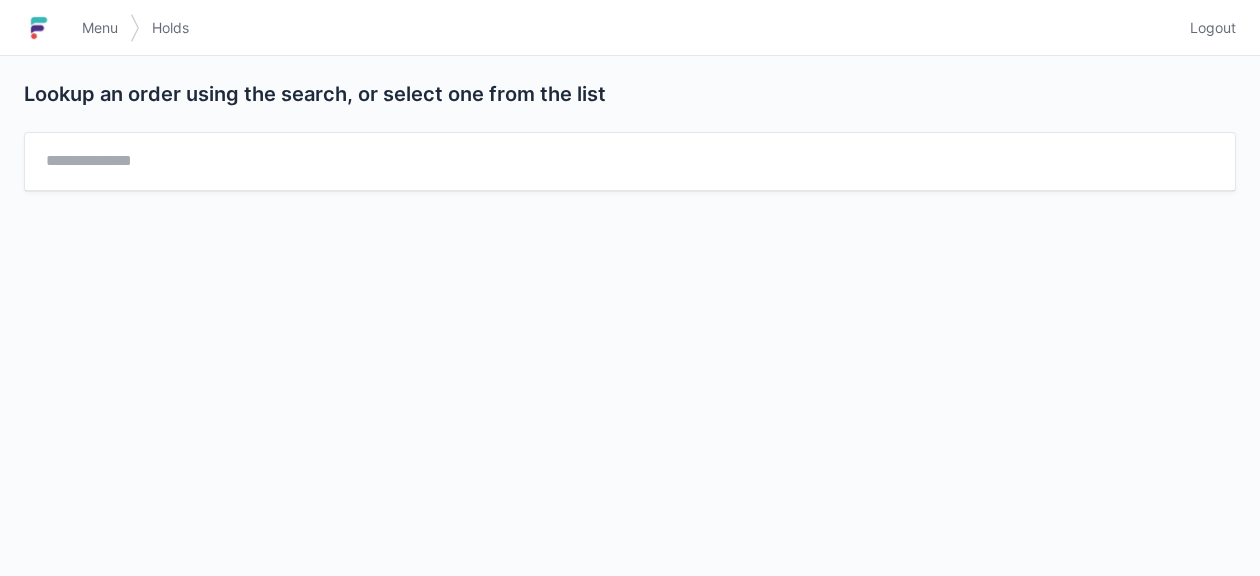 scroll, scrollTop: 0, scrollLeft: 0, axis: both 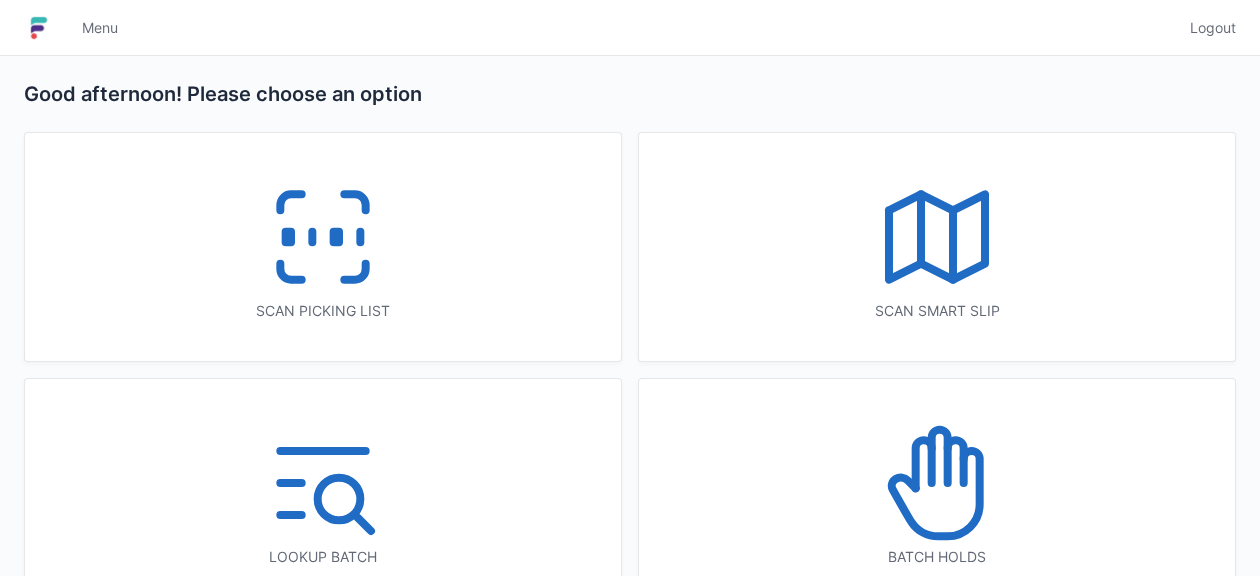 click 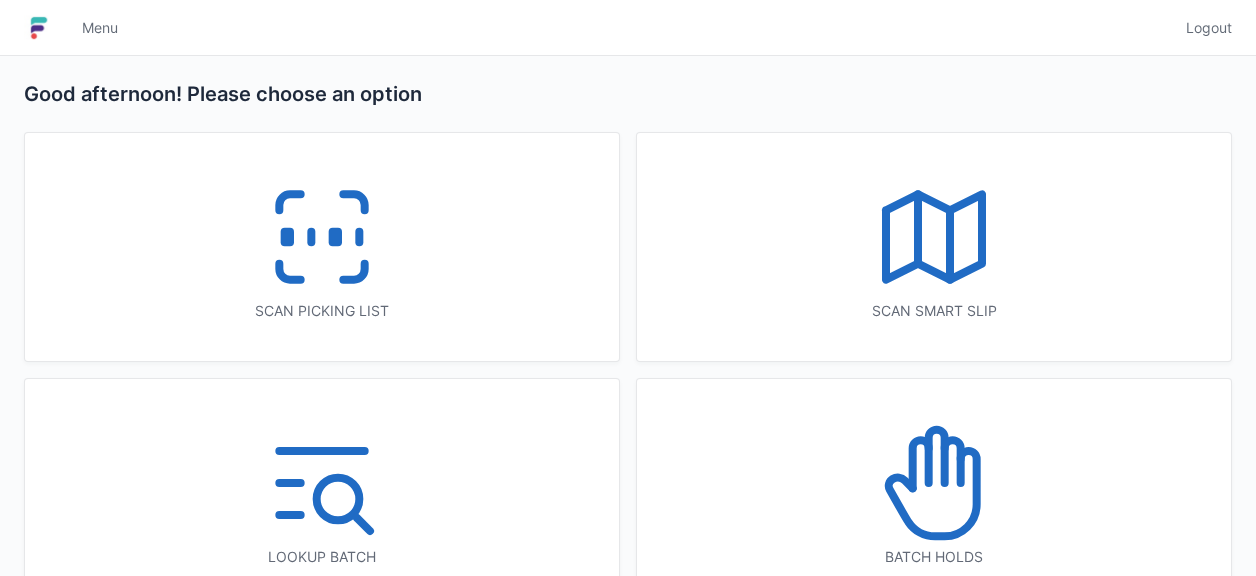 click on "Batch holds" at bounding box center (934, 493) 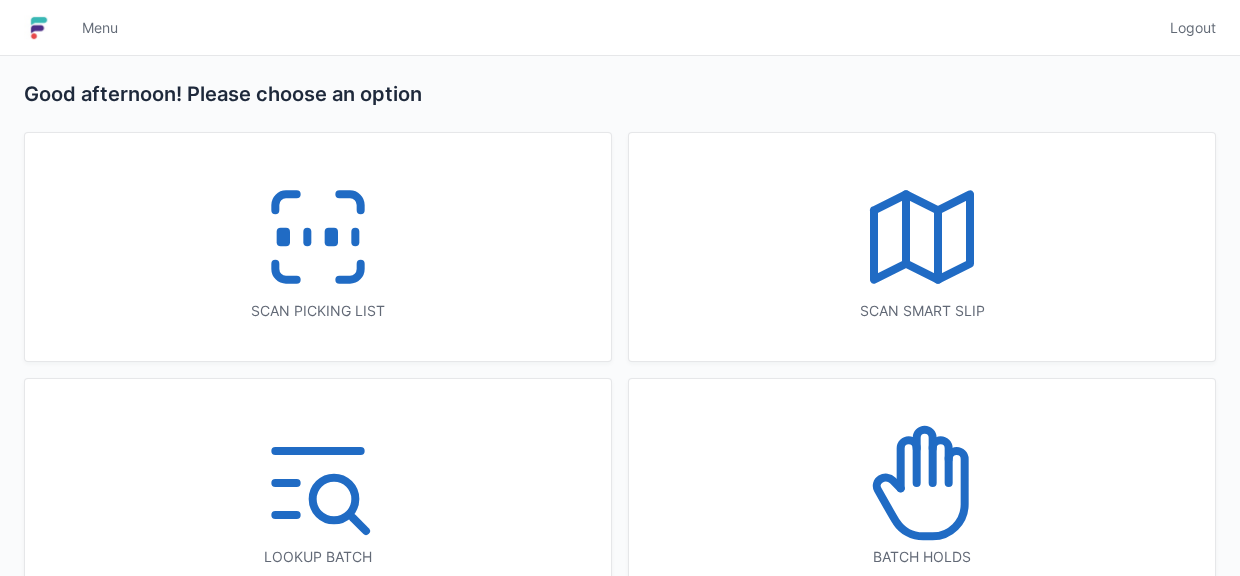 click on "Batch holds" at bounding box center (922, 493) 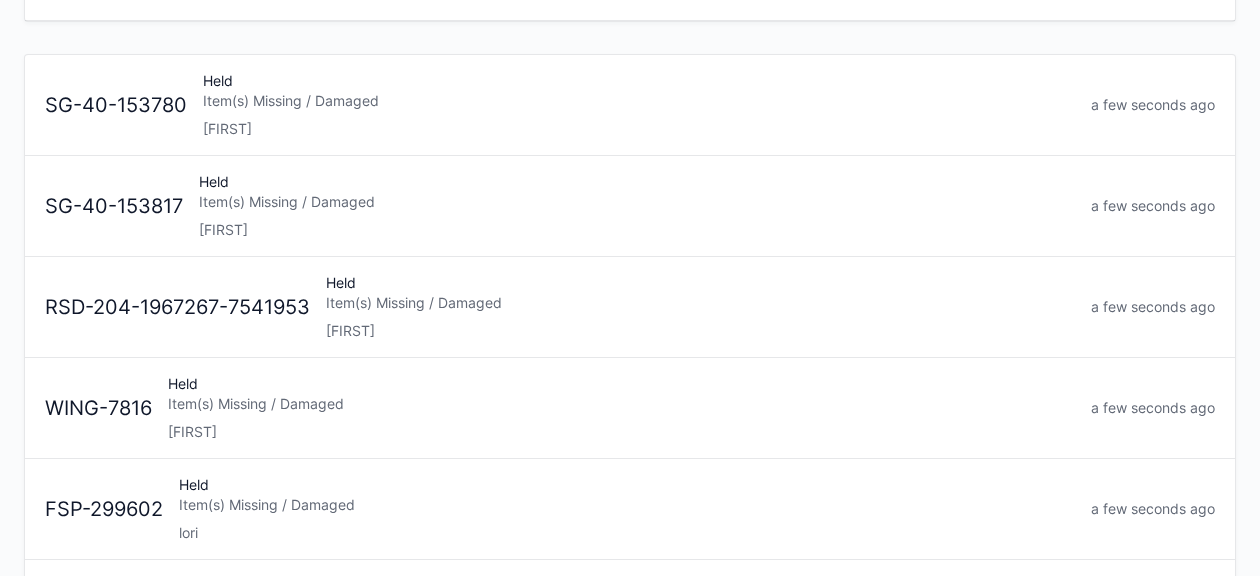 scroll, scrollTop: 0, scrollLeft: 0, axis: both 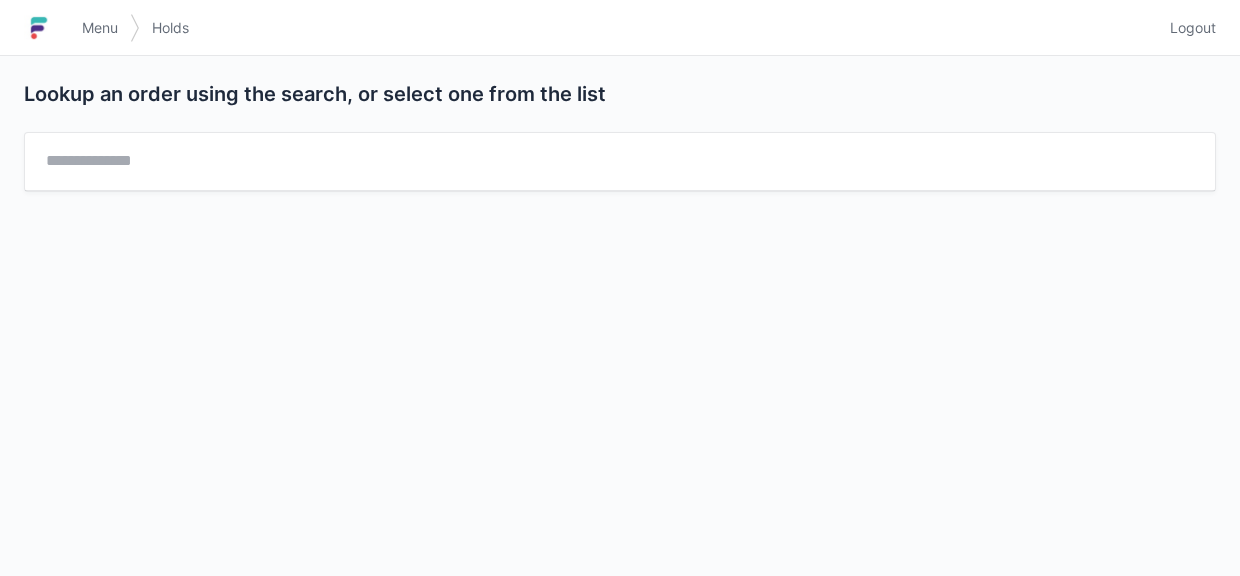 click on "Lookup an order using the search, or select one from the list" at bounding box center (620, 316) 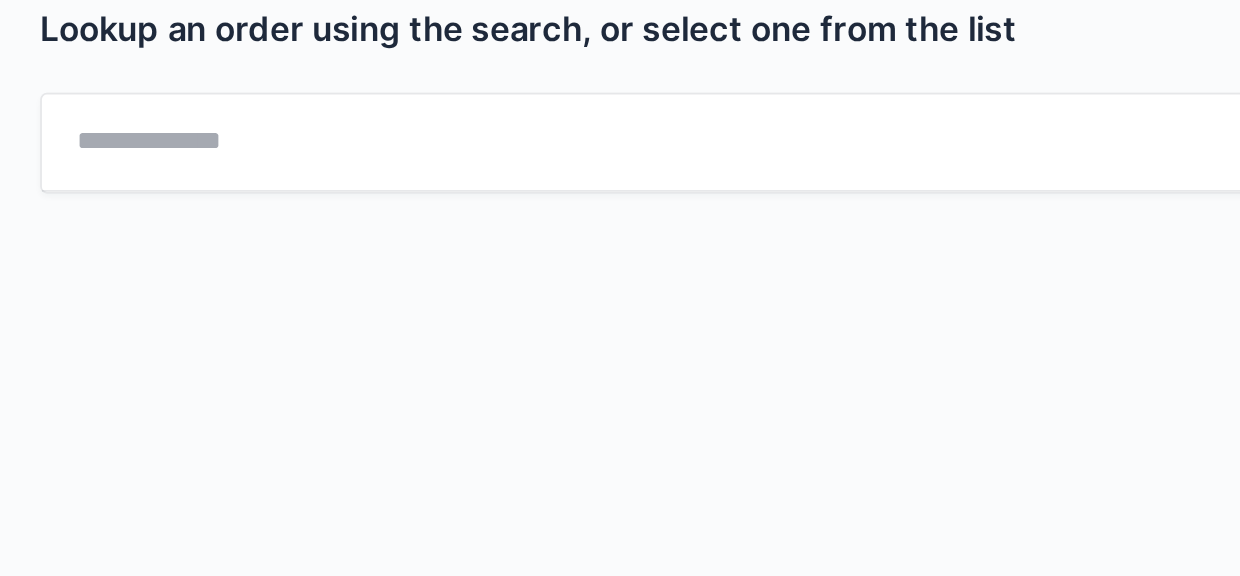 click at bounding box center [620, 161] 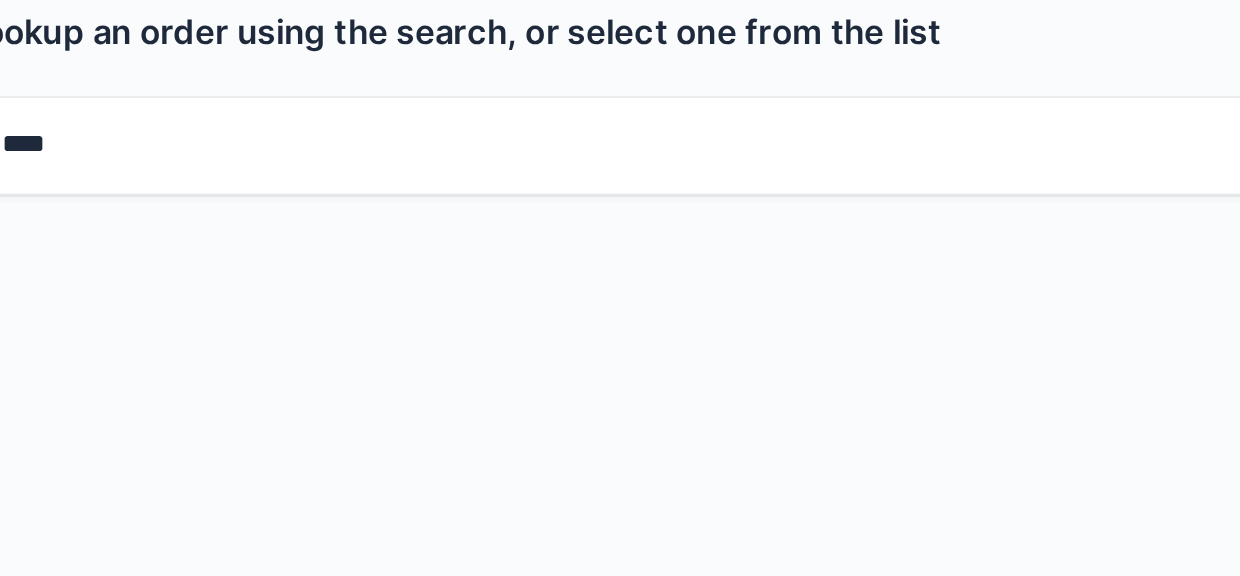 type on "****" 